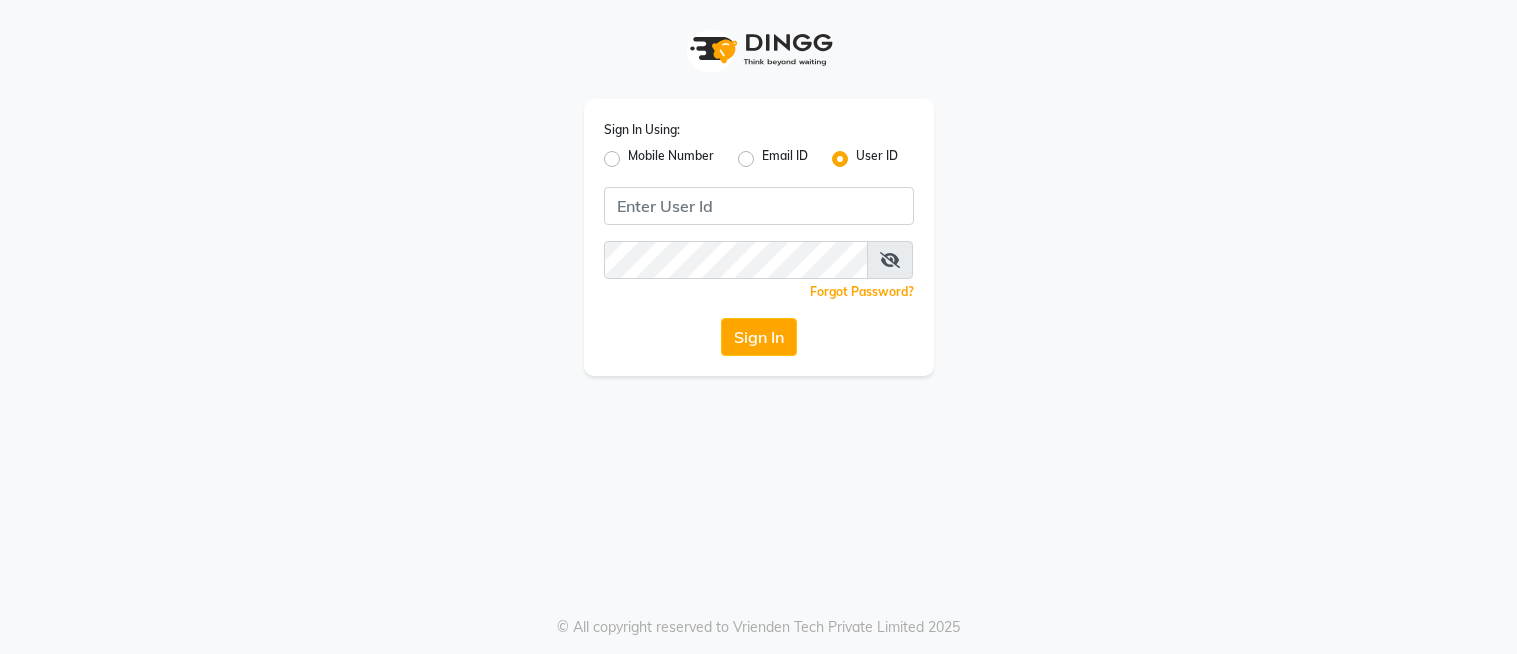 scroll, scrollTop: 0, scrollLeft: 0, axis: both 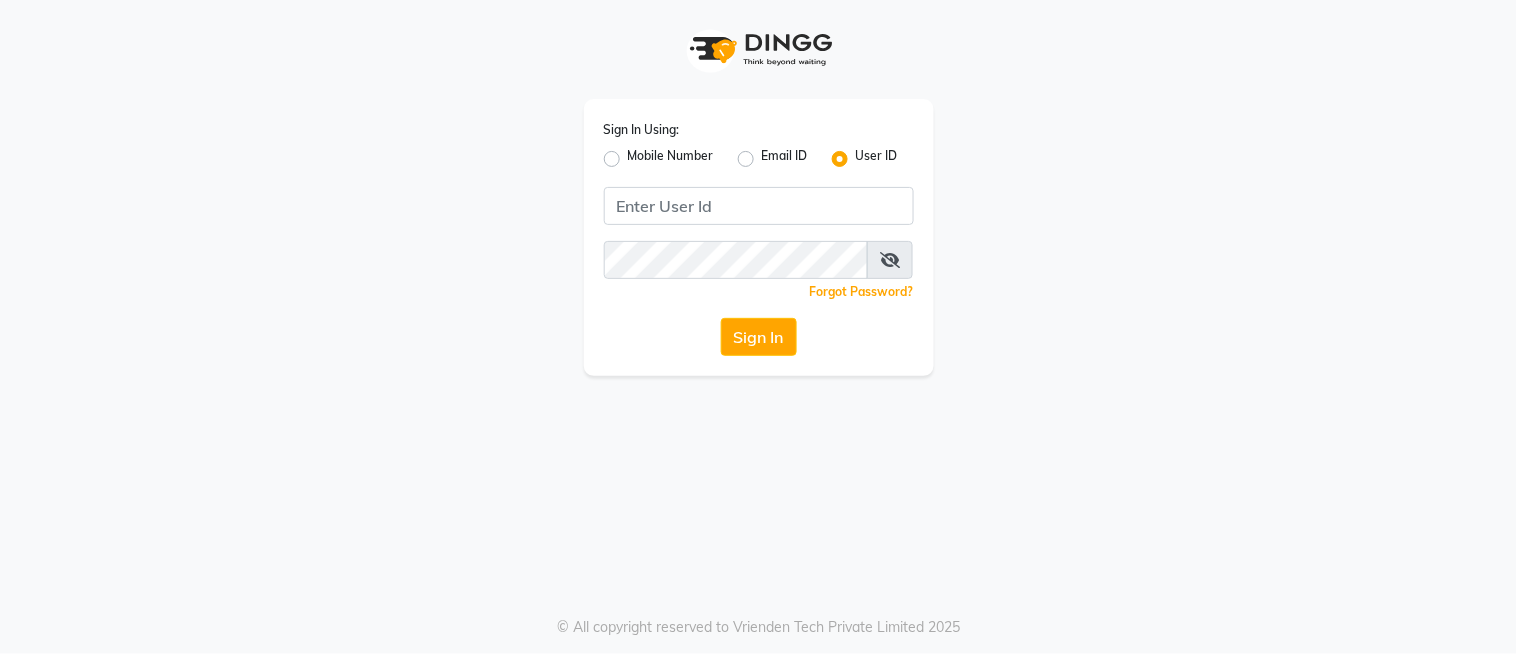 type on "O" 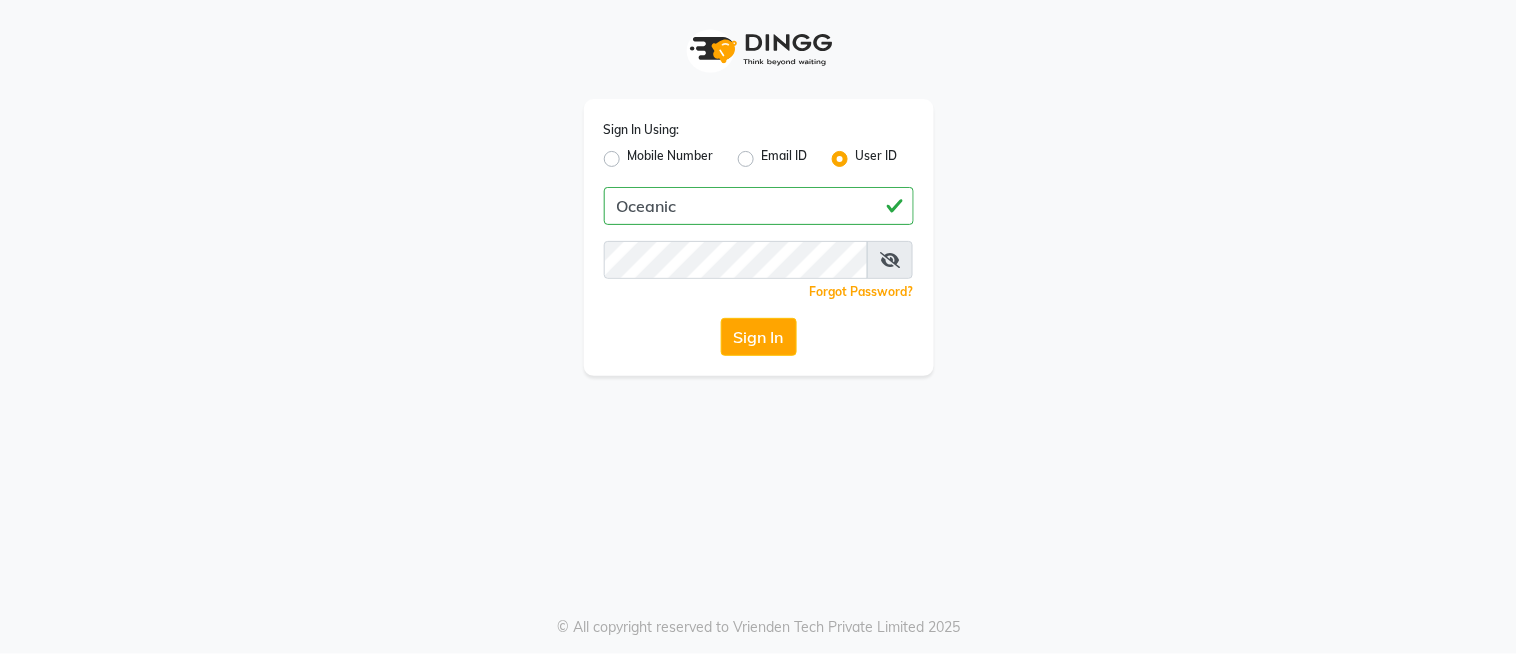 type on "Oceanic" 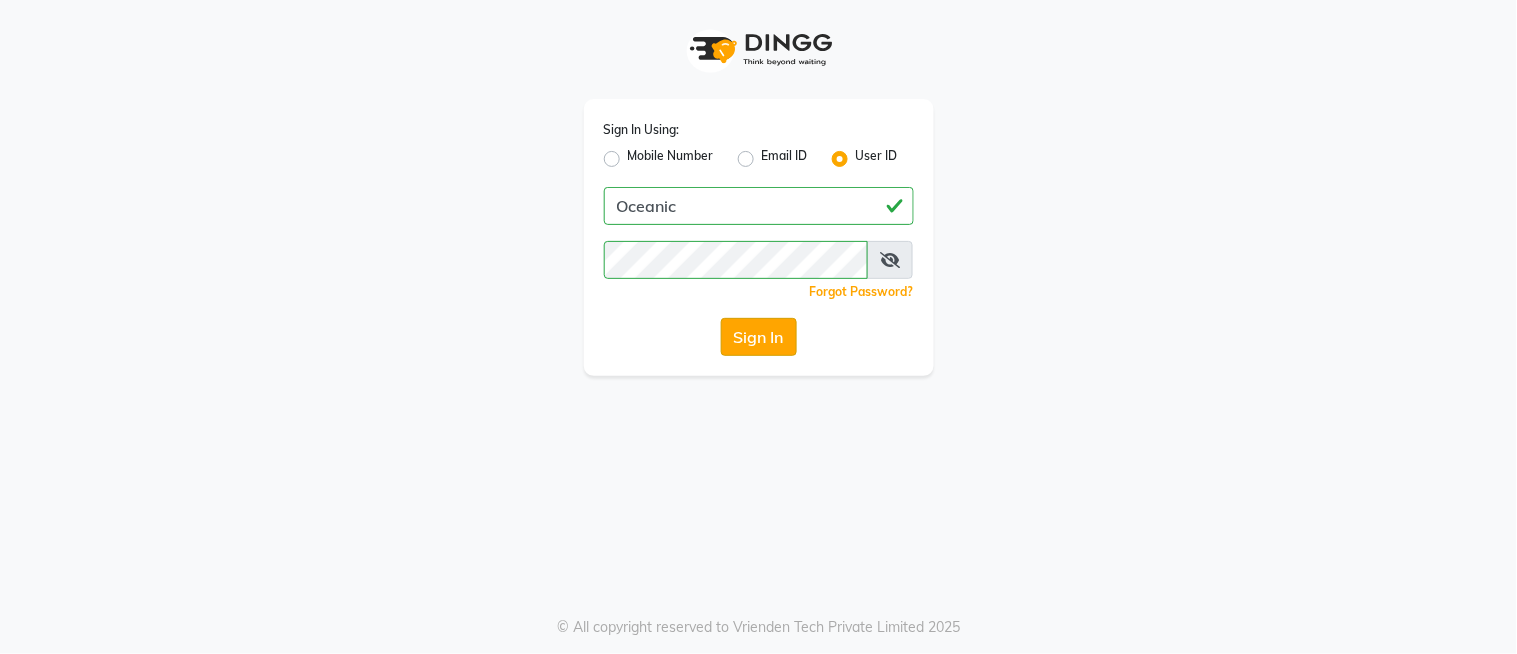 click on "Sign In" 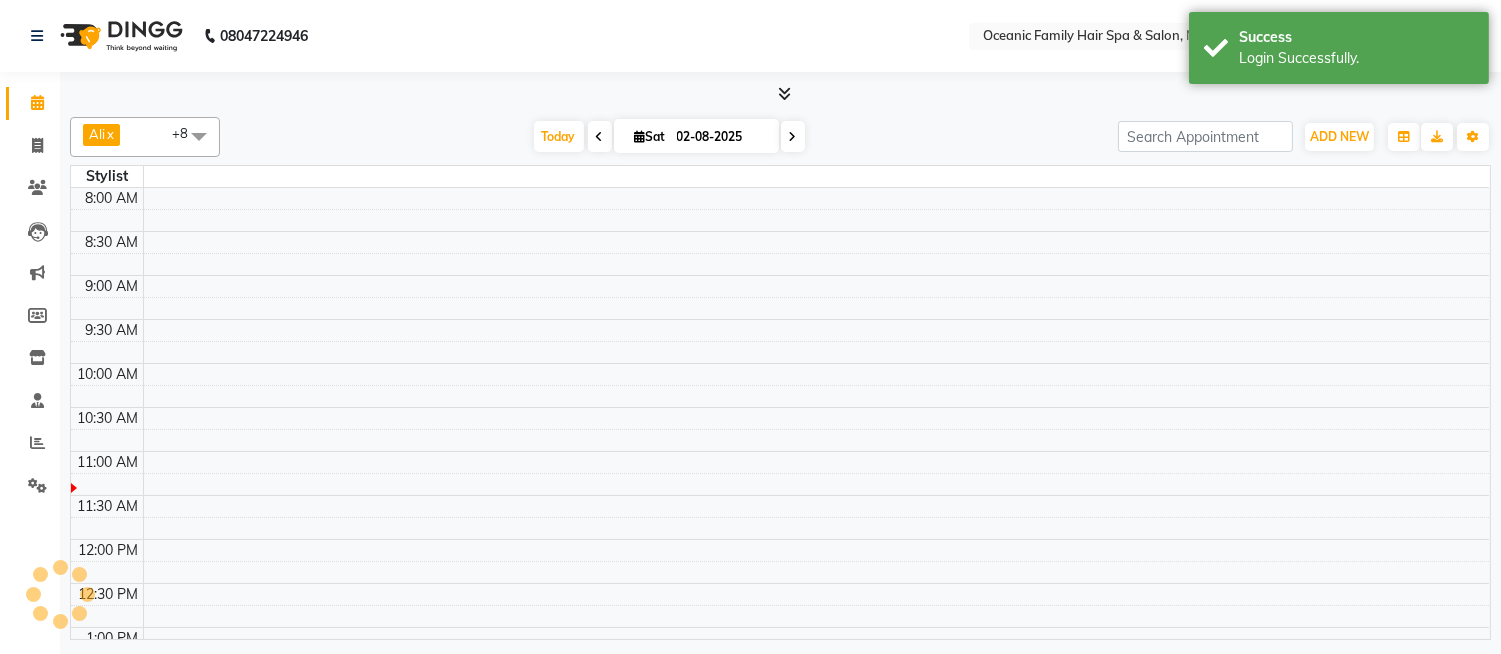select on "en" 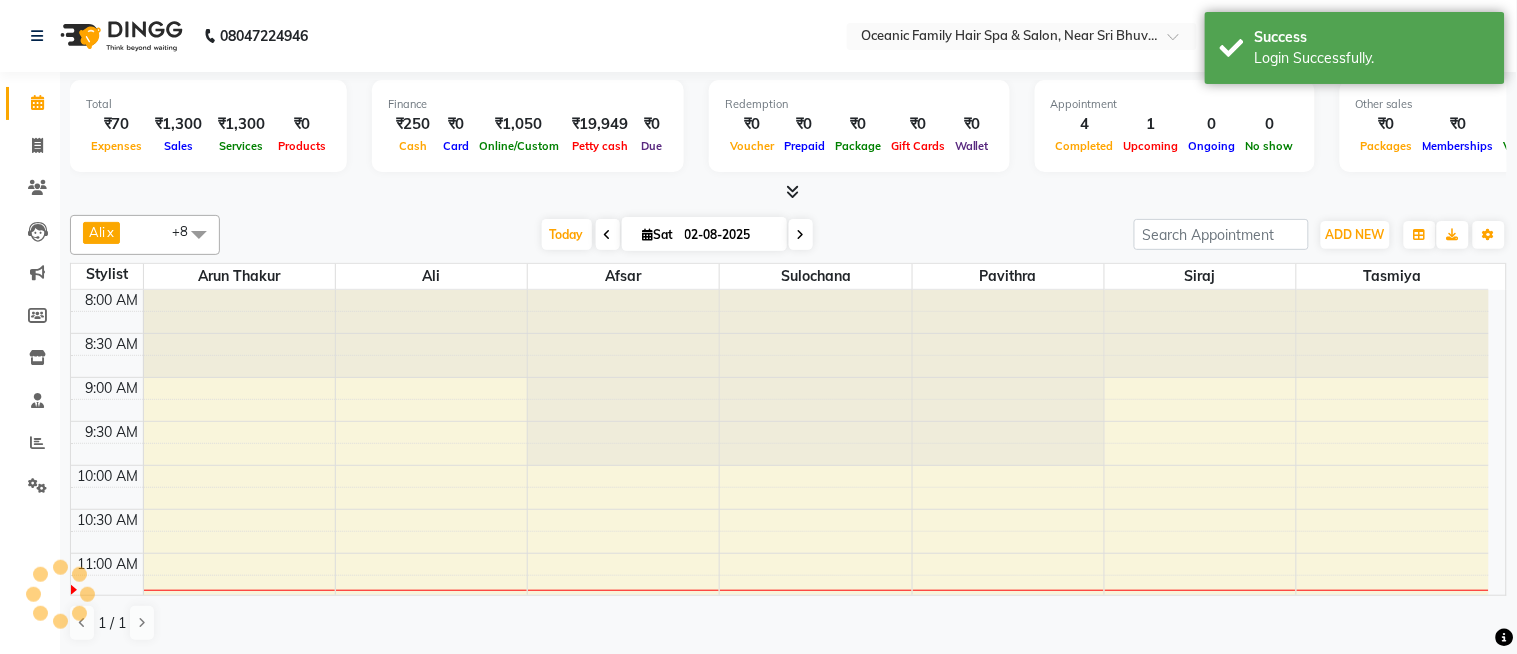 scroll, scrollTop: 0, scrollLeft: 0, axis: both 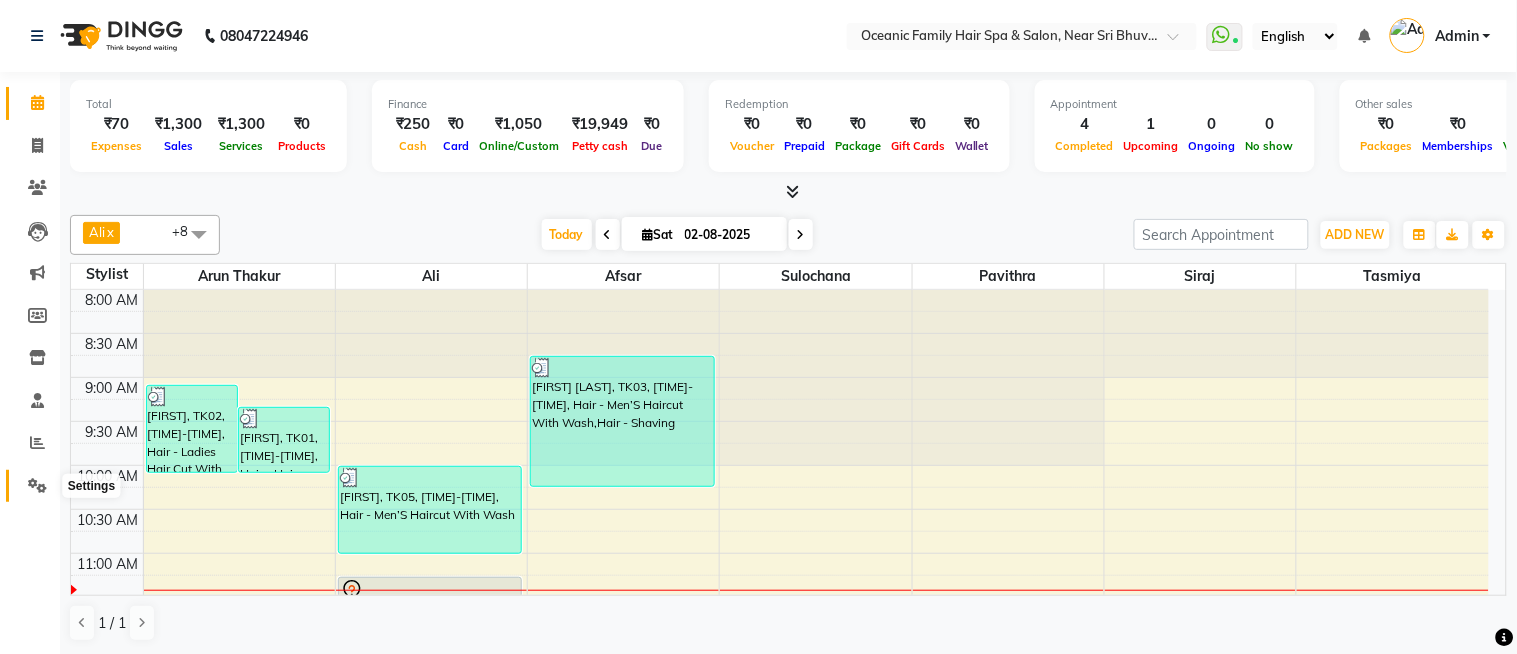 click 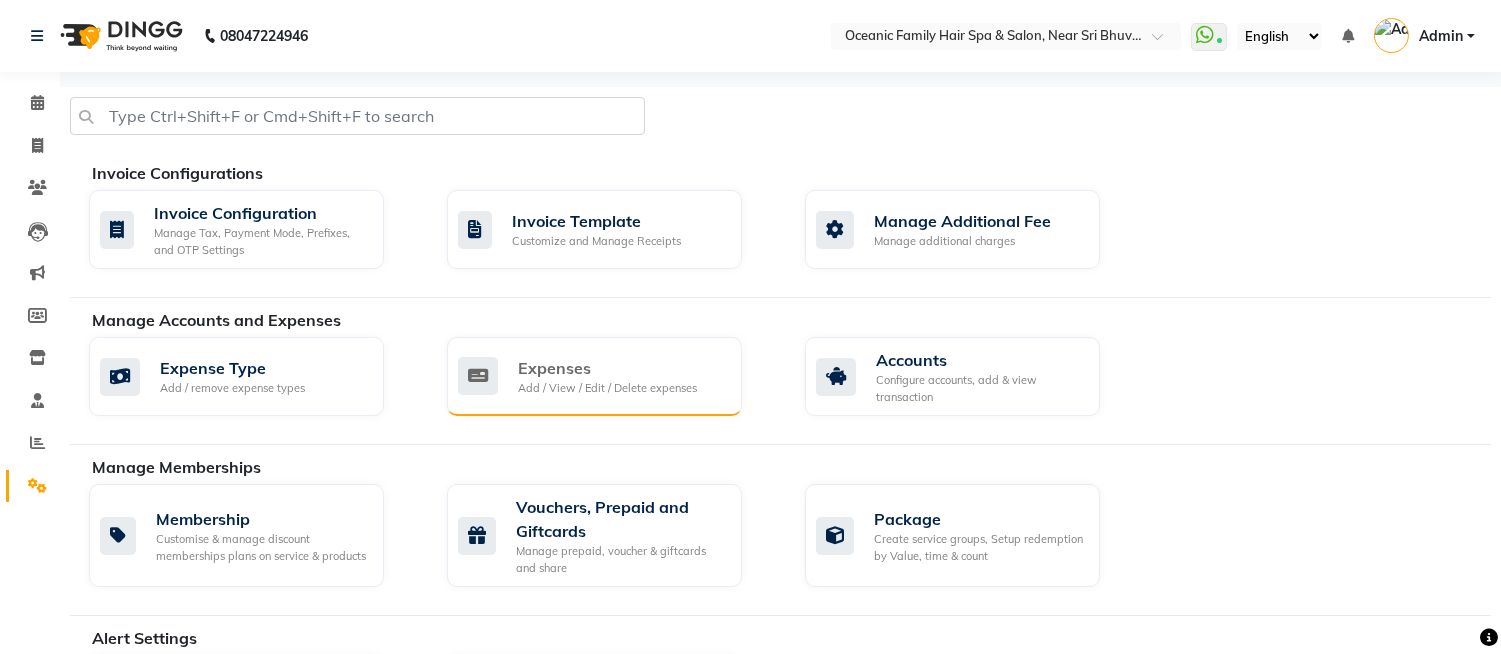 click on "Add / View / Edit / Delete expenses" 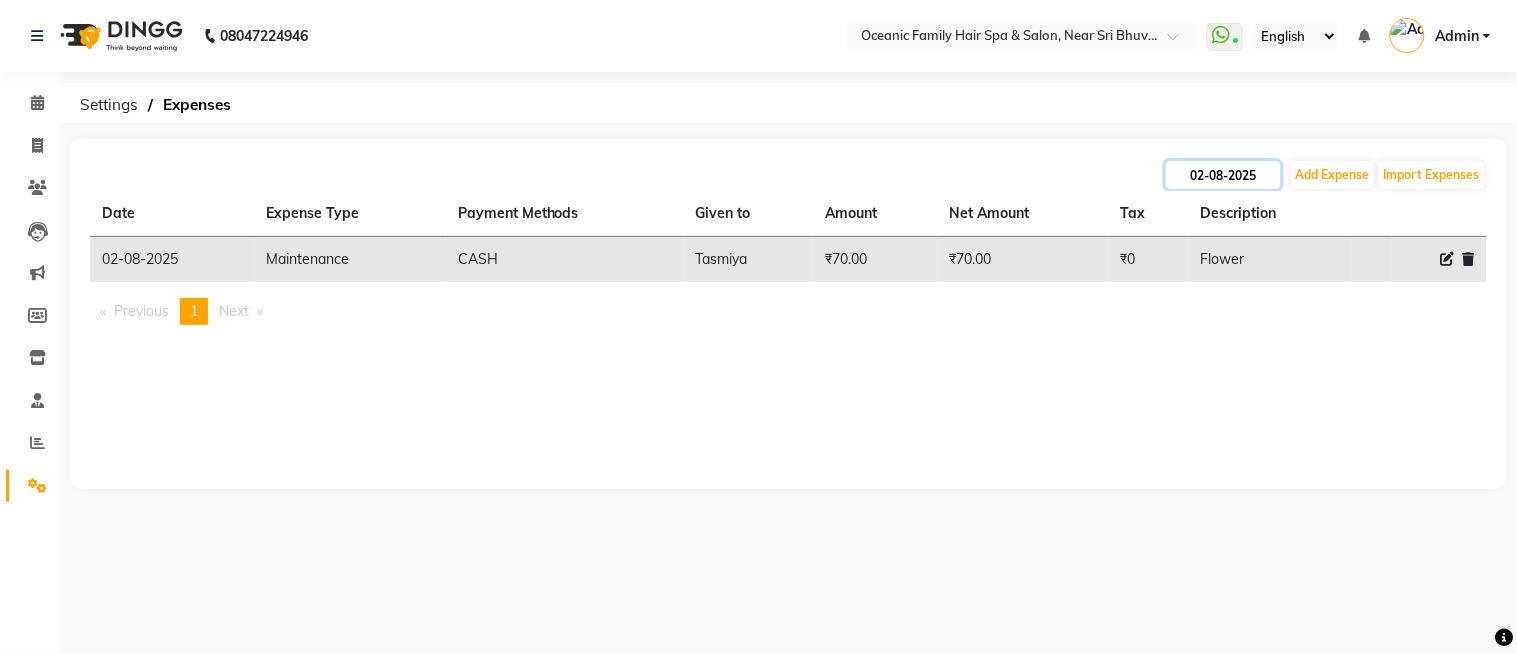 click on "02-08-2025" 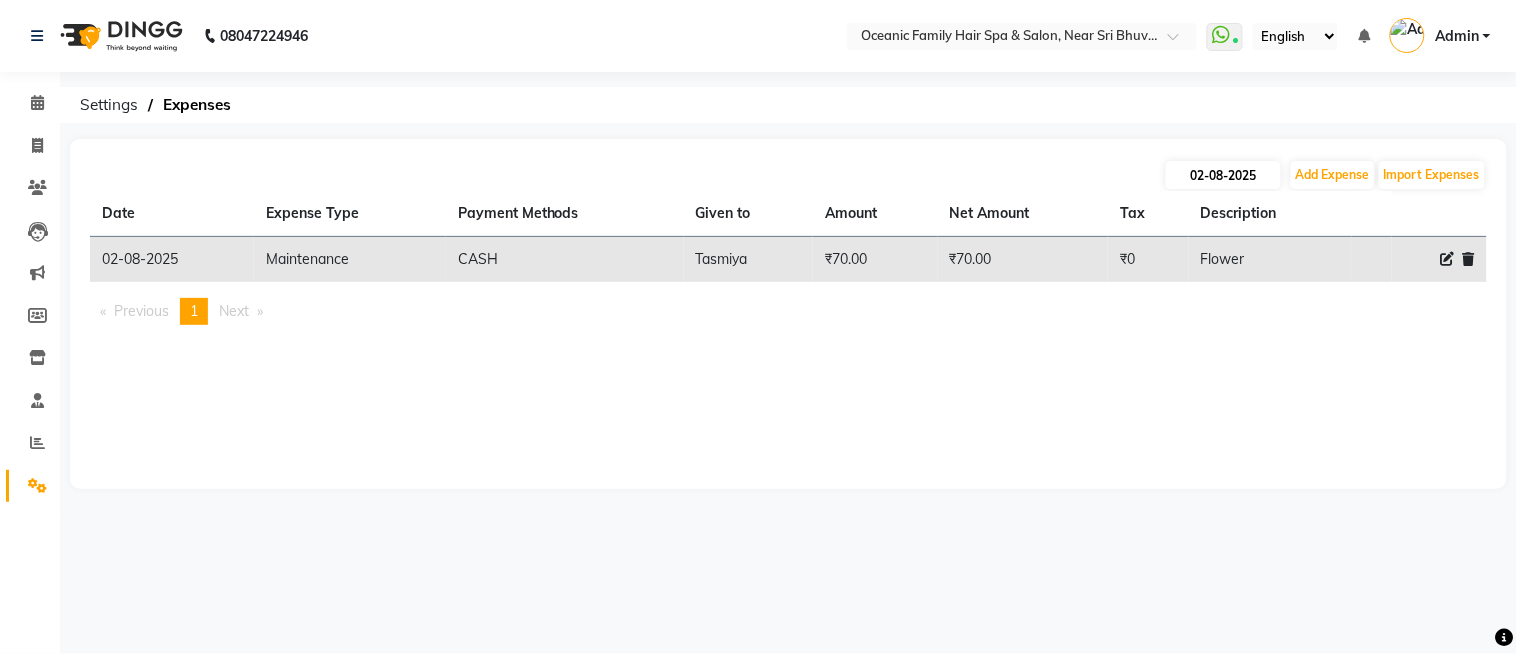 select on "8" 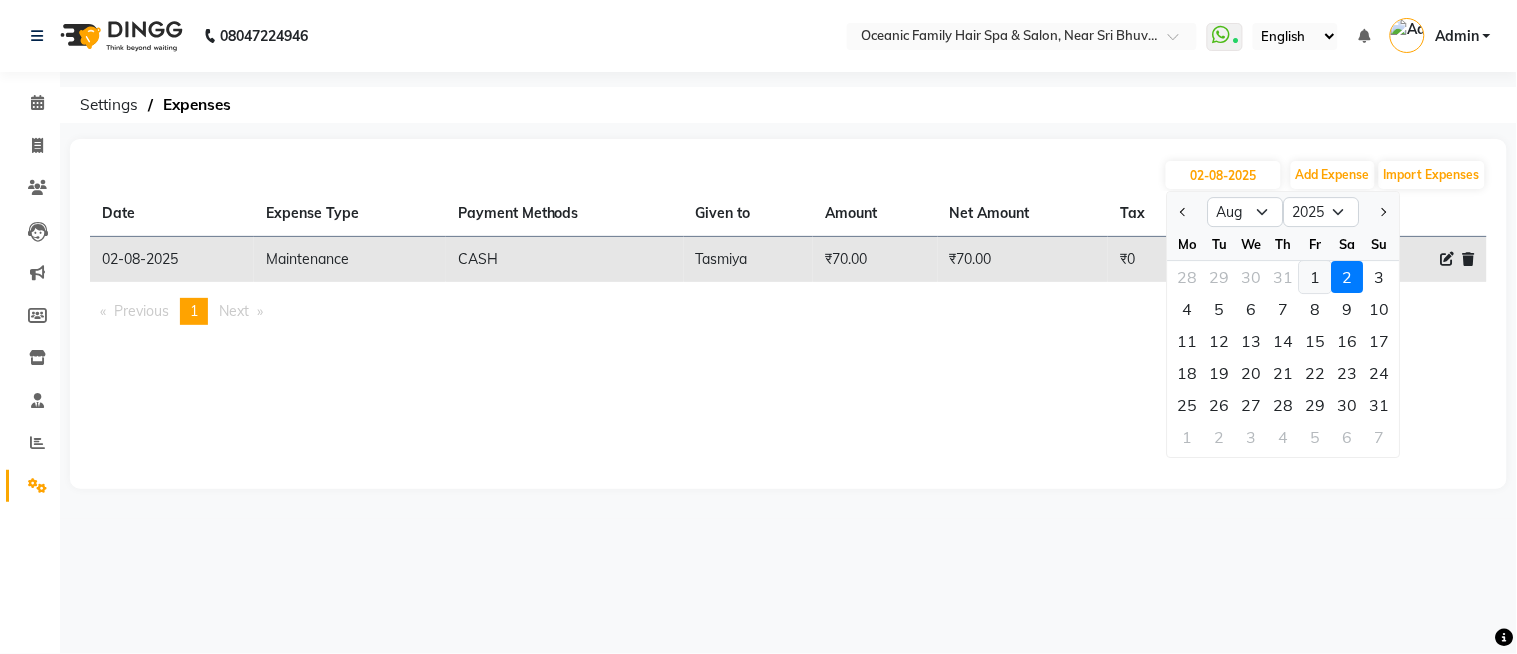 click on "1" 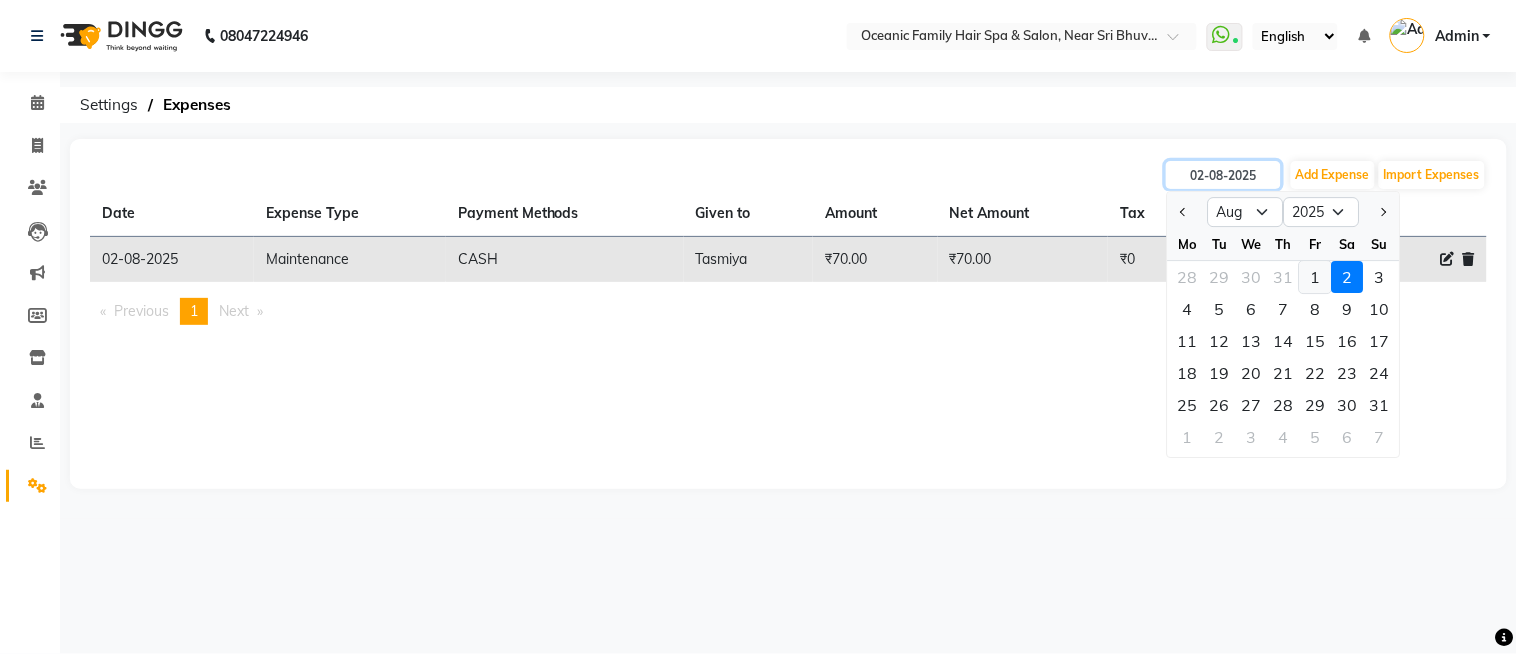 type on "01-08-2025" 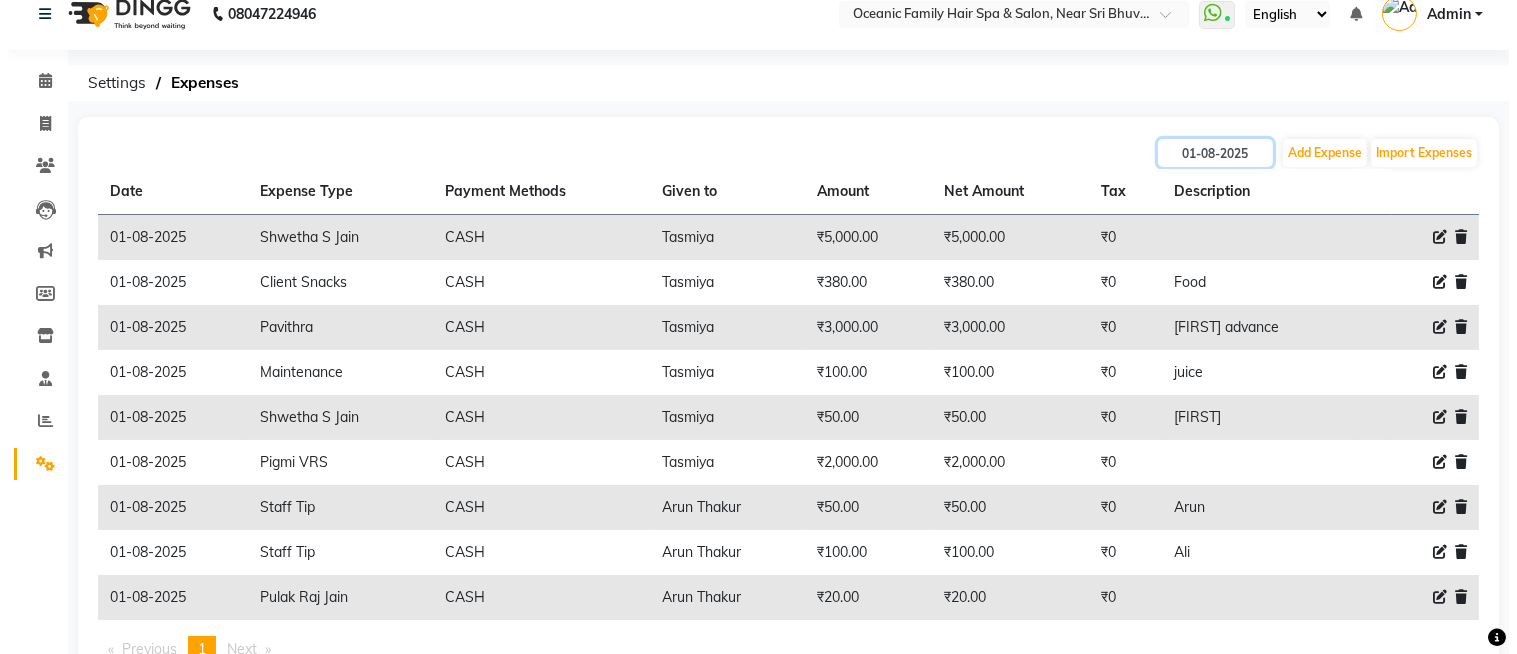 scroll, scrollTop: 0, scrollLeft: 0, axis: both 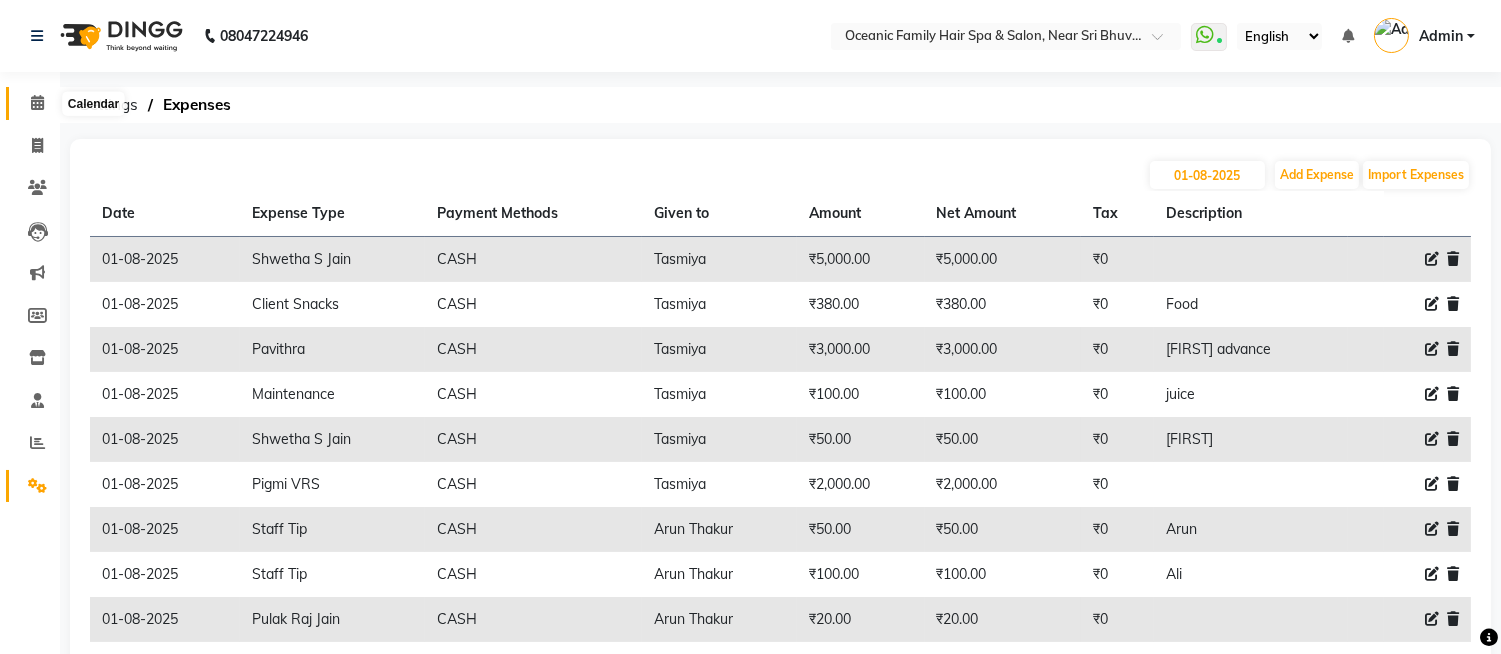 click 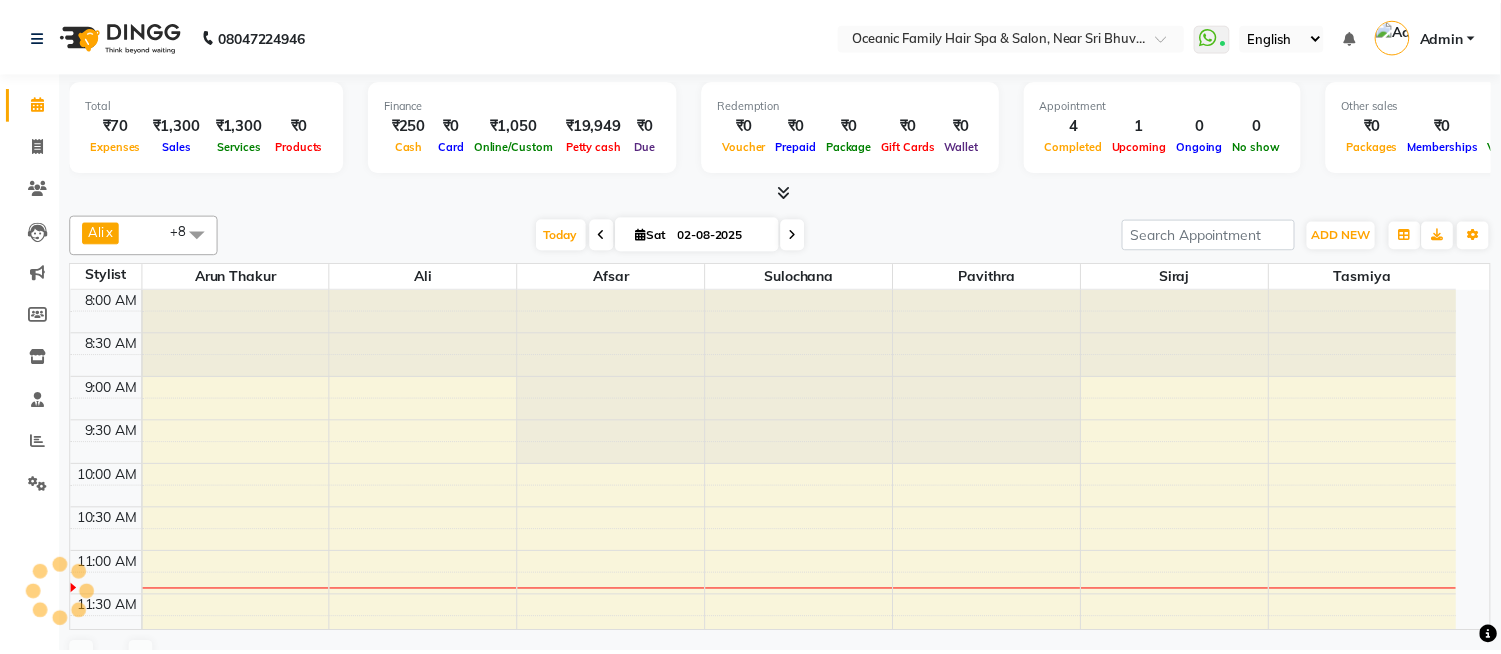 scroll, scrollTop: 0, scrollLeft: 0, axis: both 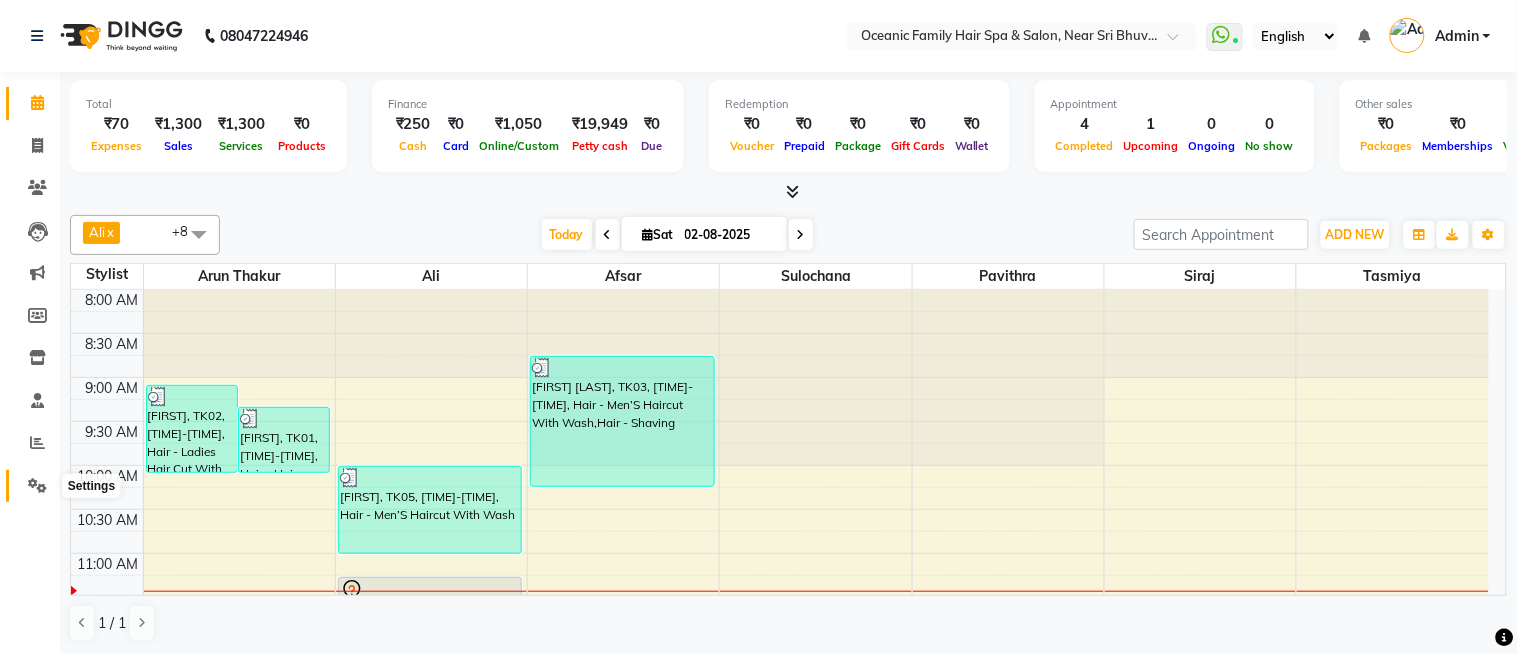 click 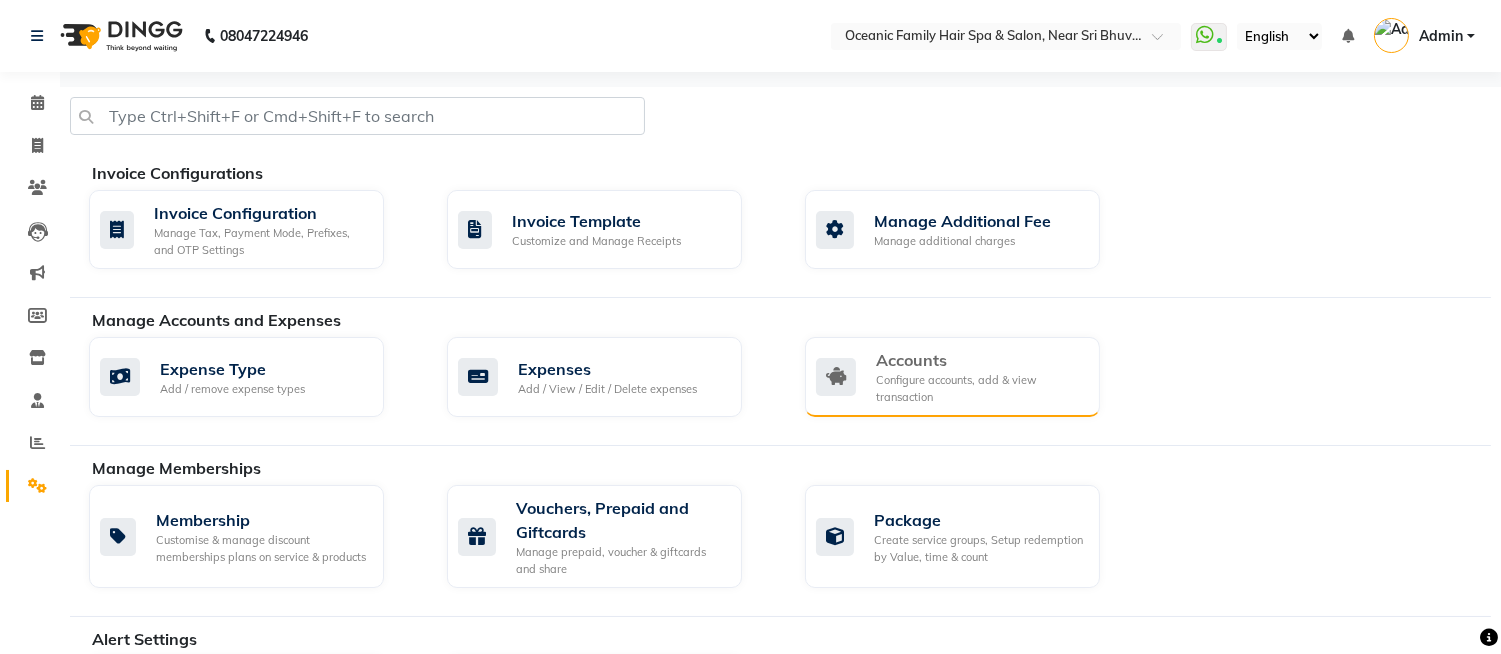 click on "Configure accounts, add & view transaction" 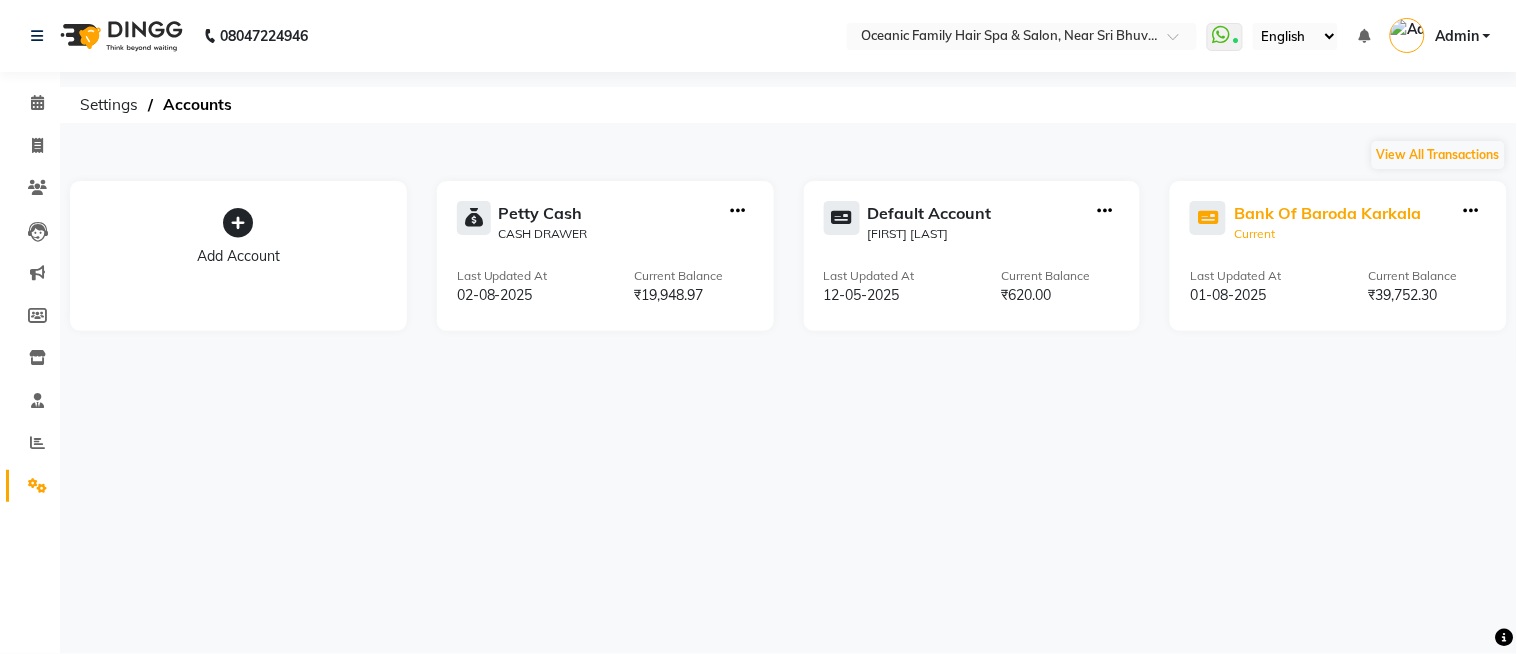 click on "Bank Of Baroda Karkala" 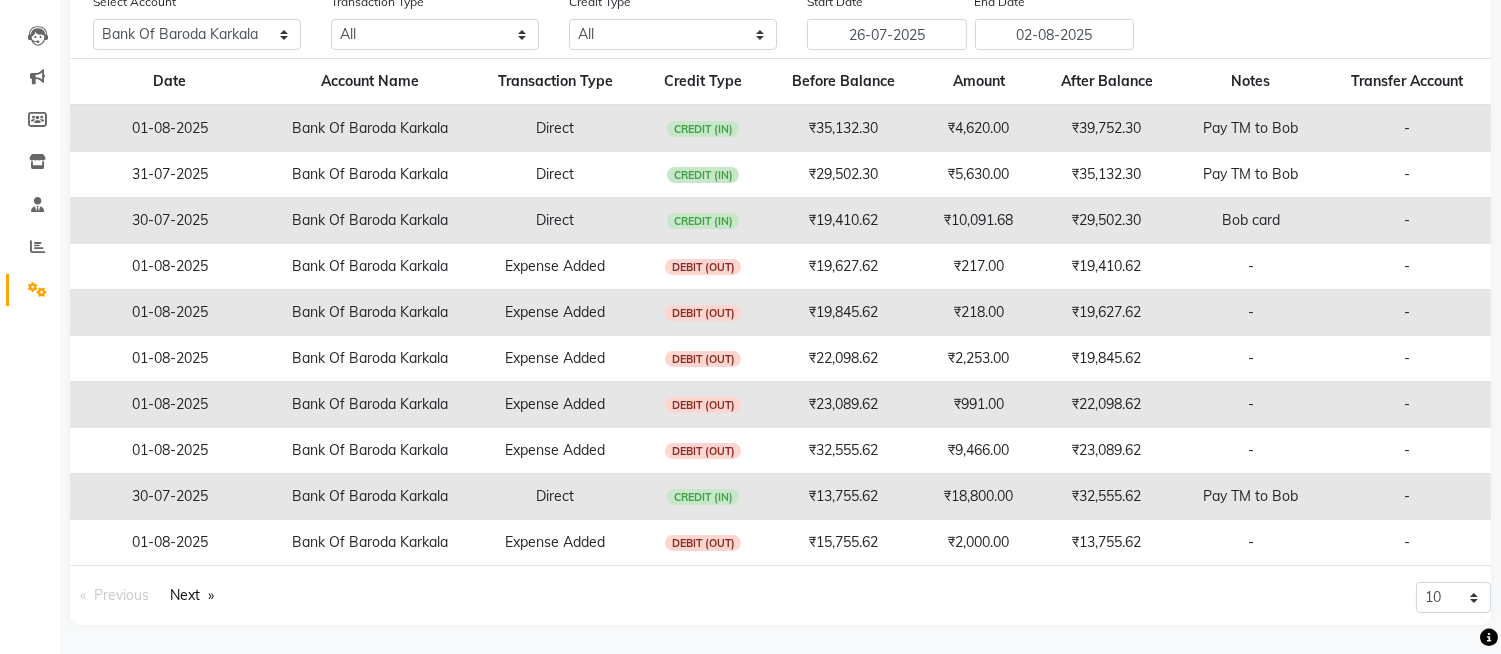 scroll, scrollTop: 0, scrollLeft: 0, axis: both 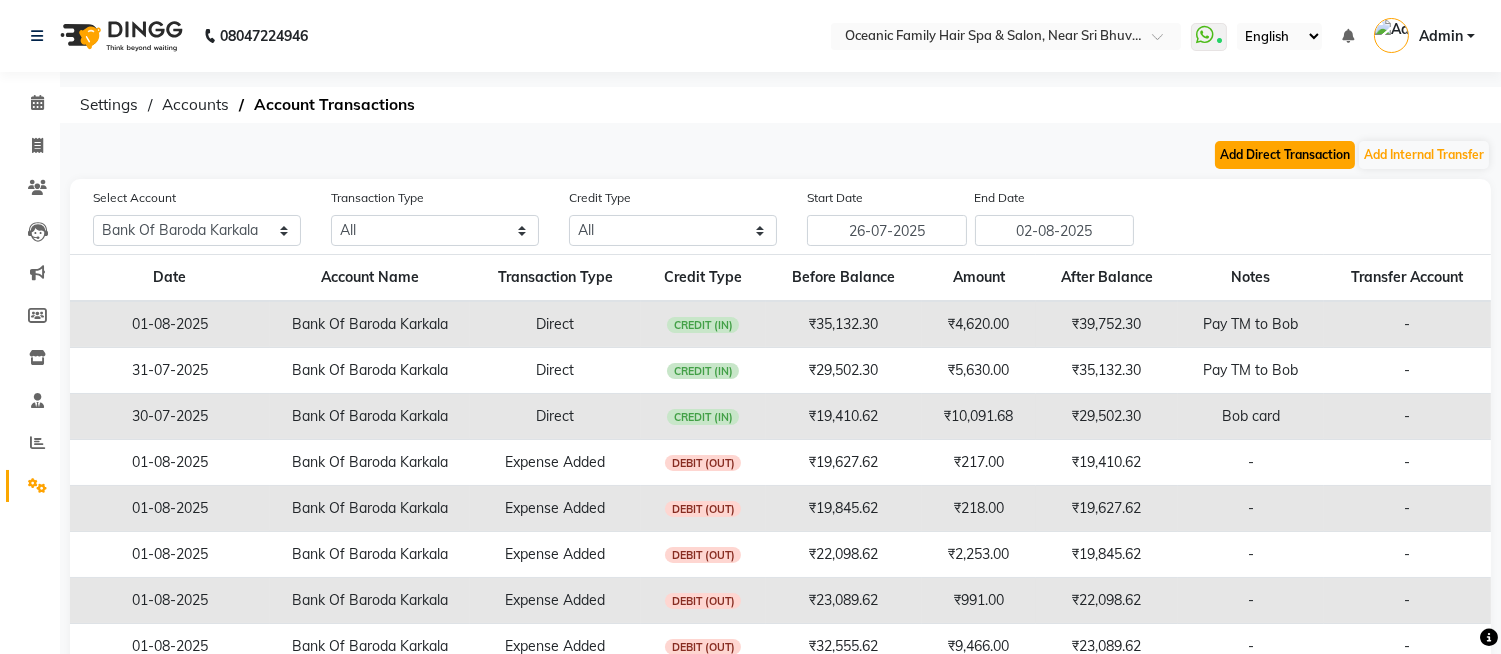 click on "Add Direct Transaction" 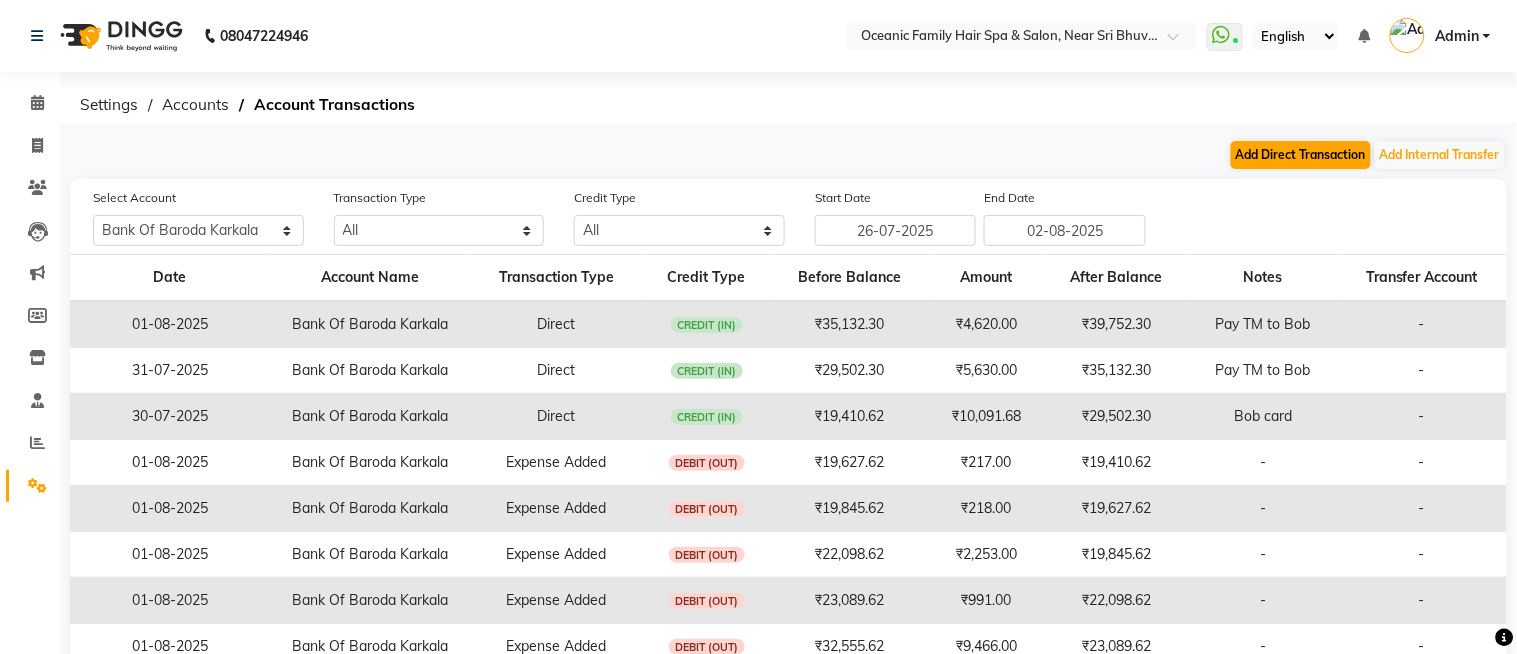 select on "direct" 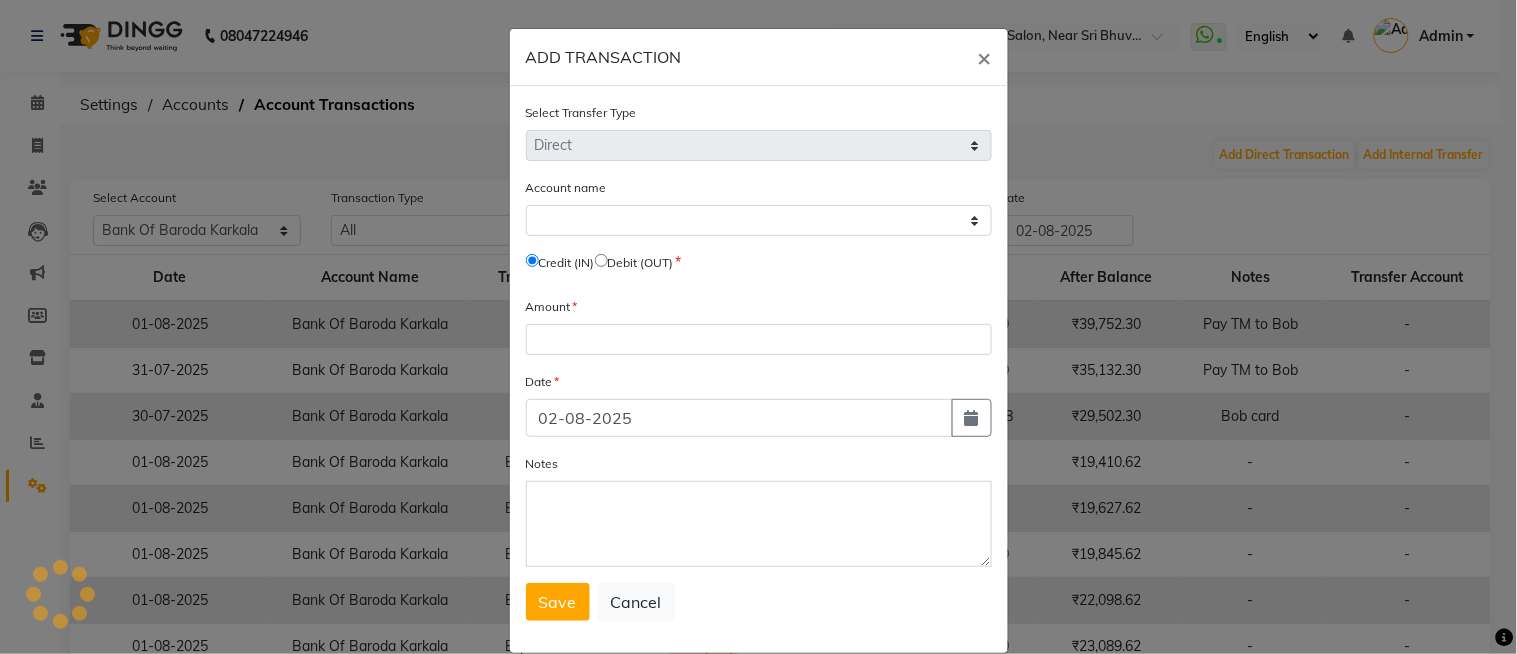 select on "3332" 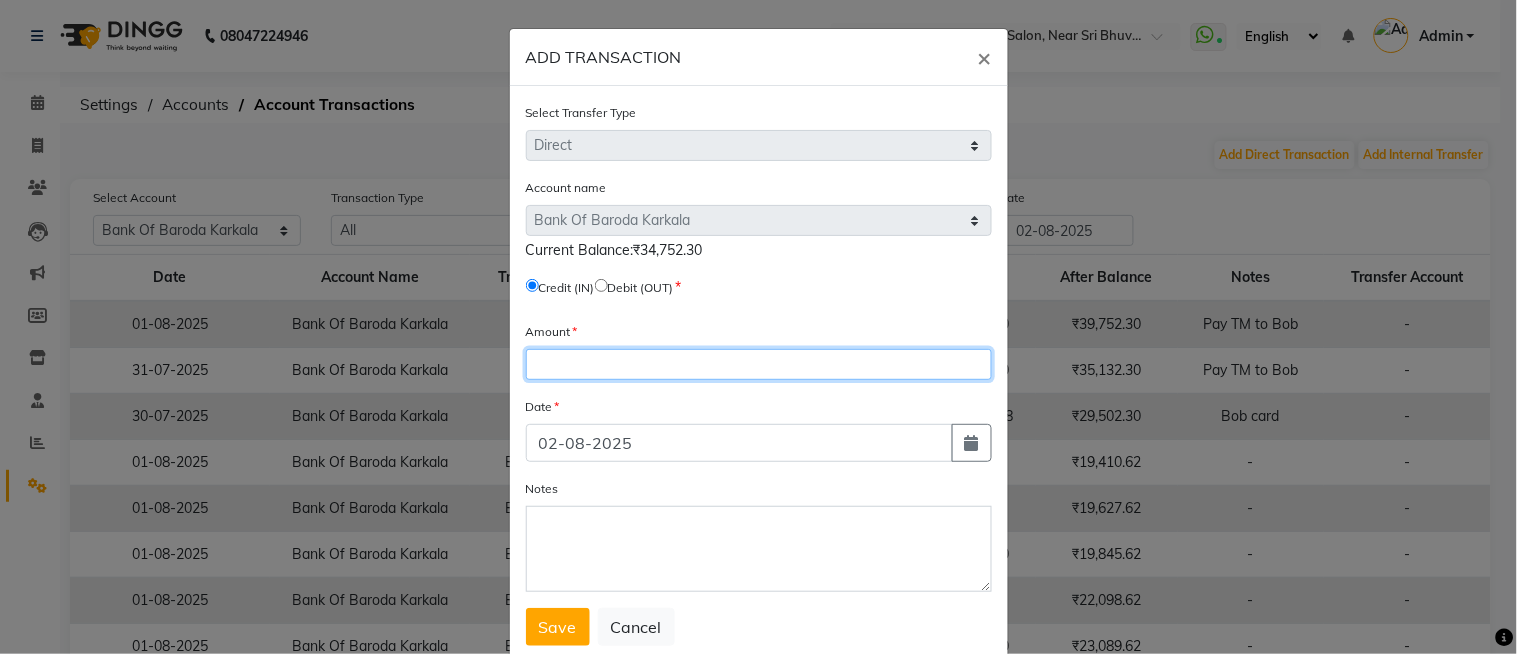 click 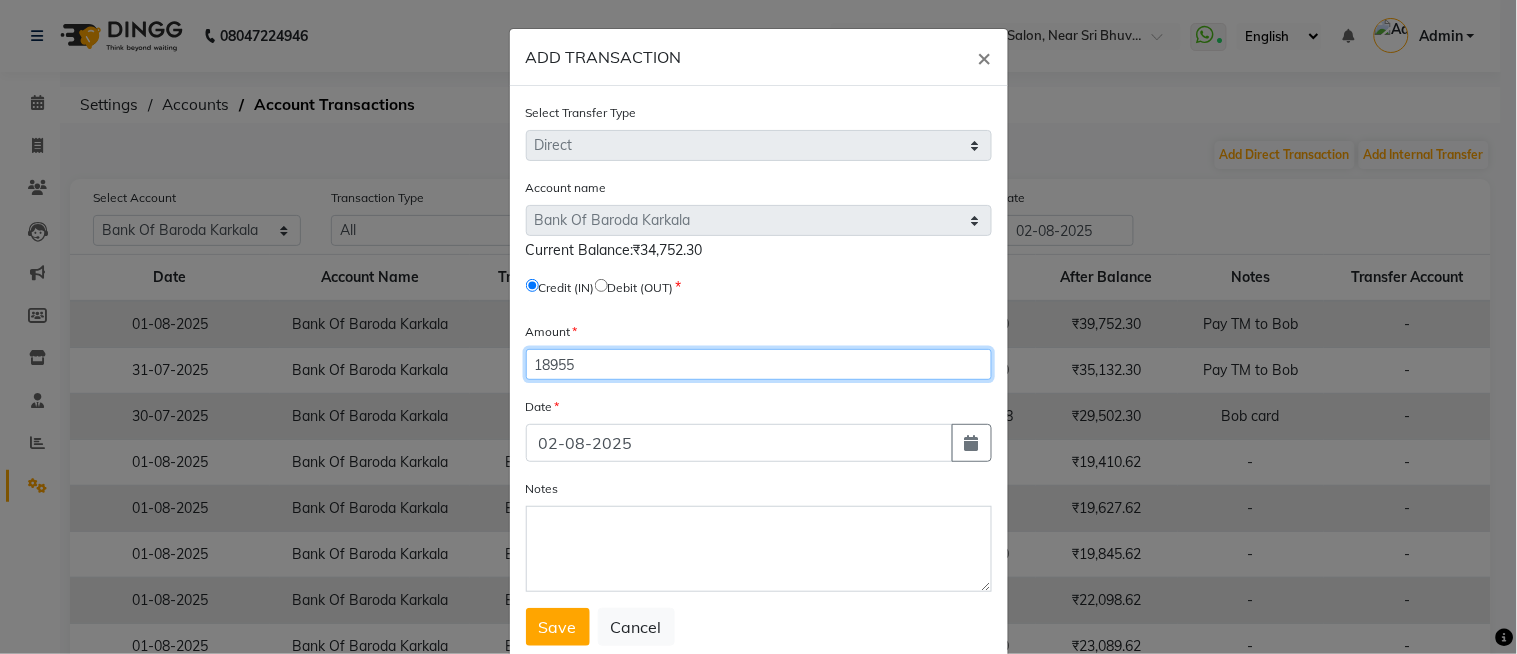 type on "18955" 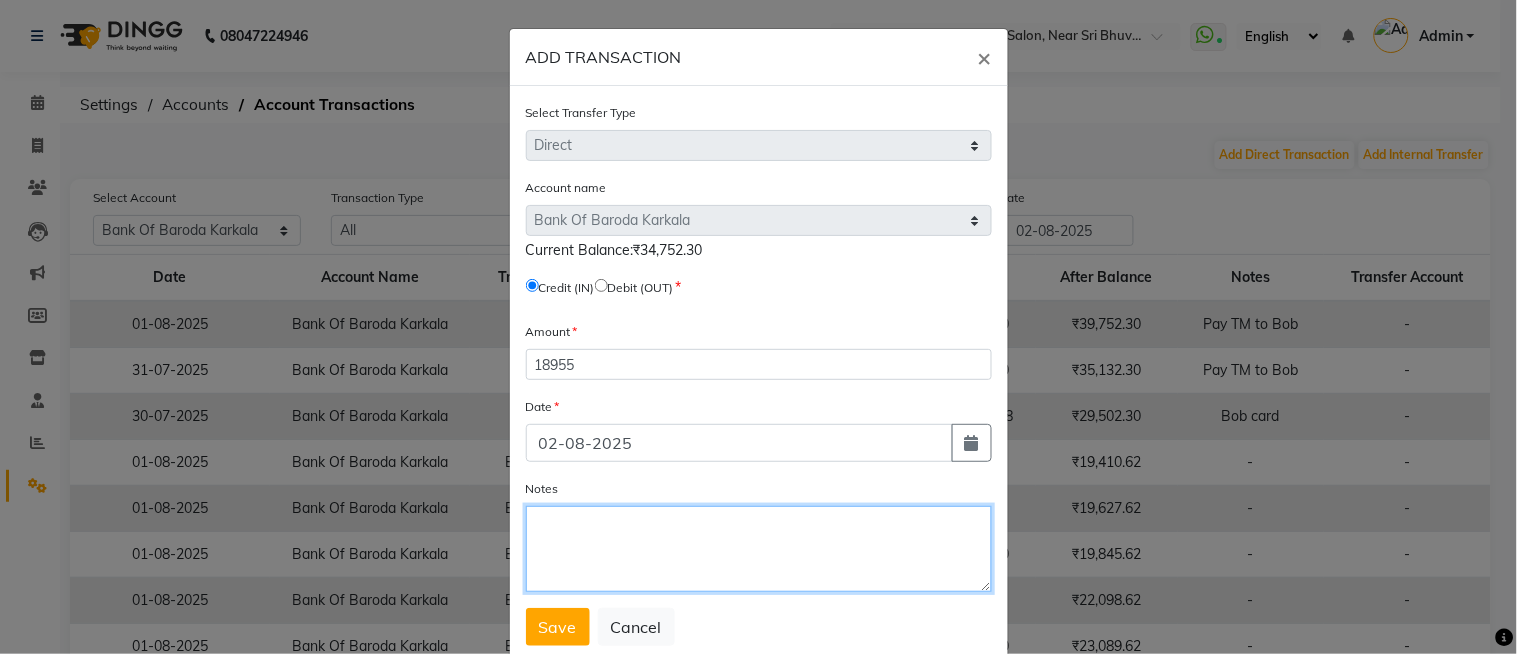 click on "Notes" at bounding box center [759, 549] 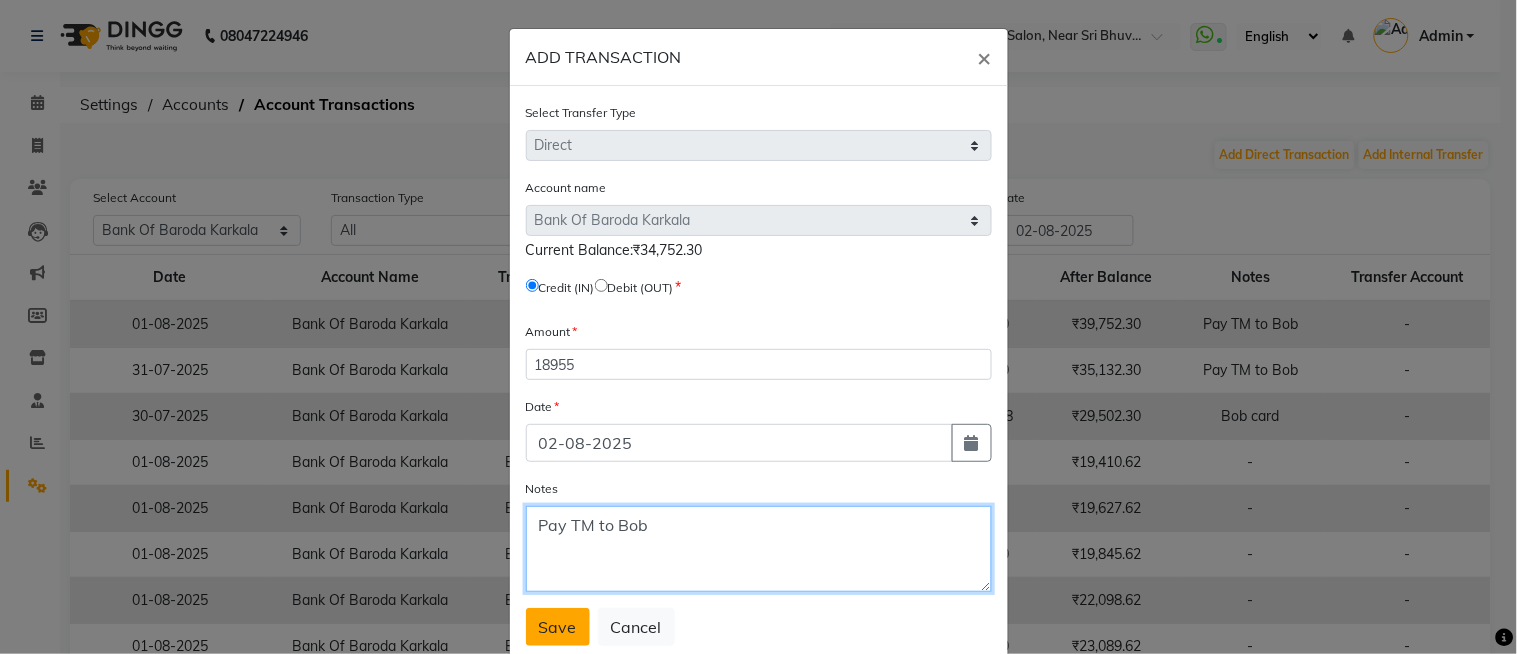type on "Pay TM to Bob" 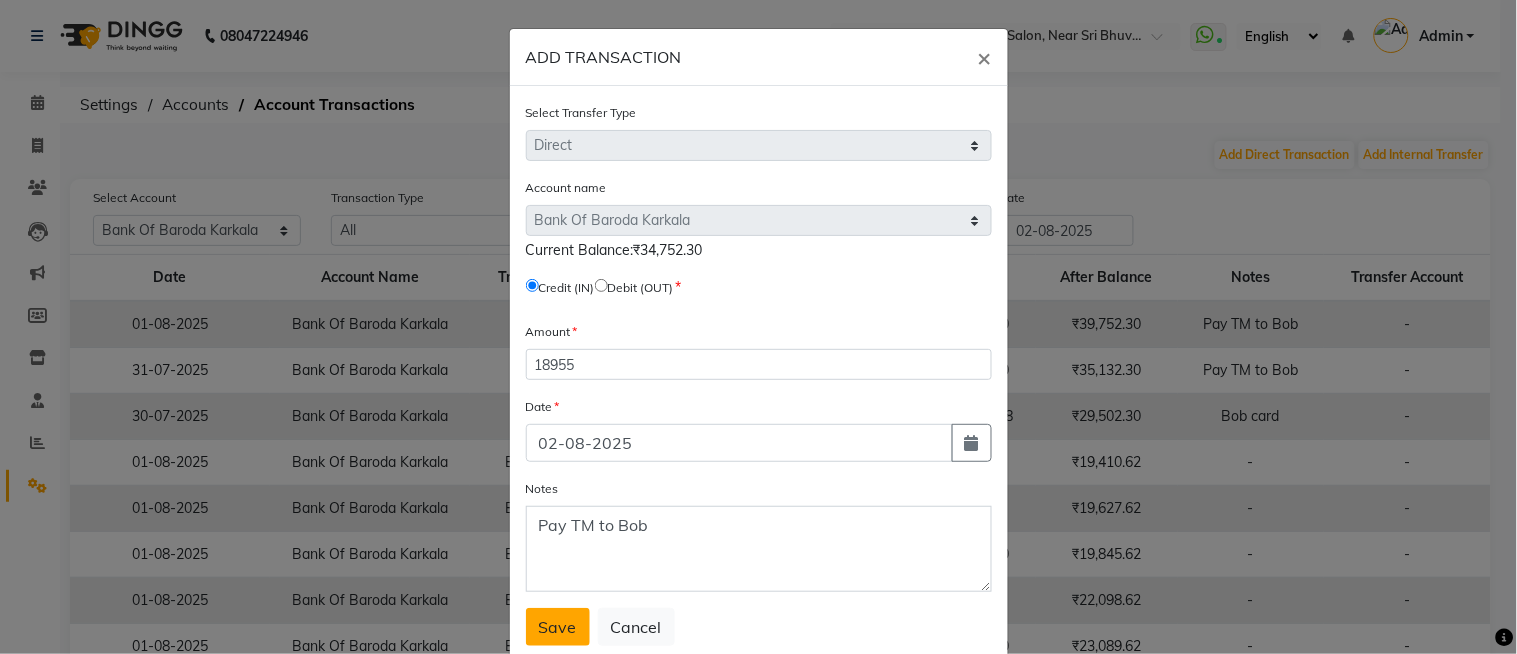 click on "Save" at bounding box center [558, 627] 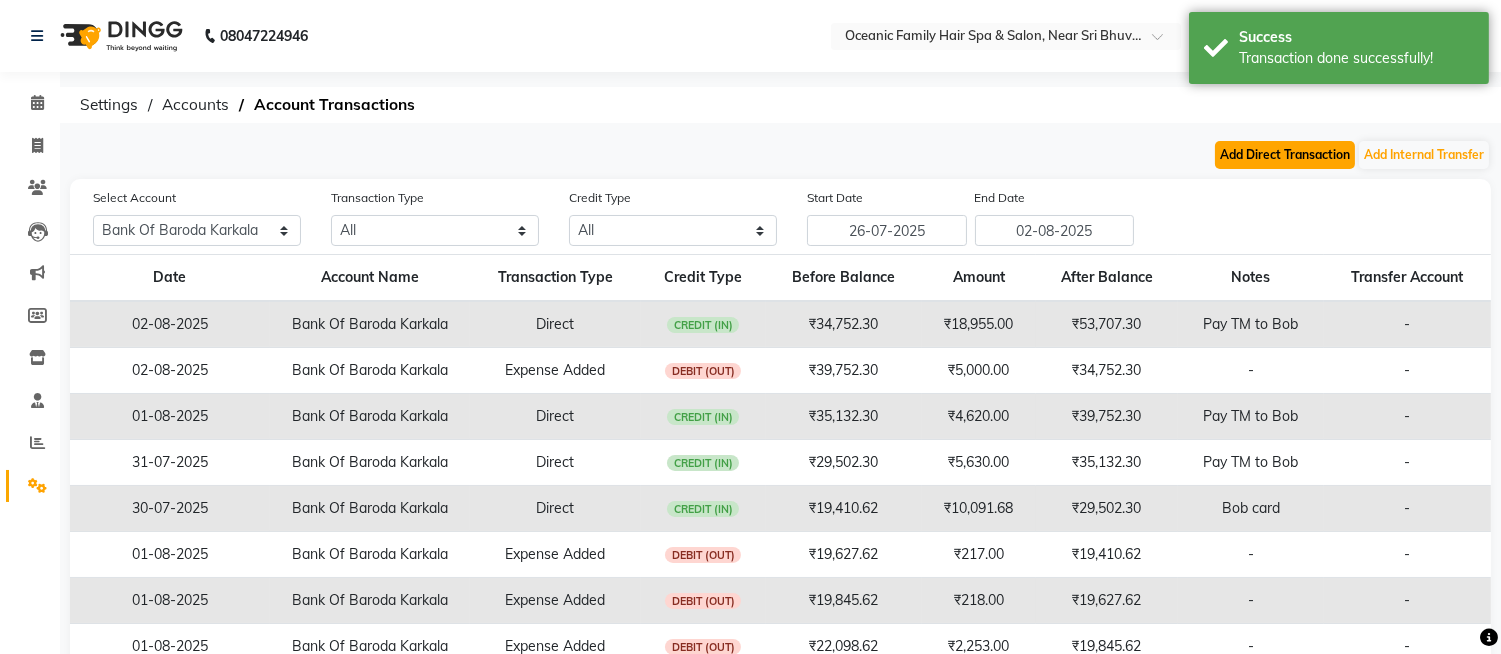 click on "Add Direct Transaction" 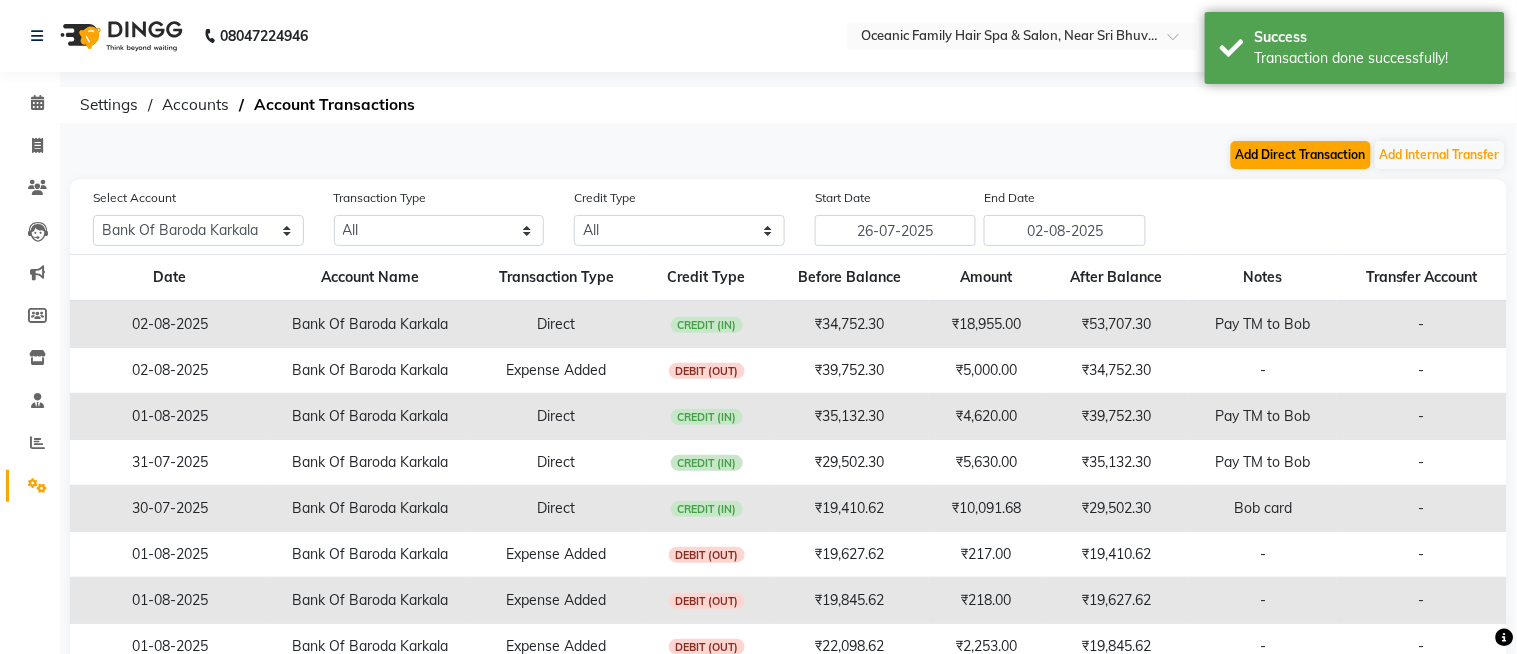 select on "direct" 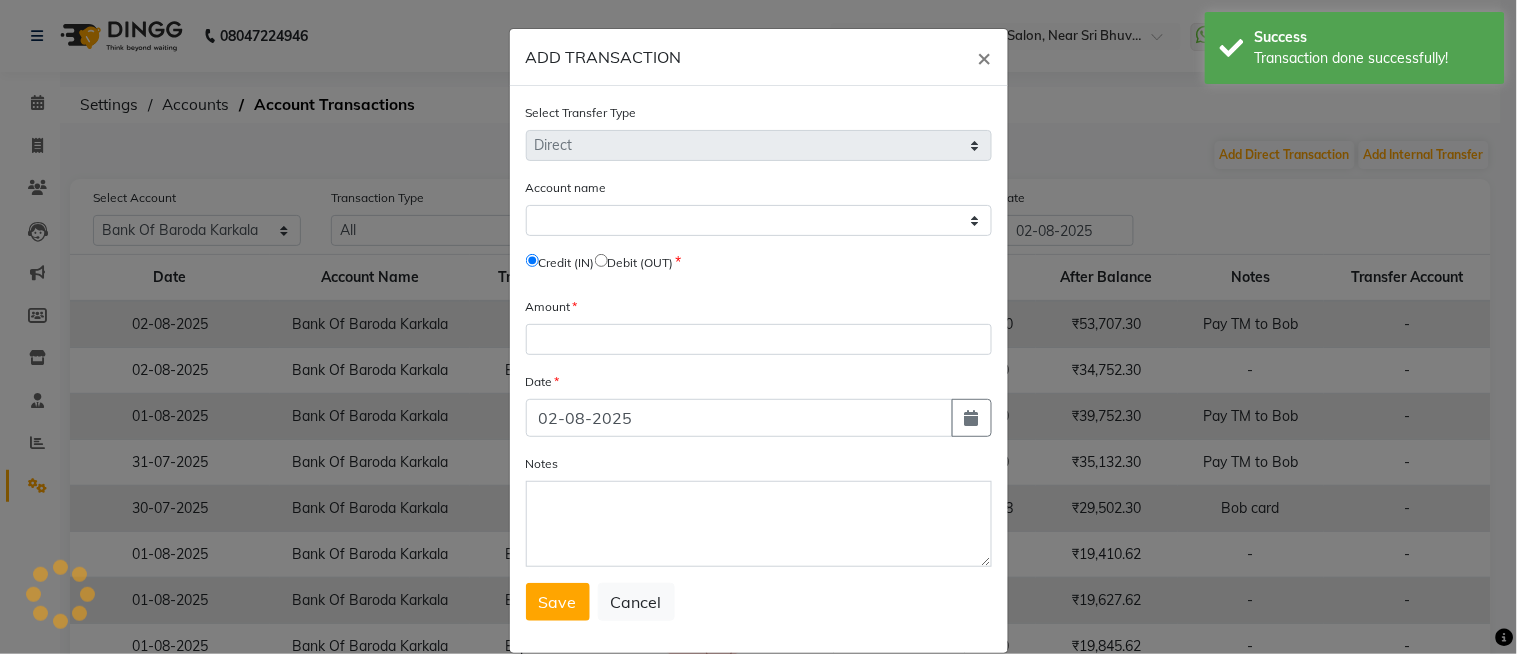 select on "3332" 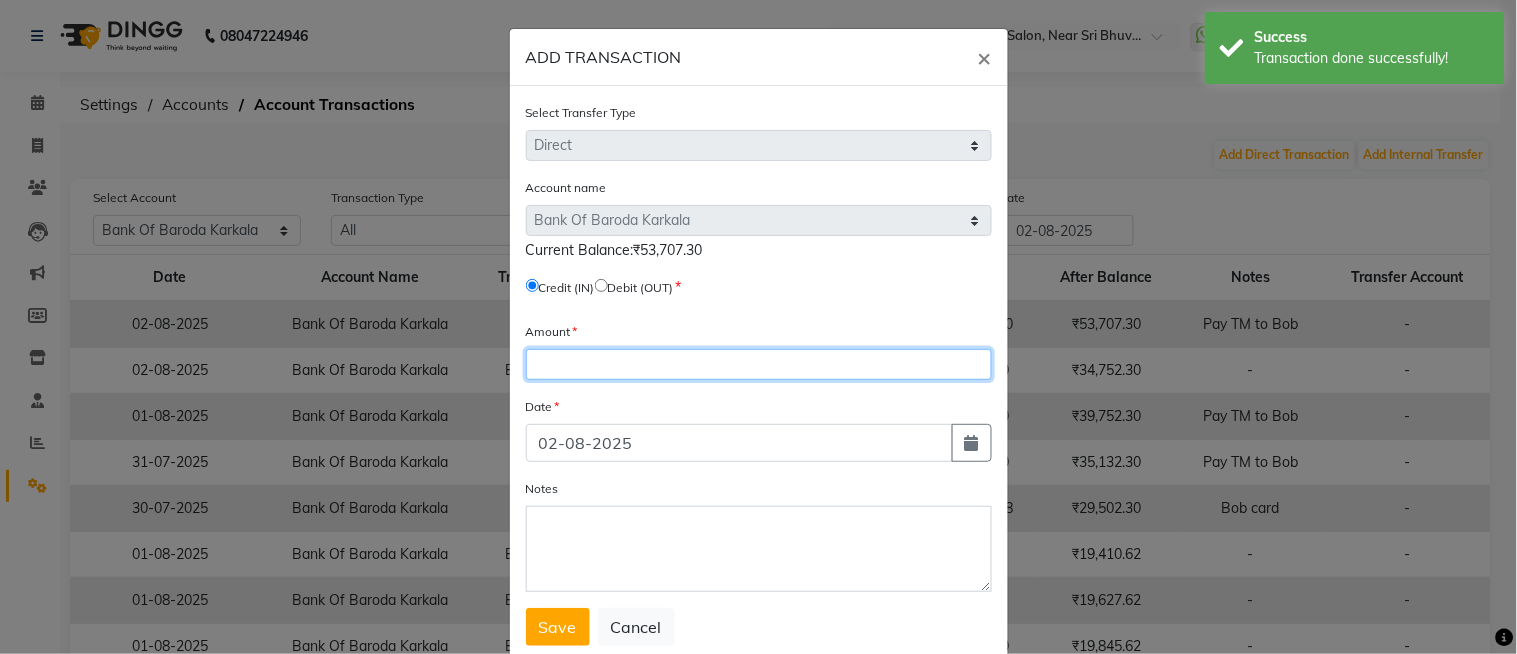 click 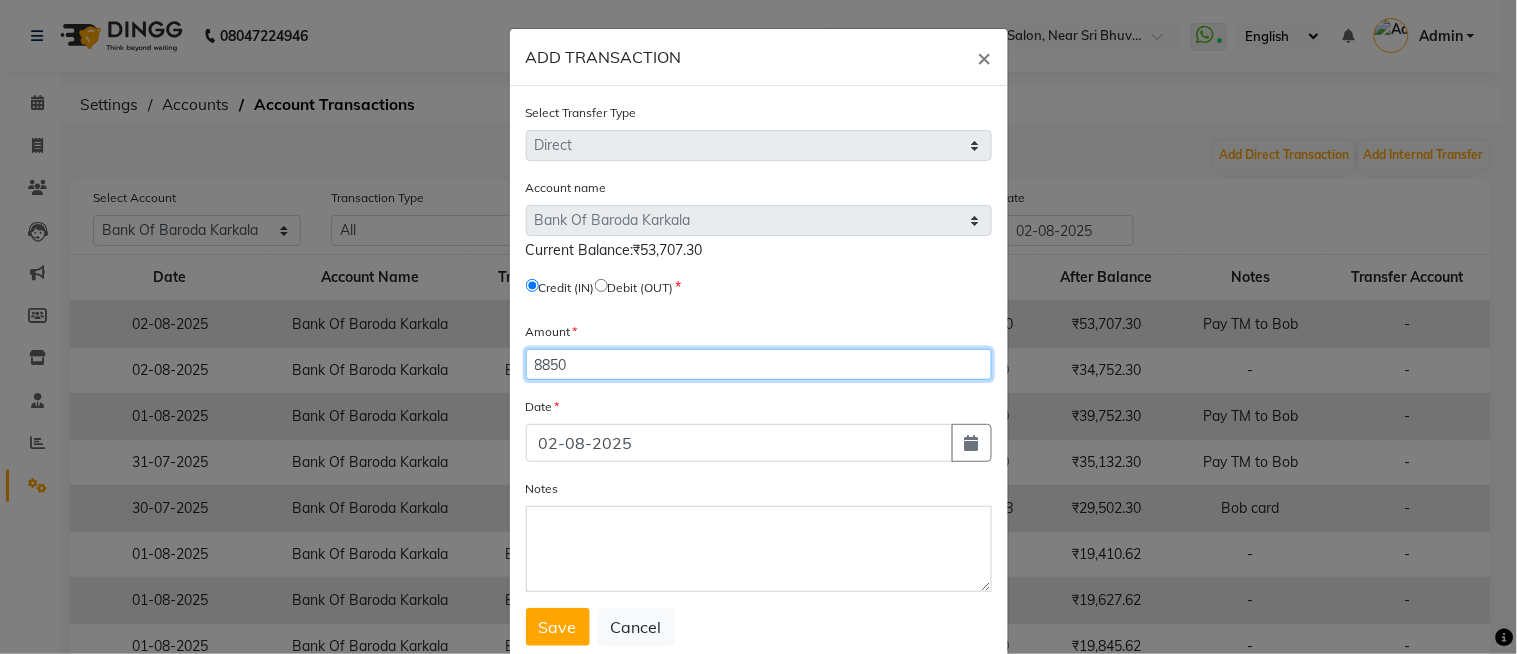 type on "8850" 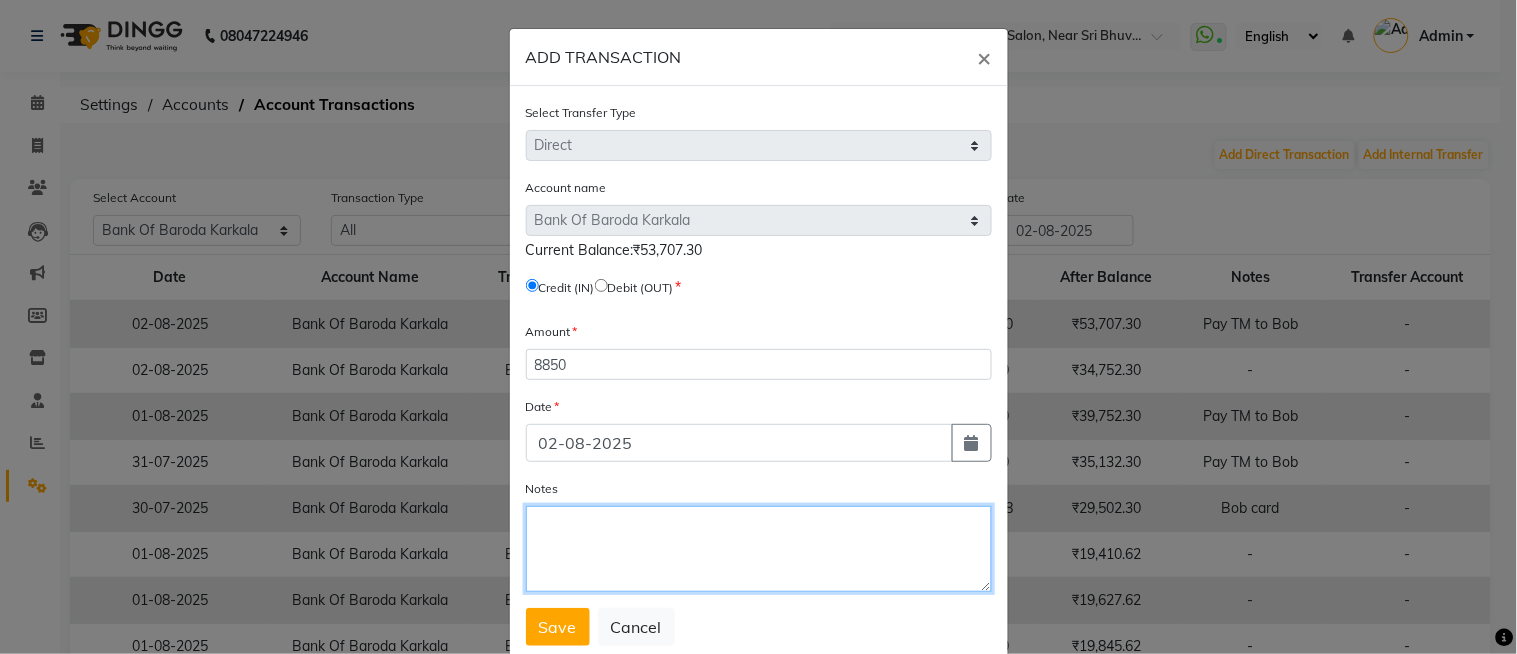 click on "Notes" at bounding box center (759, 549) 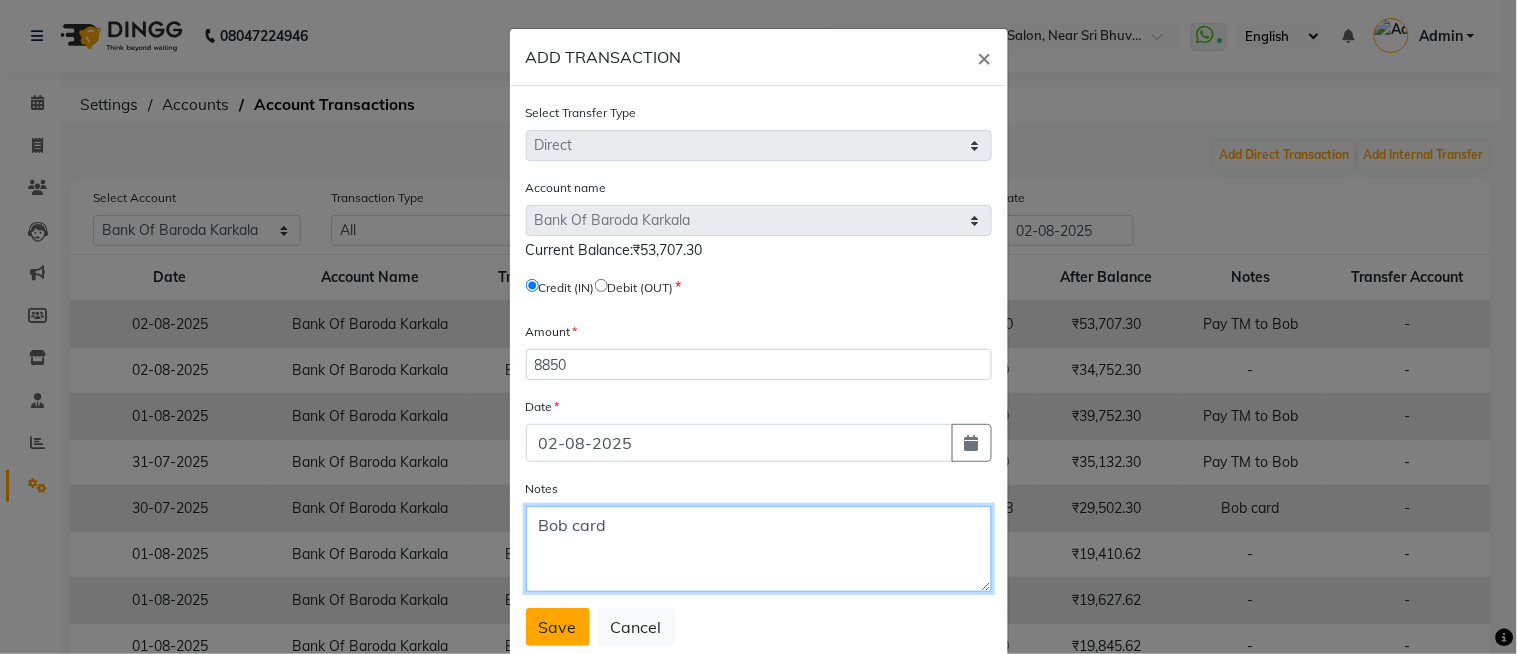 type on "Bob card" 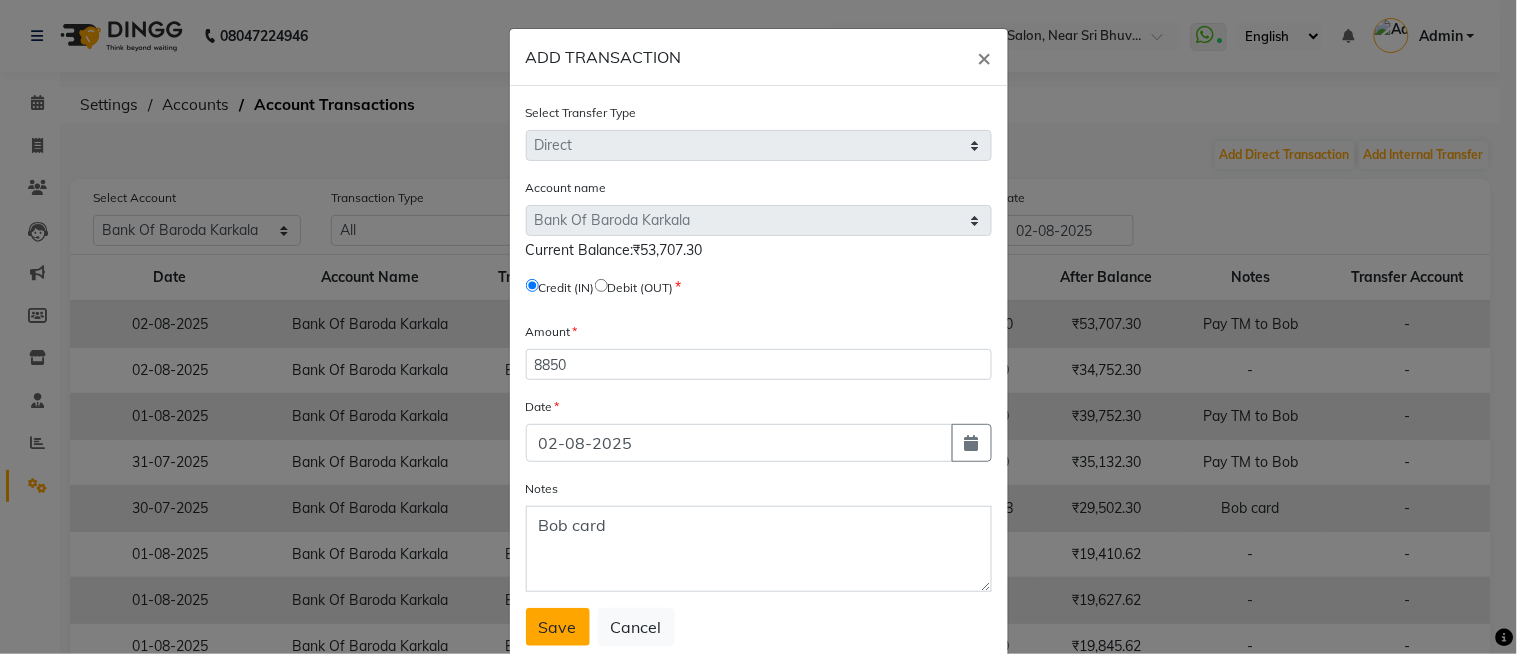 click on "Save" at bounding box center [558, 627] 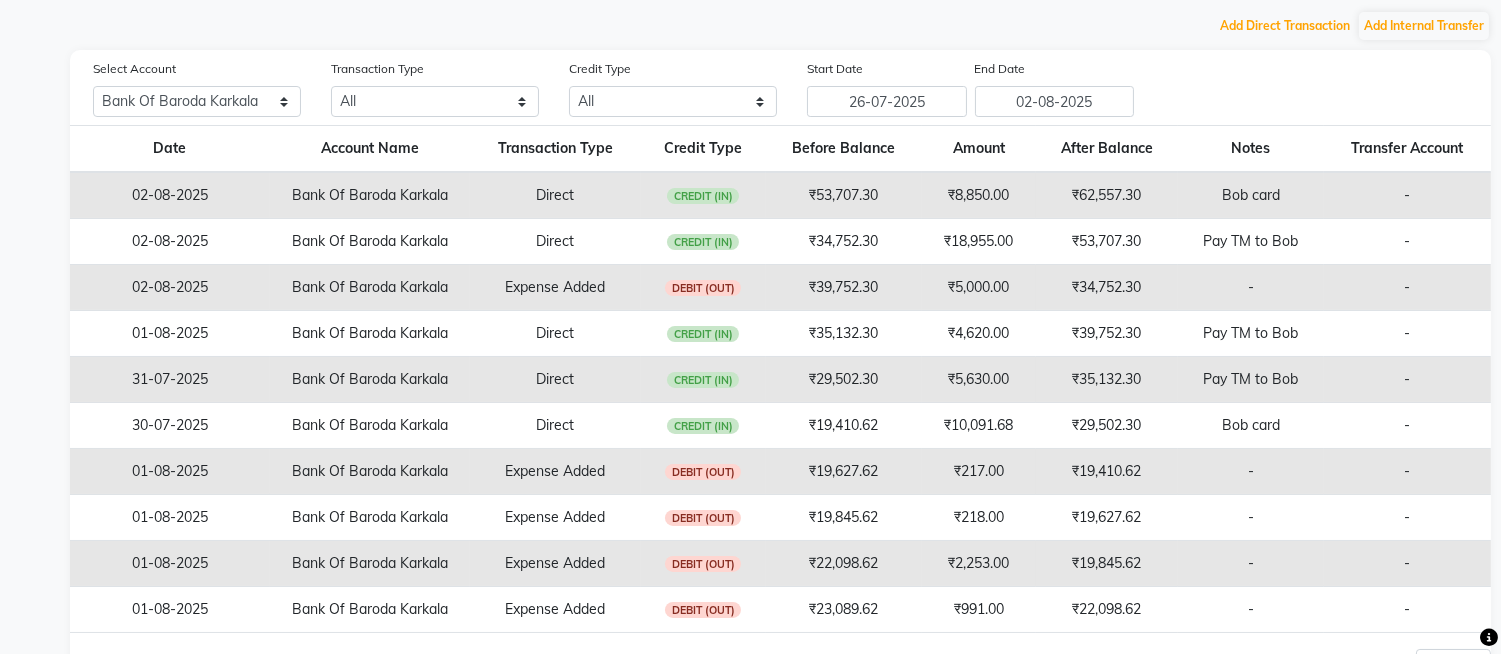 scroll, scrollTop: 0, scrollLeft: 0, axis: both 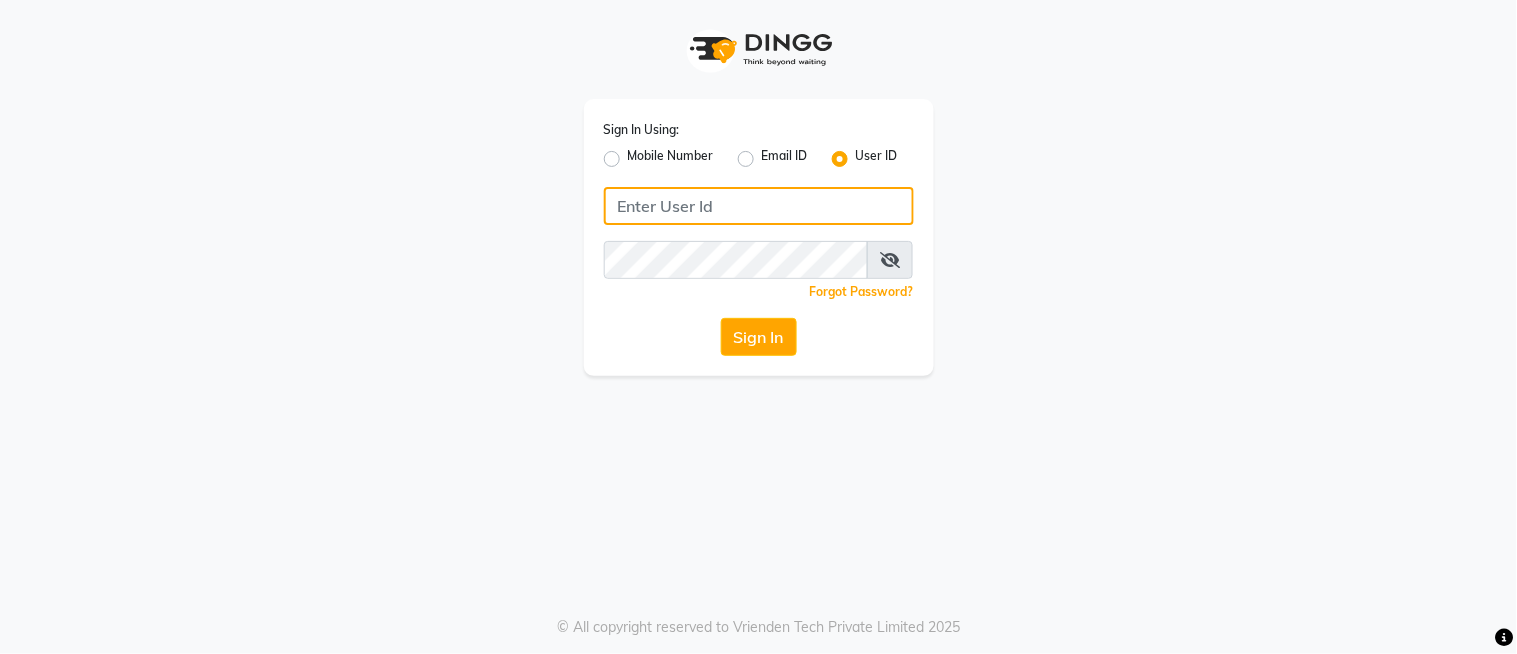 click 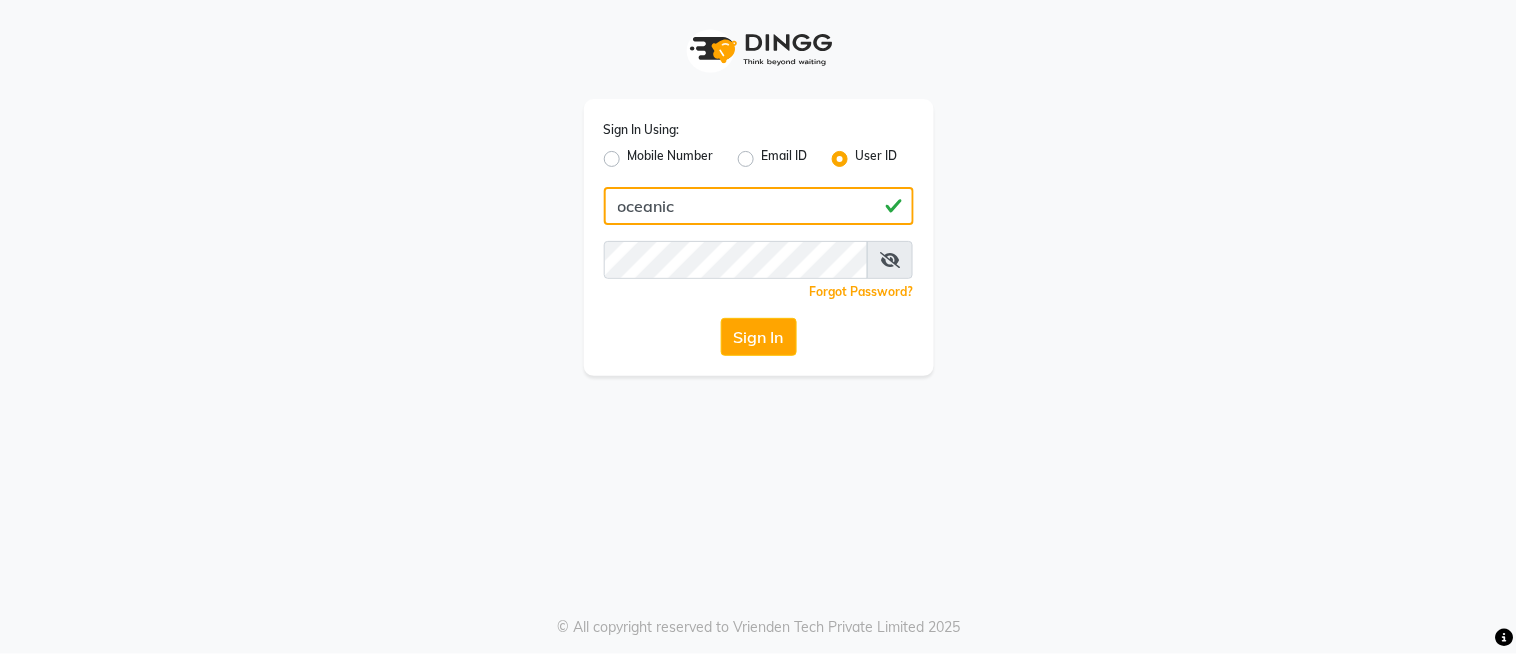 type on "oceanic" 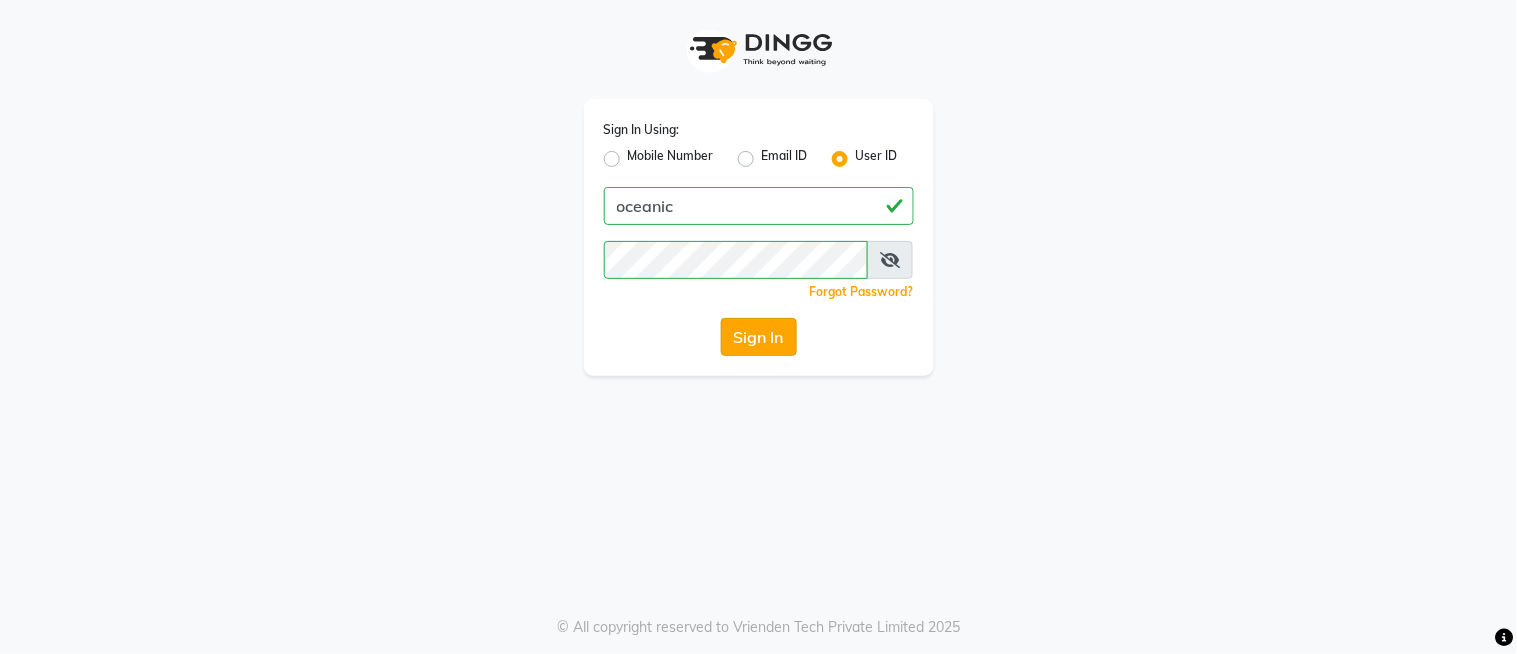 click on "Sign In" 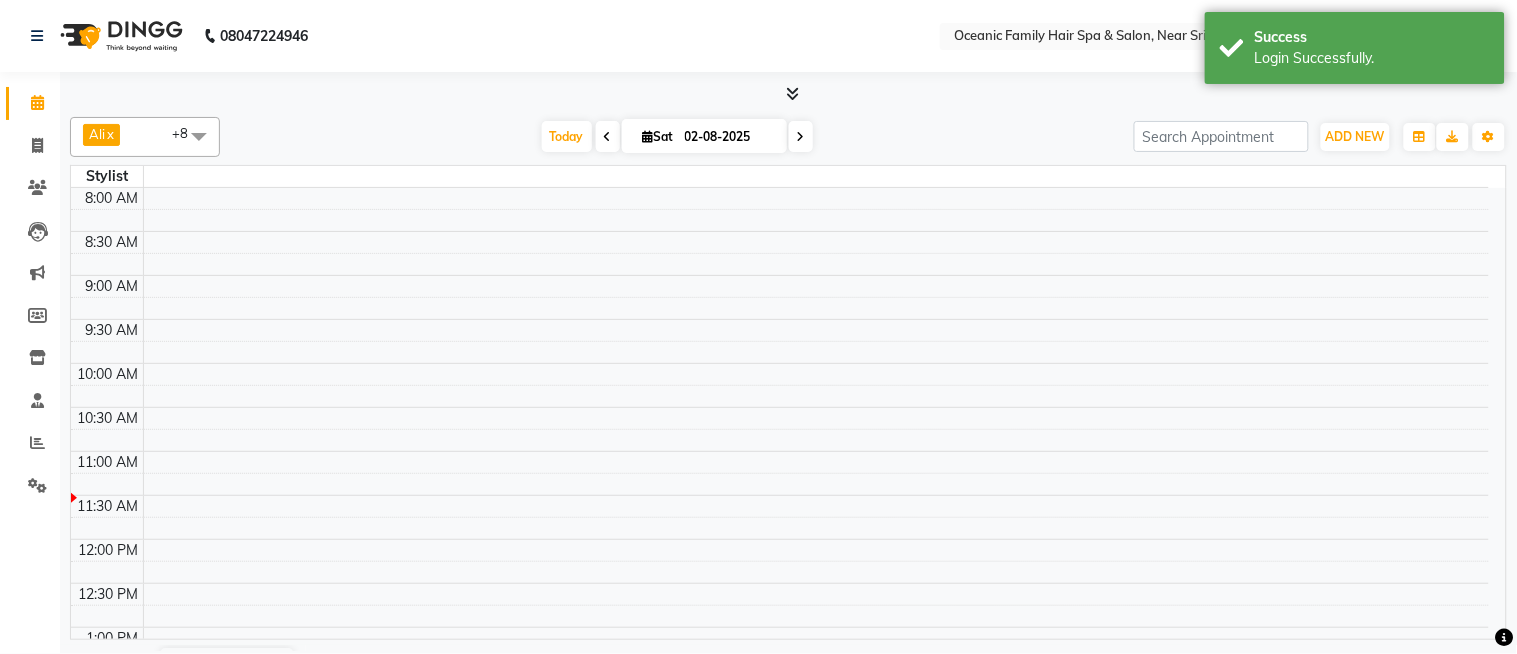 select on "en" 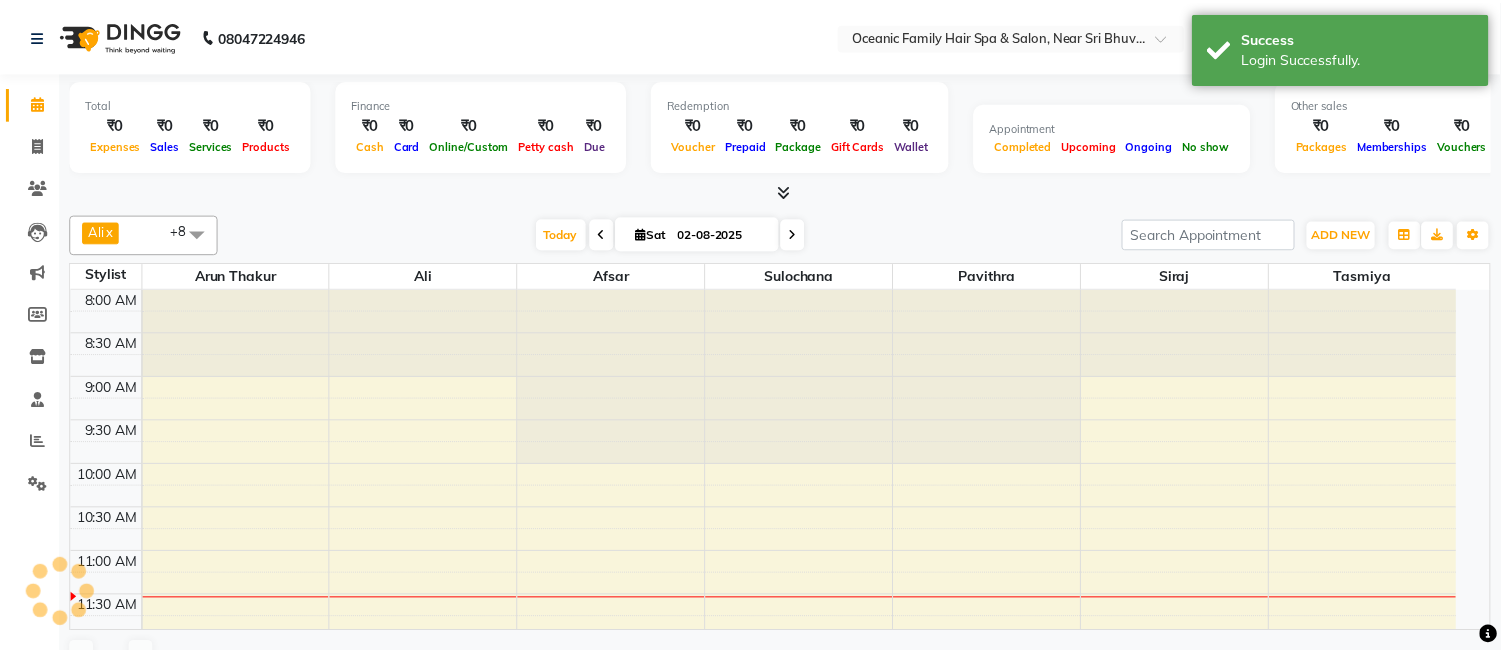scroll, scrollTop: 265, scrollLeft: 0, axis: vertical 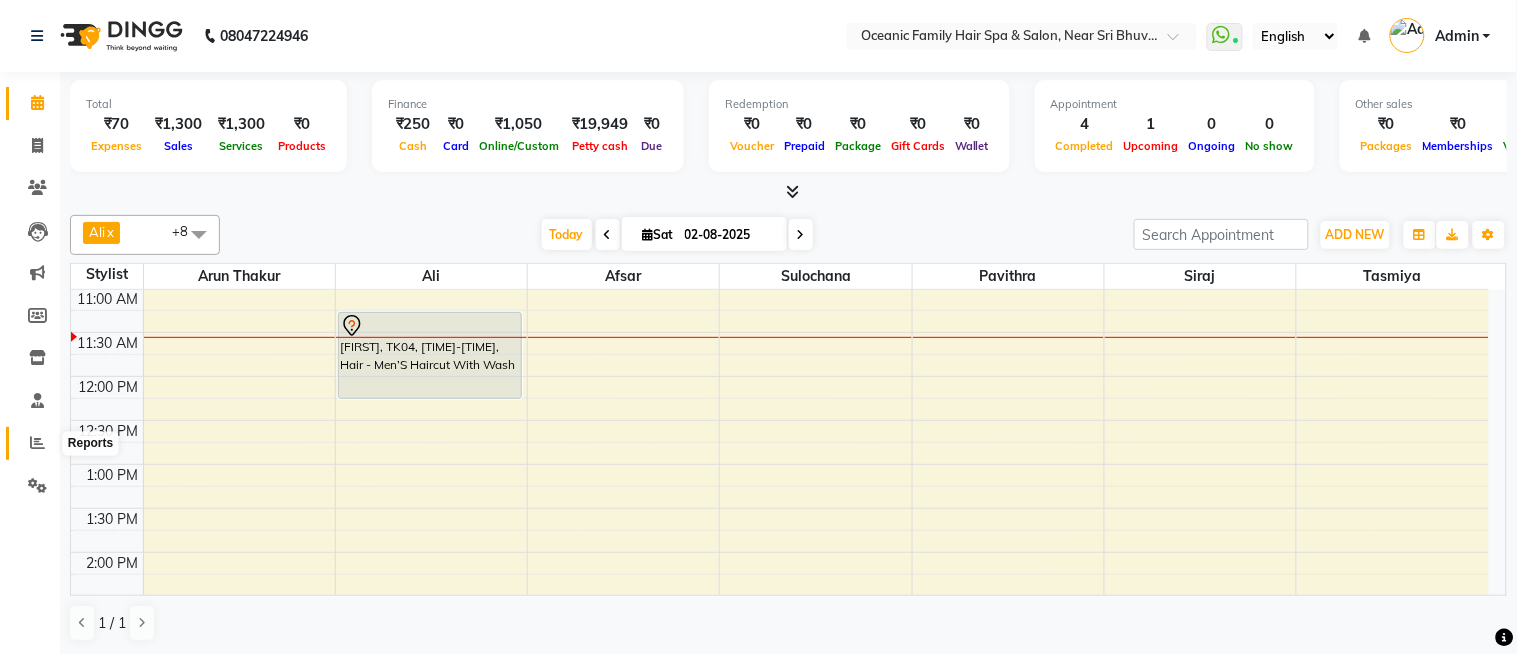 click 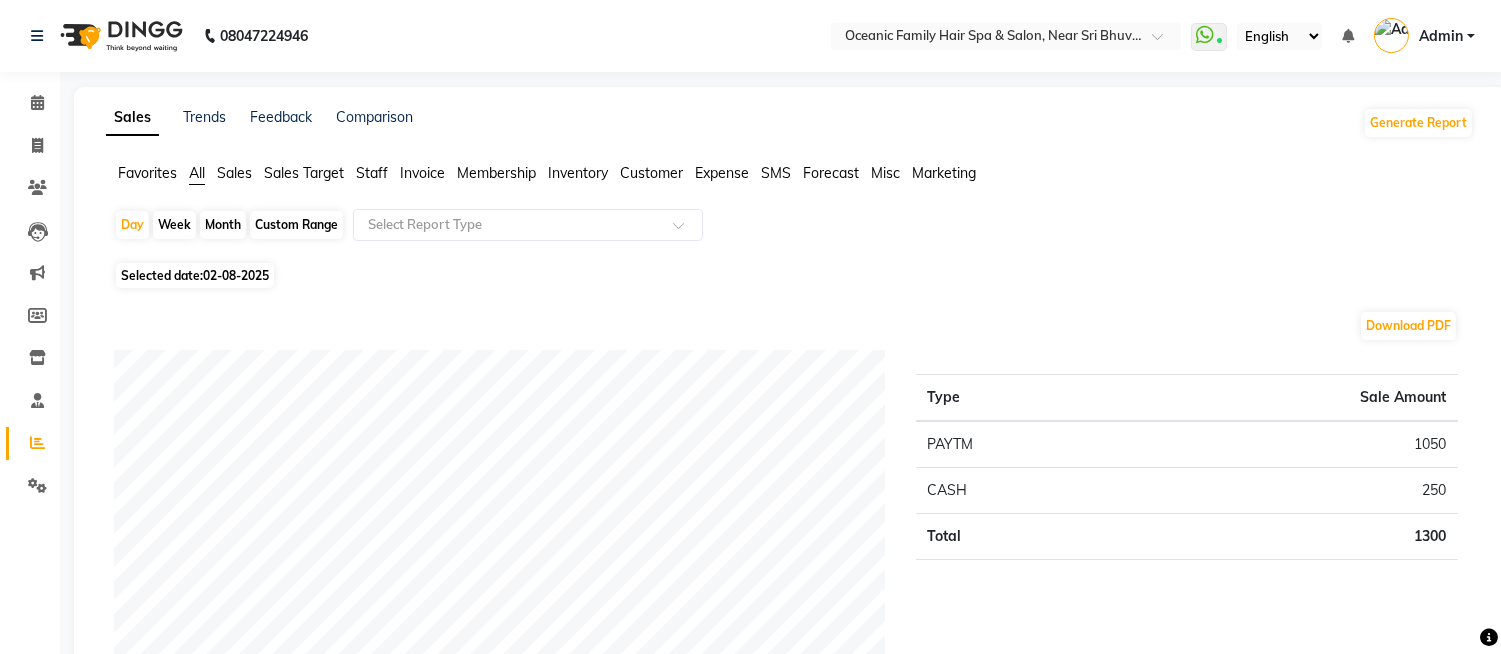click on "Staff" 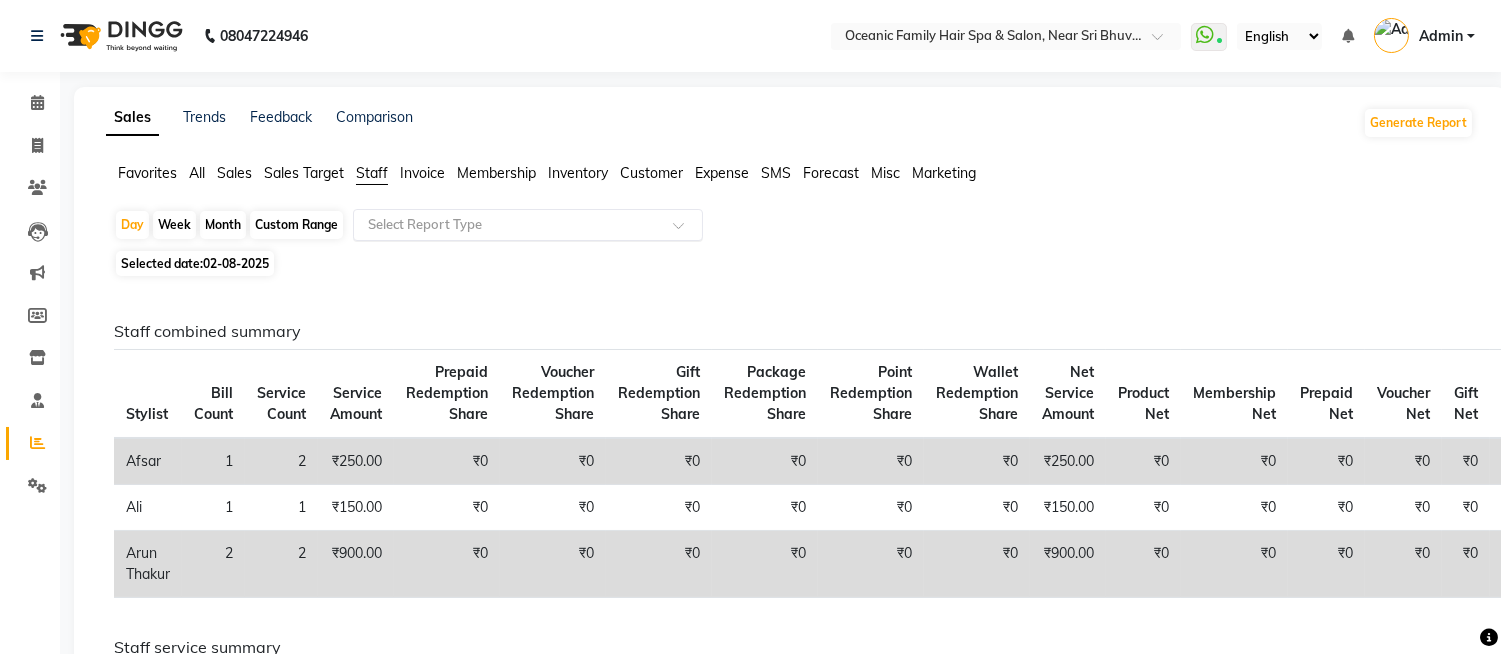 click 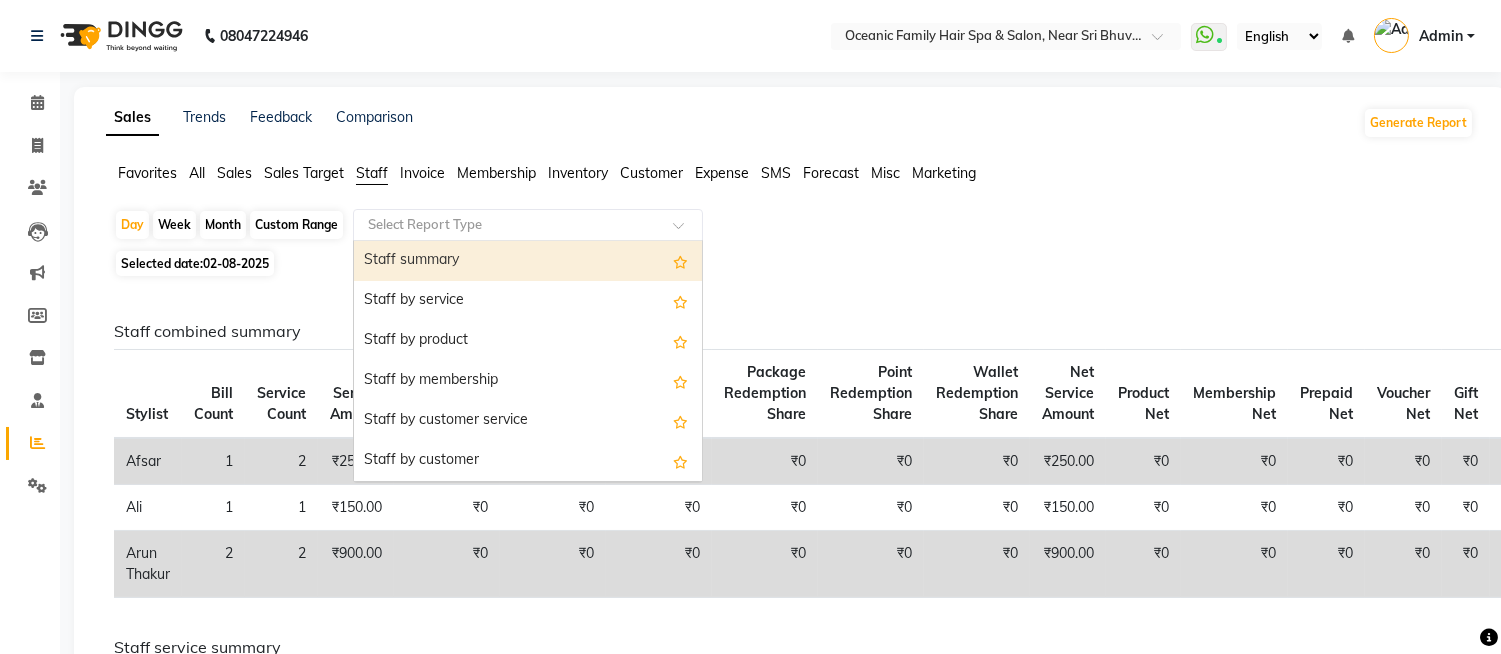 click on "Staff summary" at bounding box center (528, 261) 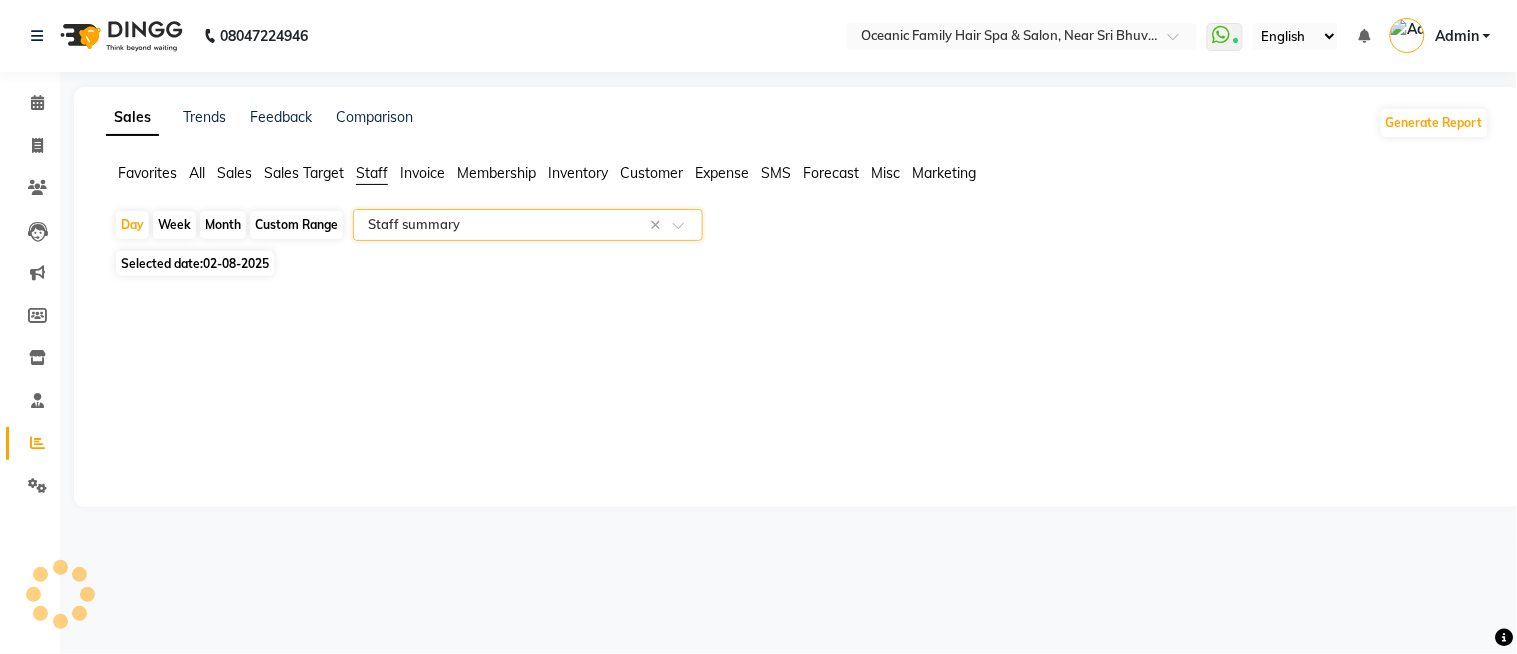 select on "full_report" 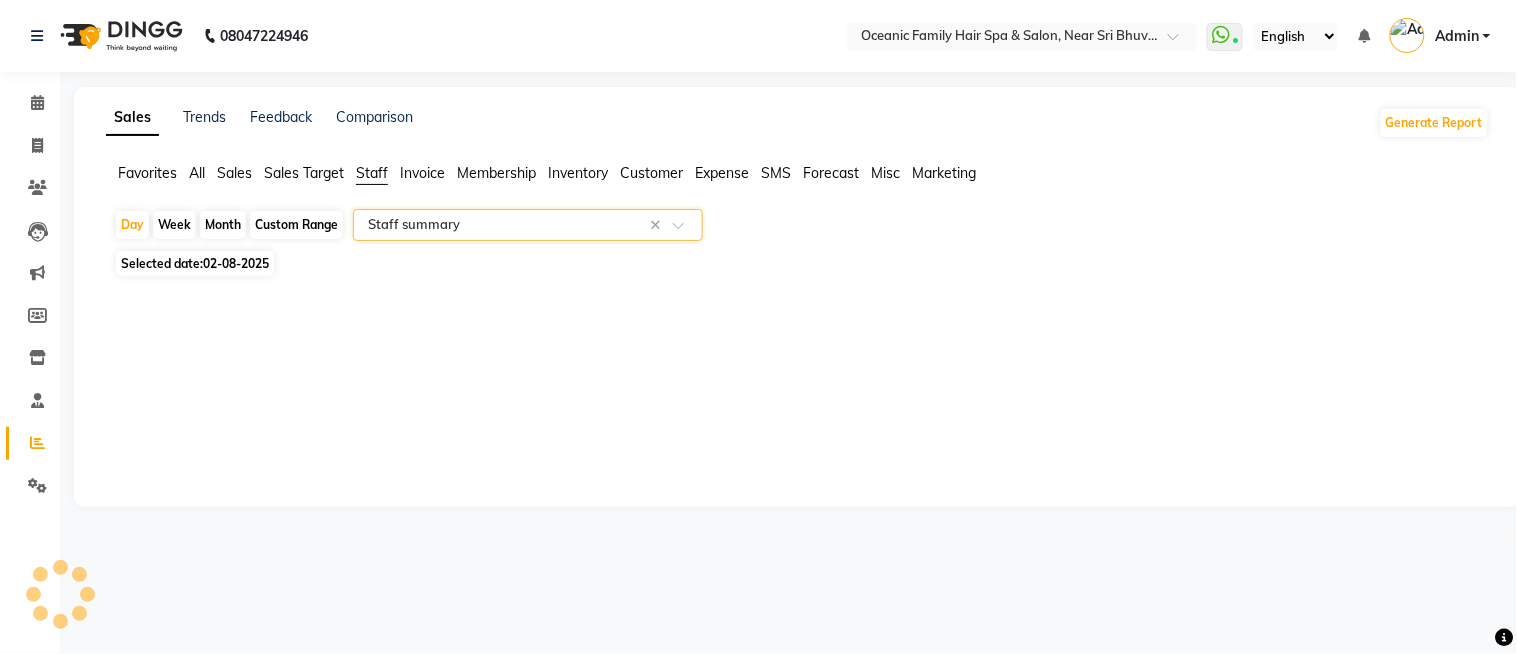select on "csv" 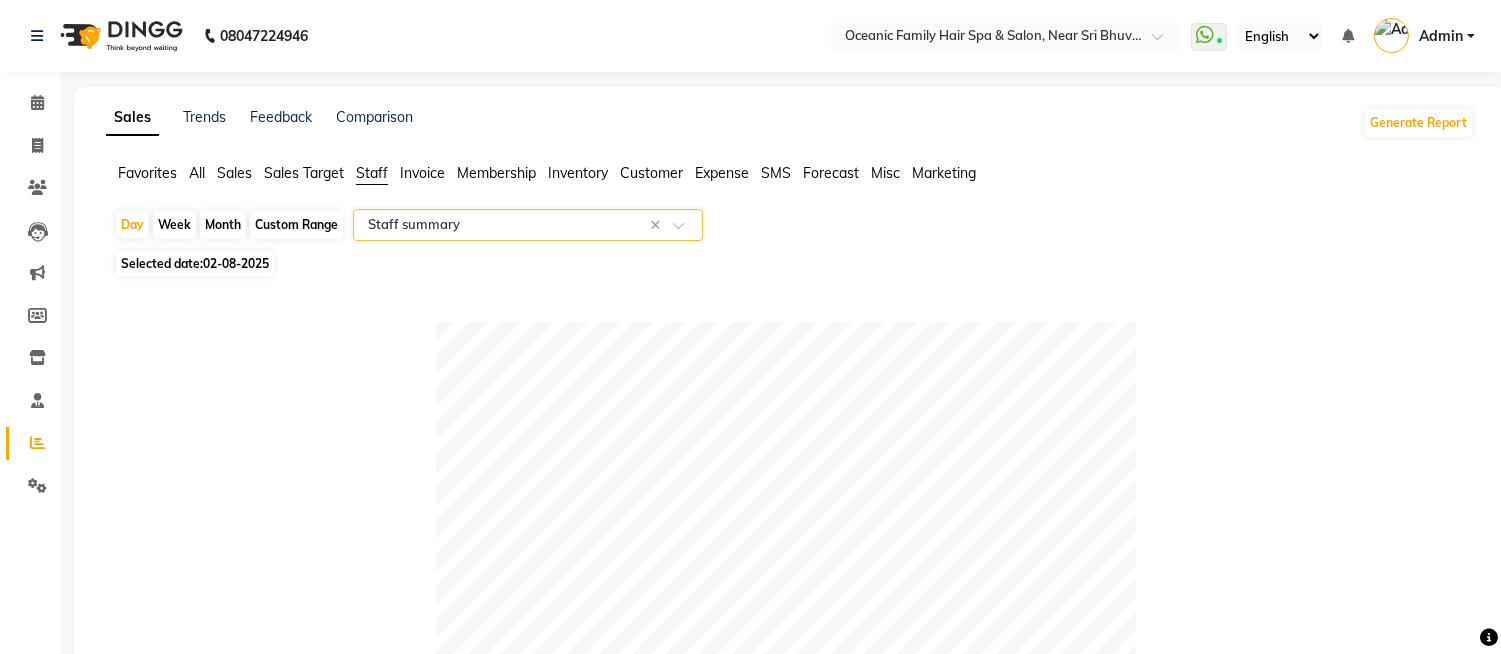 click on "Custom Range" 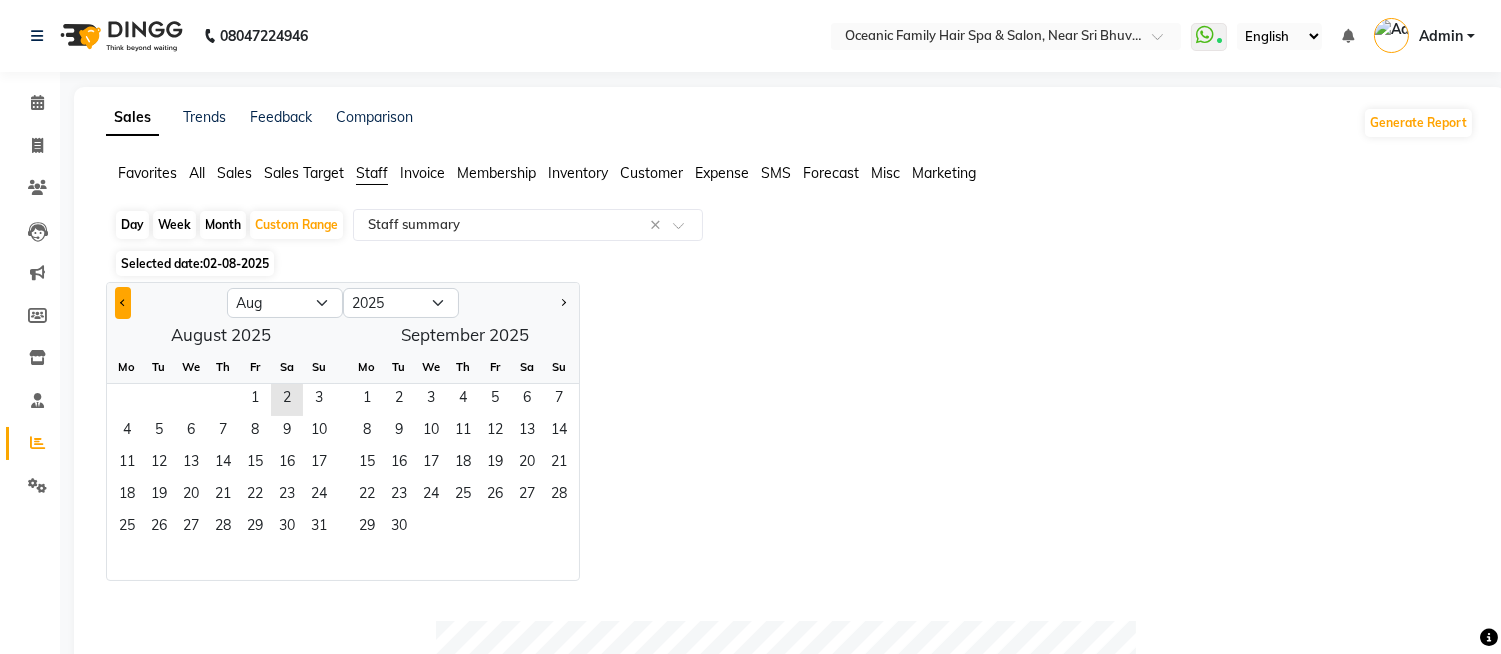 click 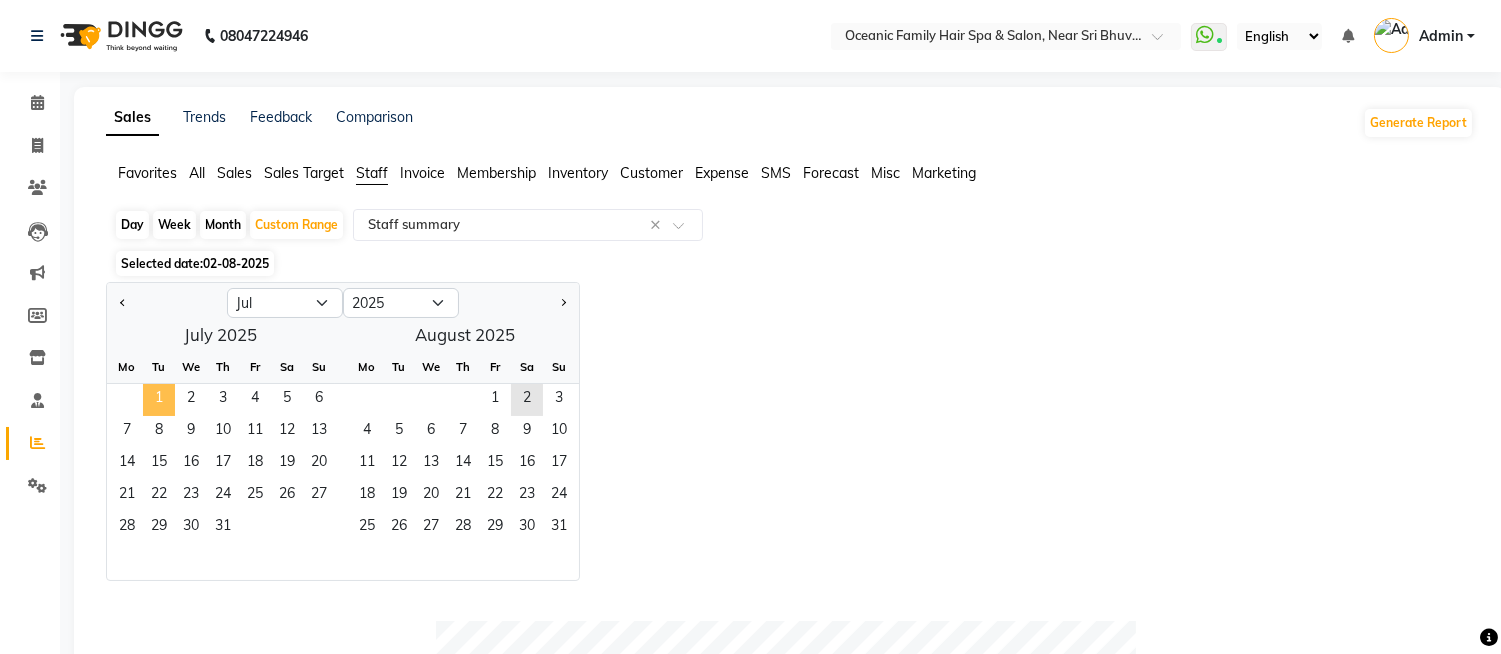 click on "1" 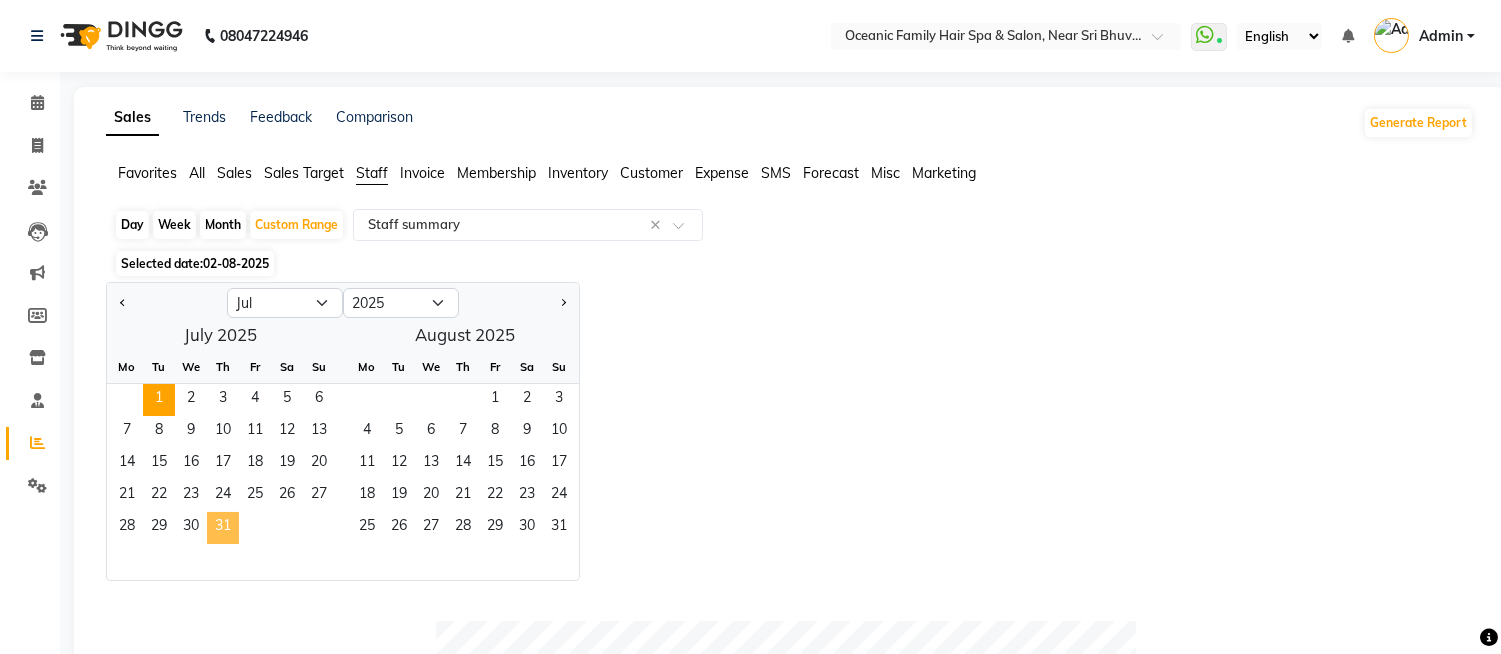 click on "31" 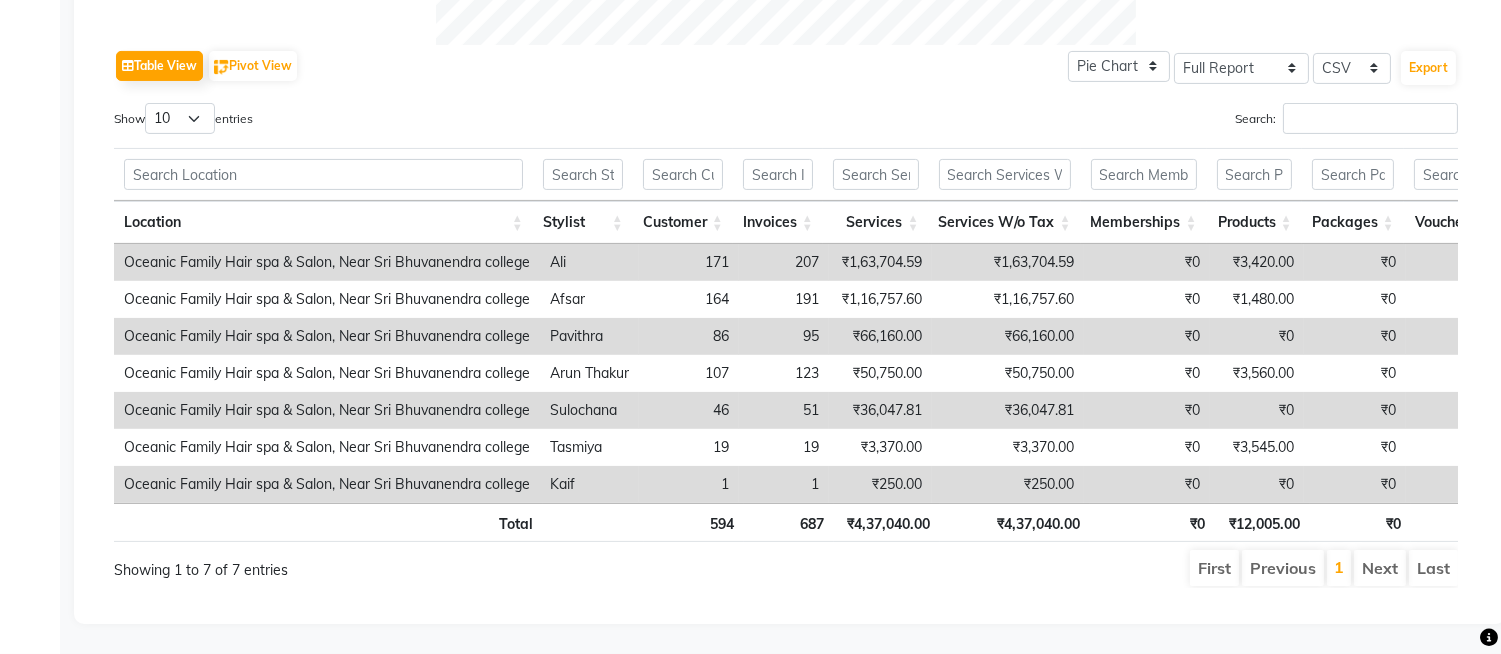 scroll, scrollTop: 1011, scrollLeft: 0, axis: vertical 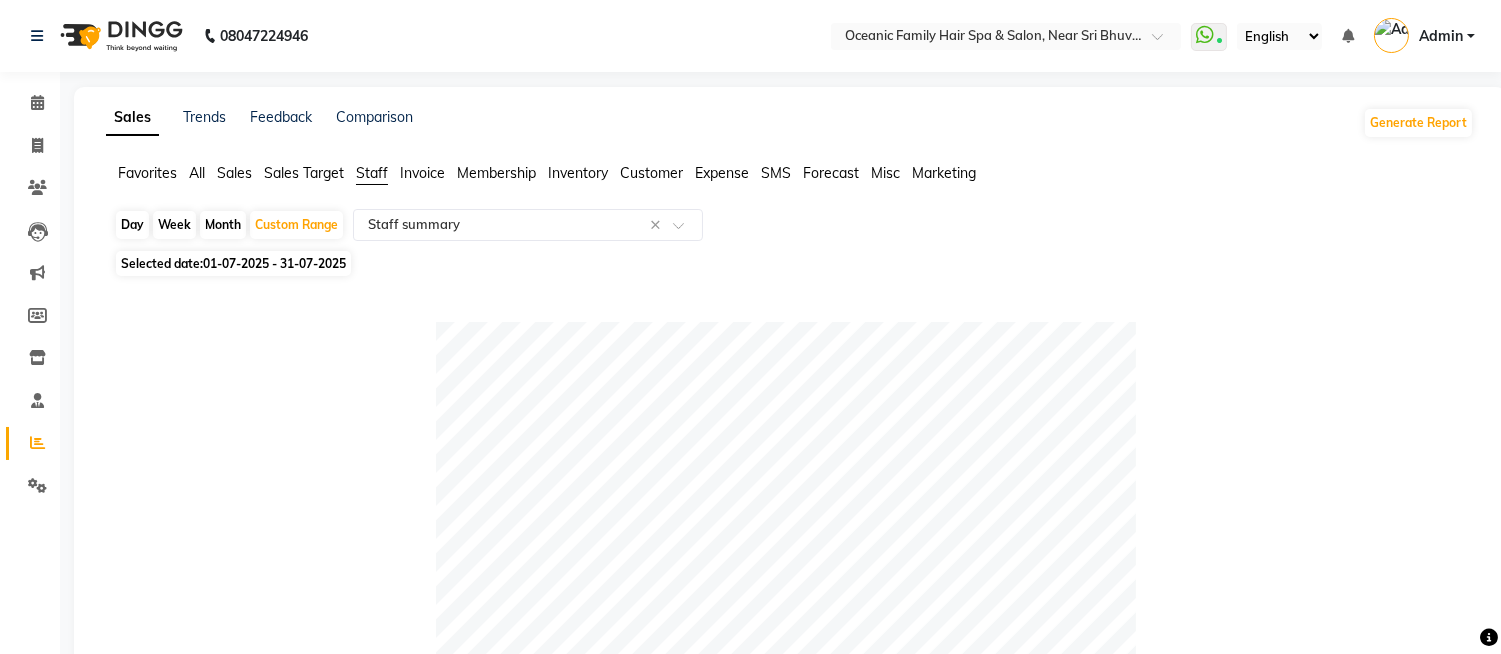 click on "Sales" 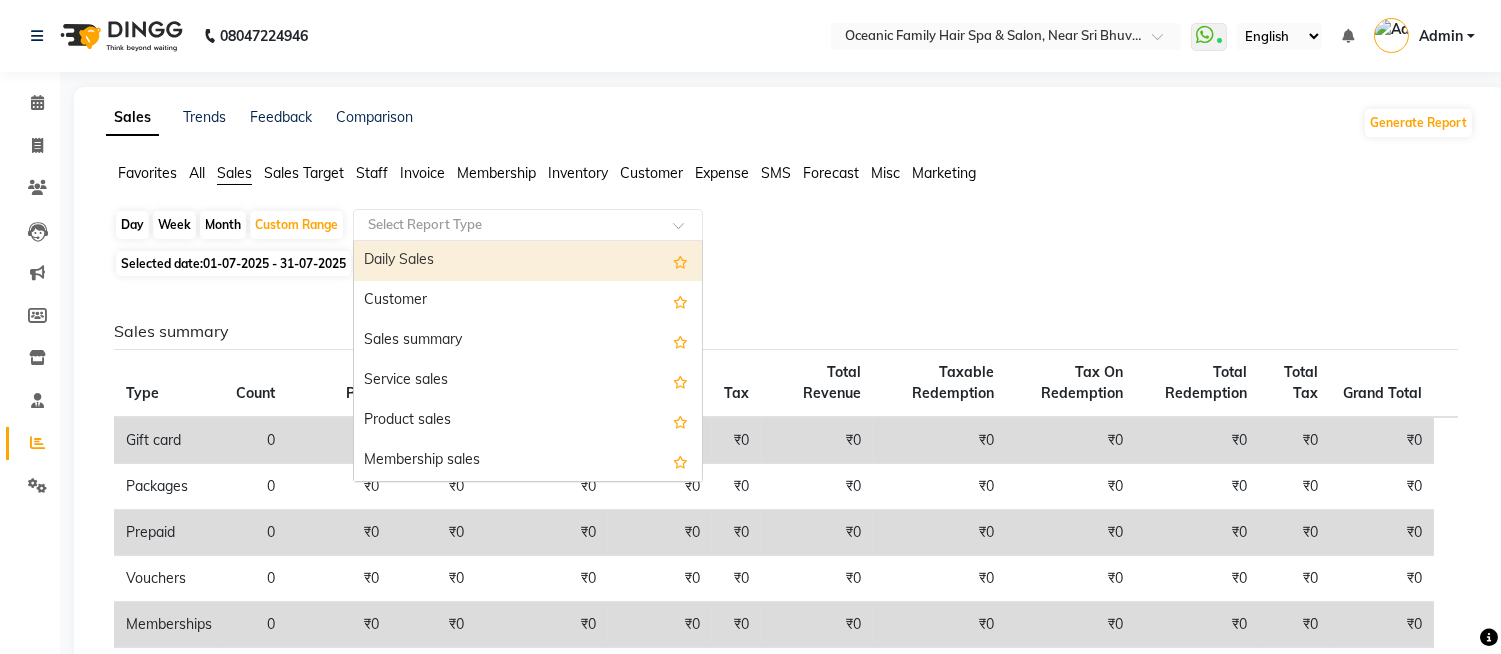 click 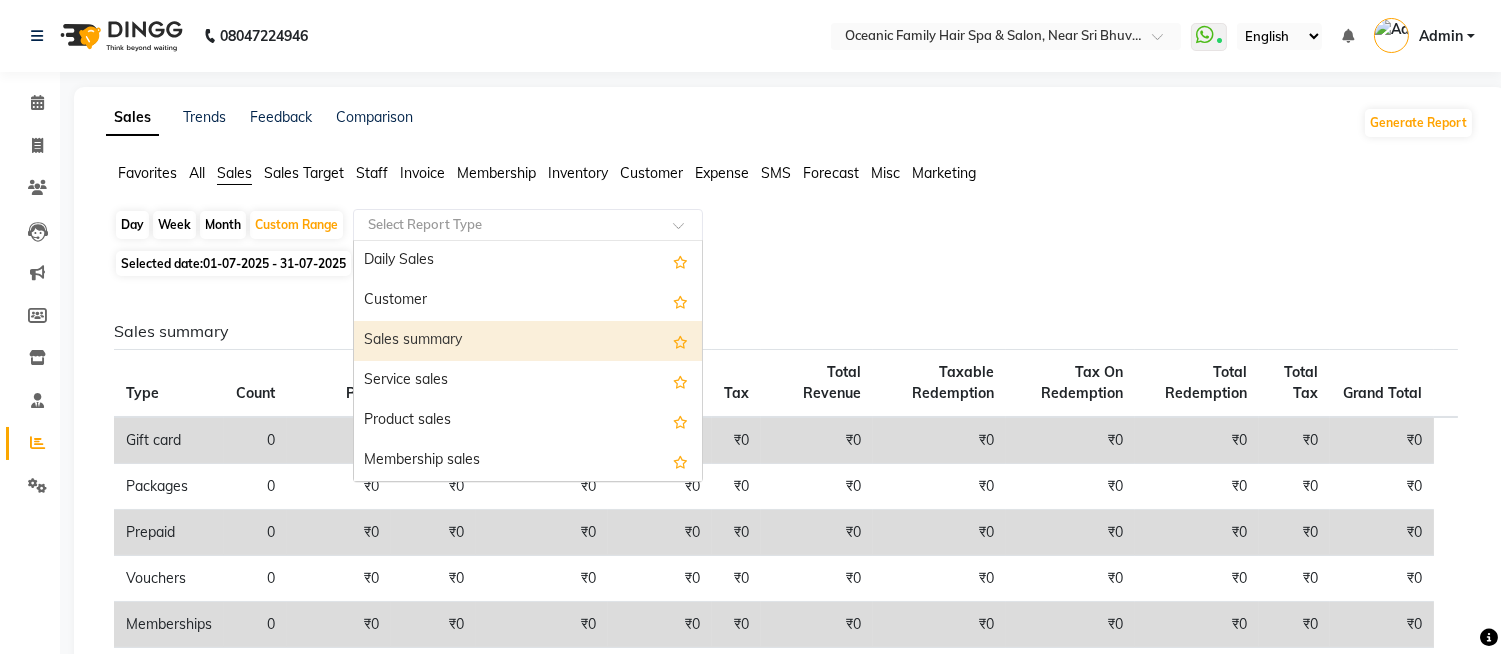 click on "Sales summary" at bounding box center [528, 341] 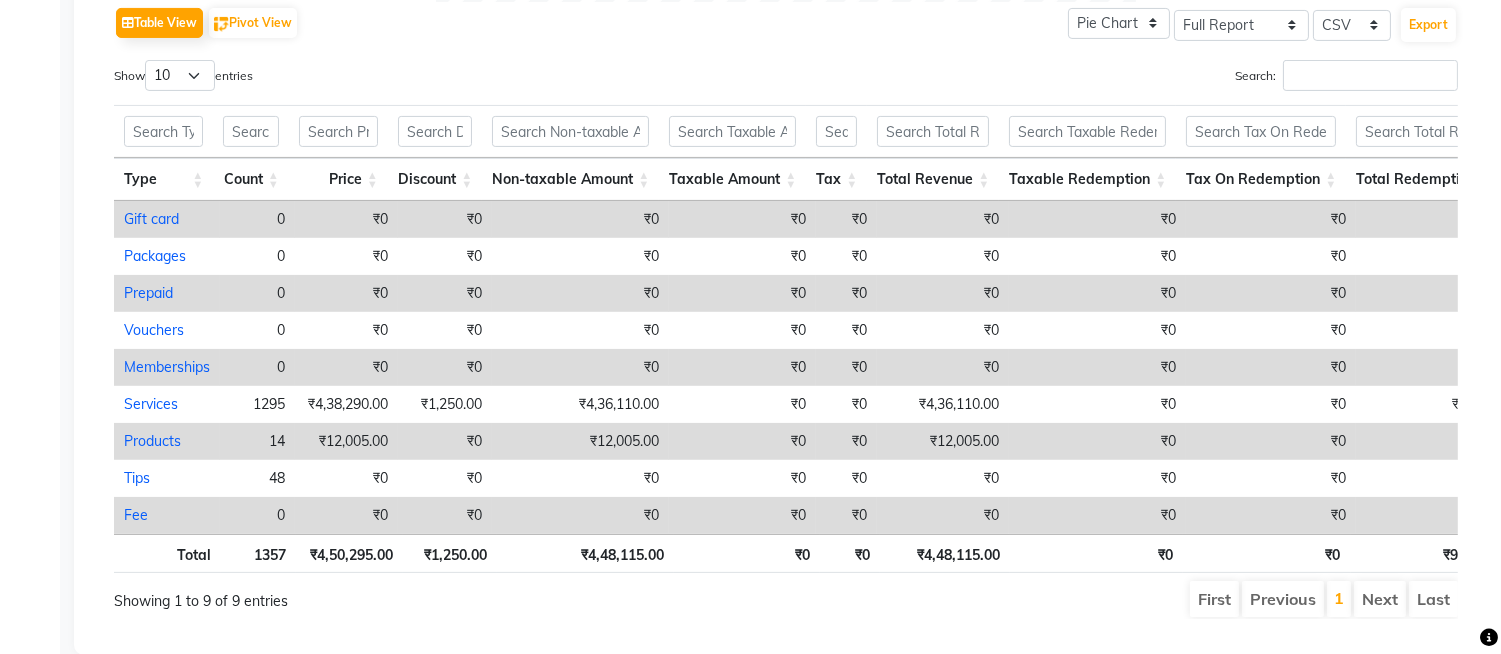 scroll, scrollTop: 1085, scrollLeft: 0, axis: vertical 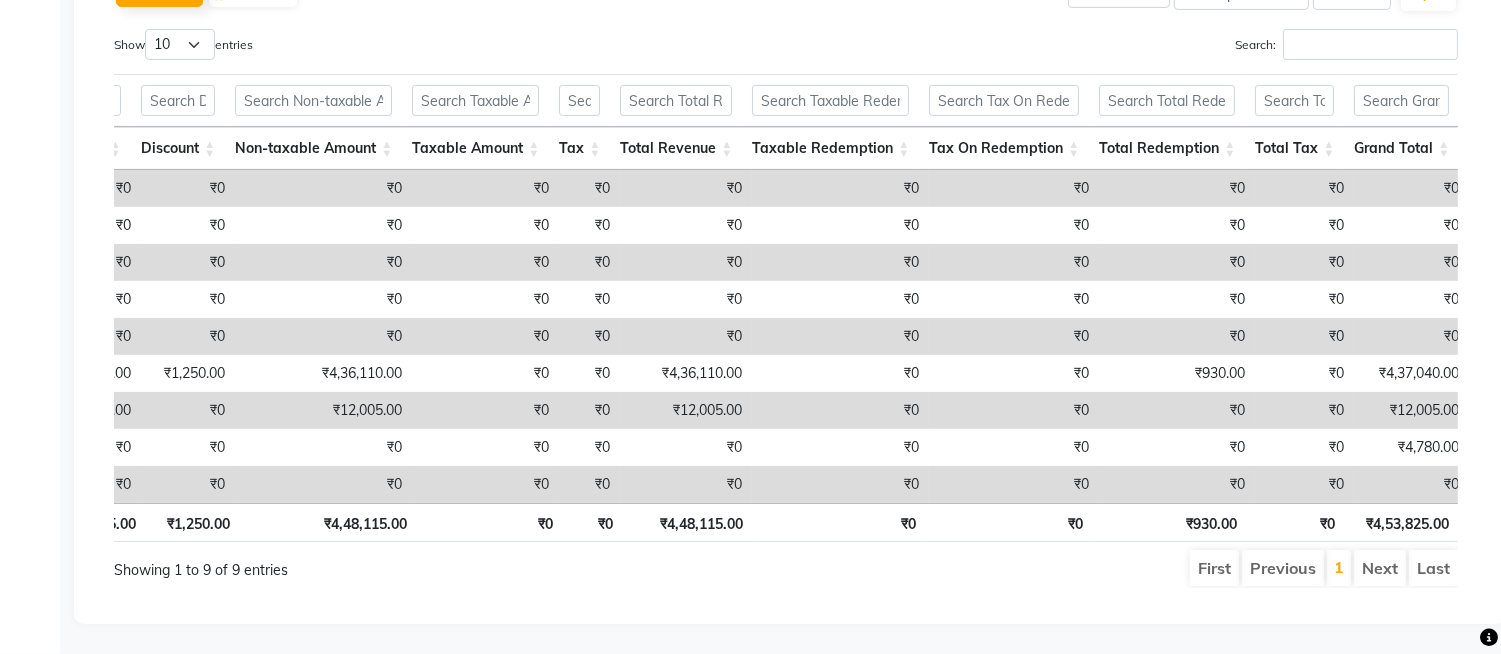 drag, startPoint x: 1204, startPoint y: 565, endPoint x: 1386, endPoint y: 571, distance: 182.09888 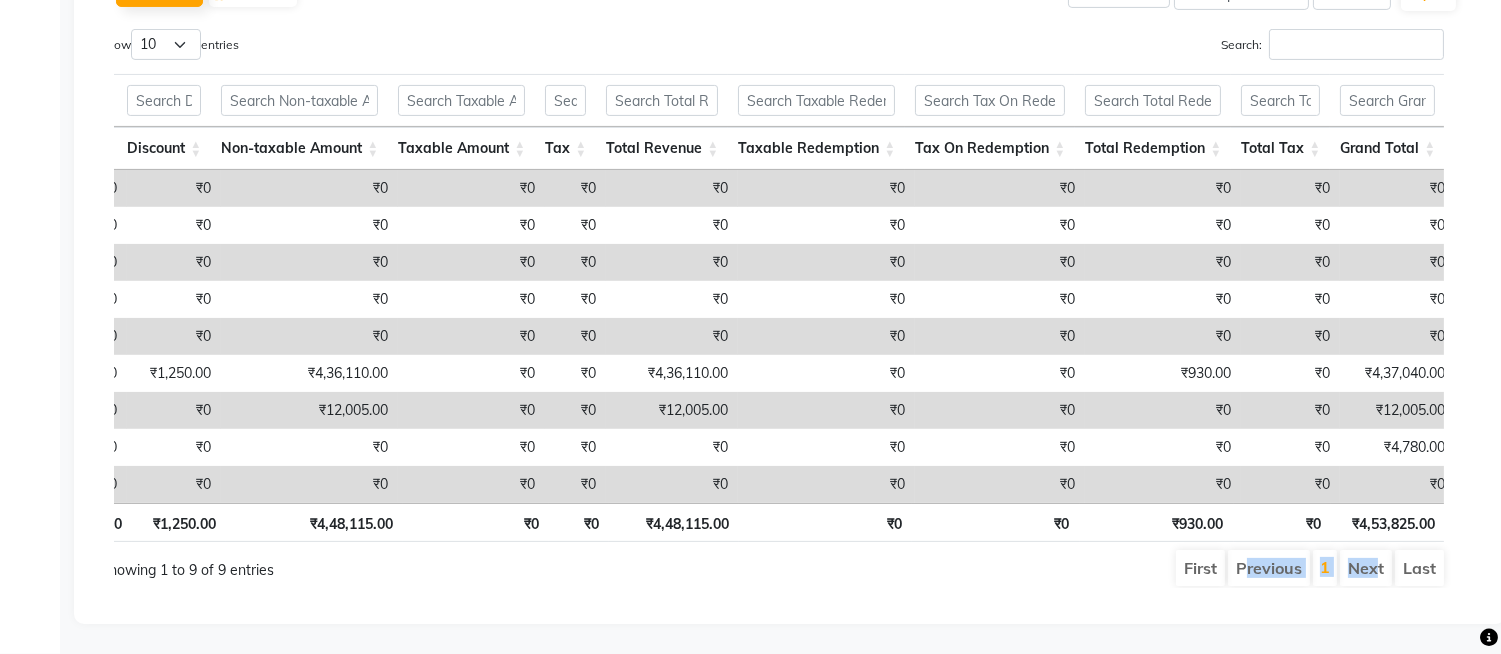 scroll, scrollTop: 0, scrollLeft: 0, axis: both 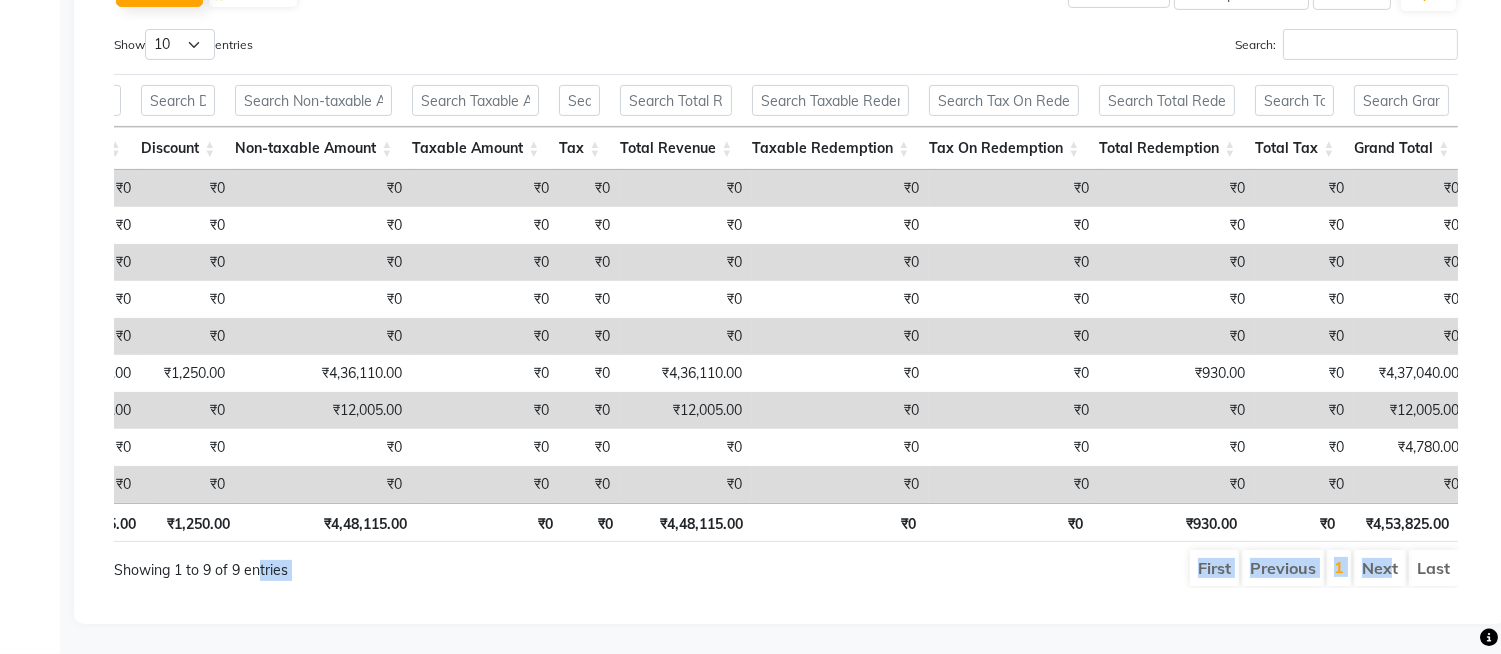 drag, startPoint x: 1387, startPoint y: 571, endPoint x: 251, endPoint y: 564, distance: 1136.0216 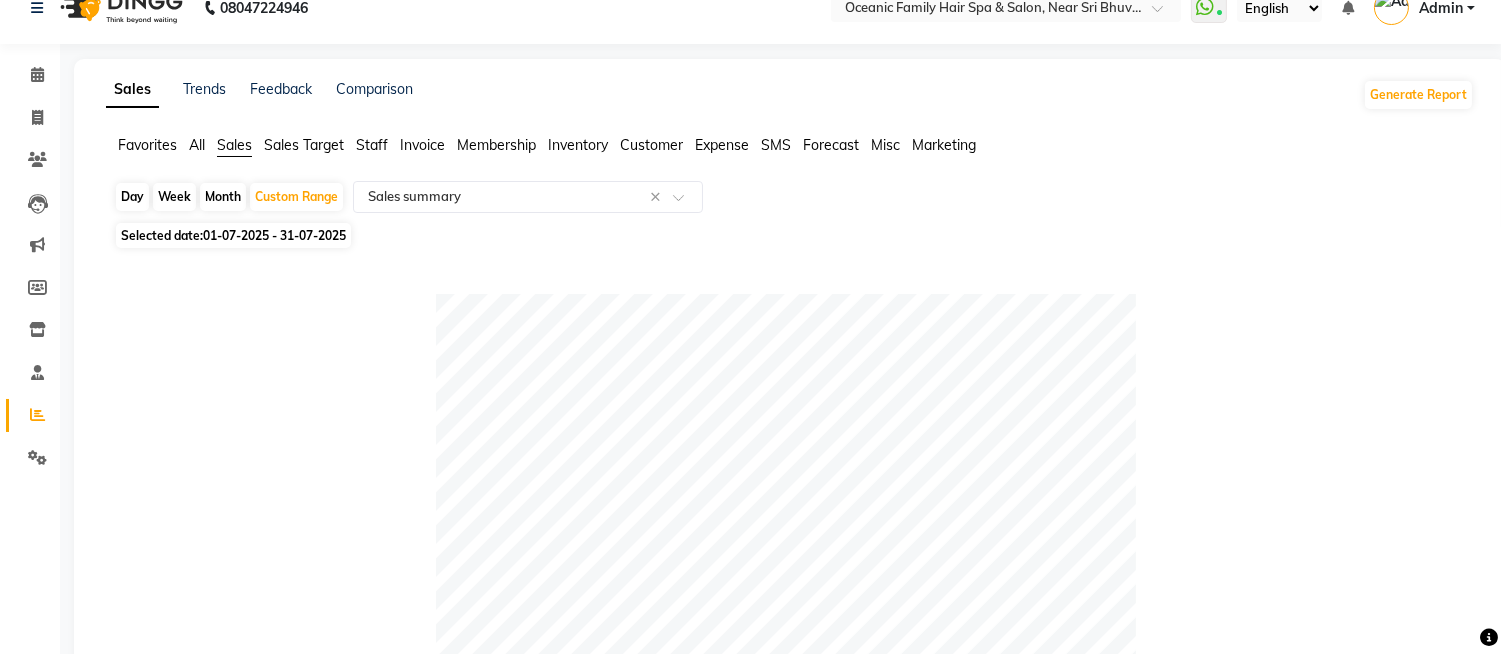 scroll, scrollTop: 0, scrollLeft: 0, axis: both 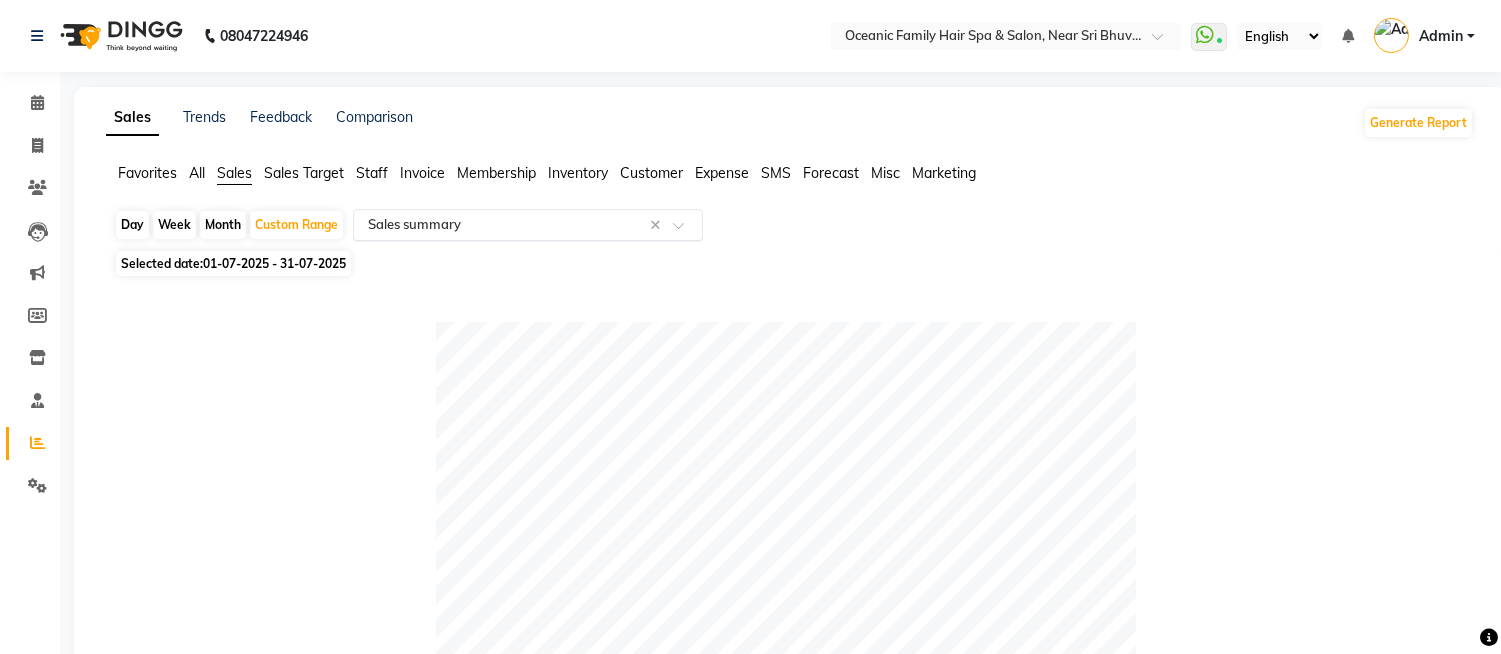 click 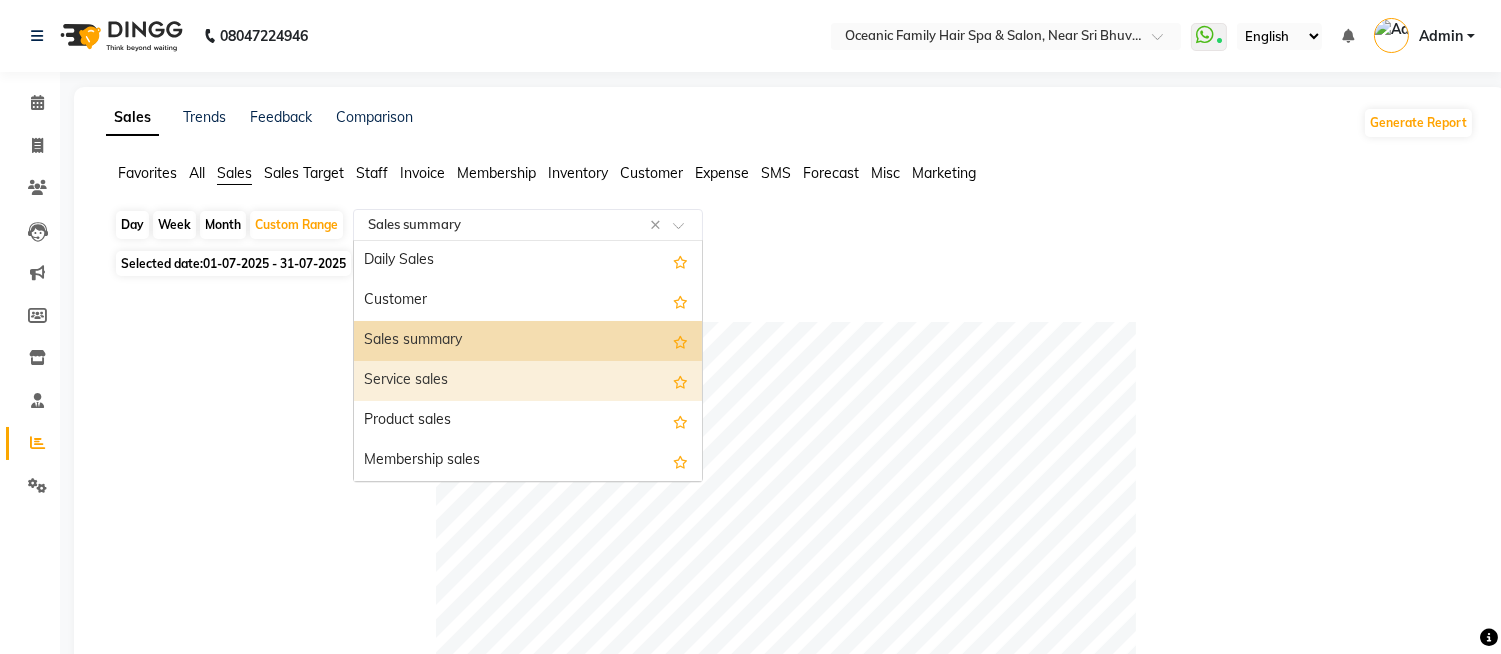 click on "Service sales" at bounding box center [528, 381] 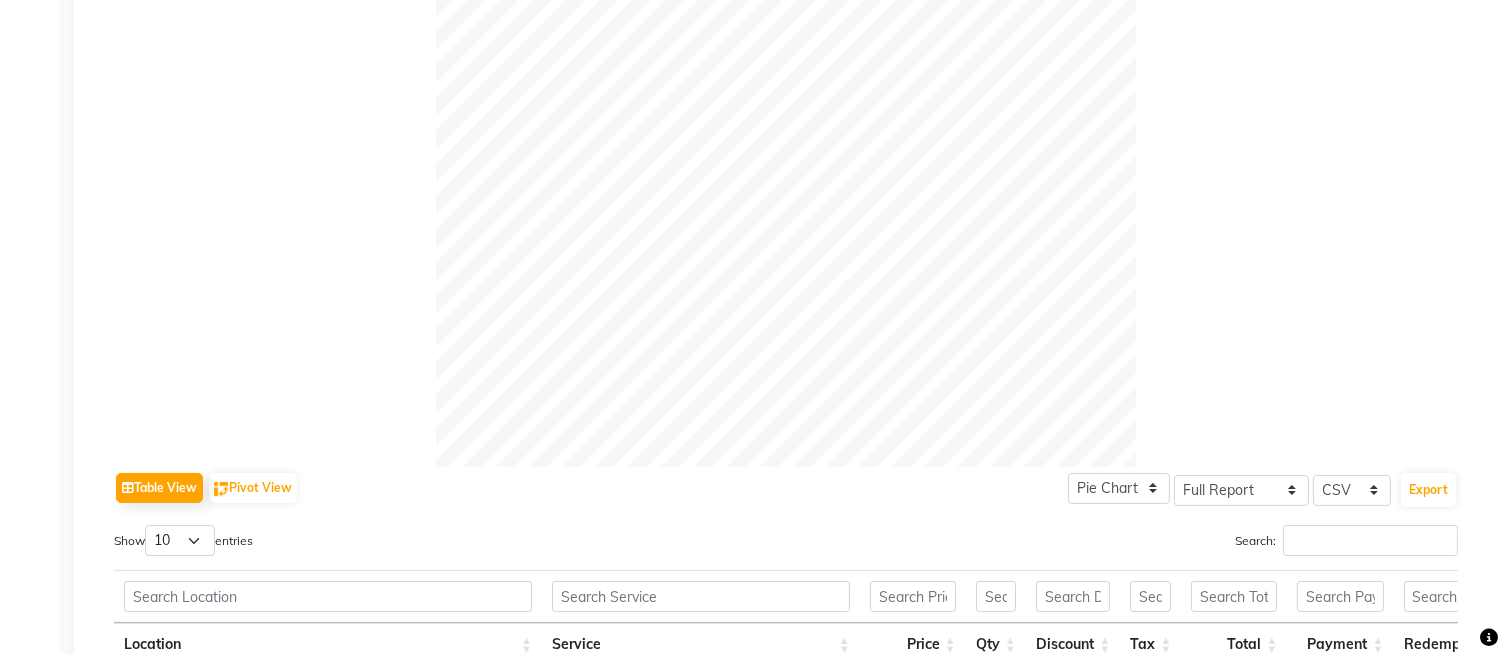 scroll, scrollTop: 1111, scrollLeft: 0, axis: vertical 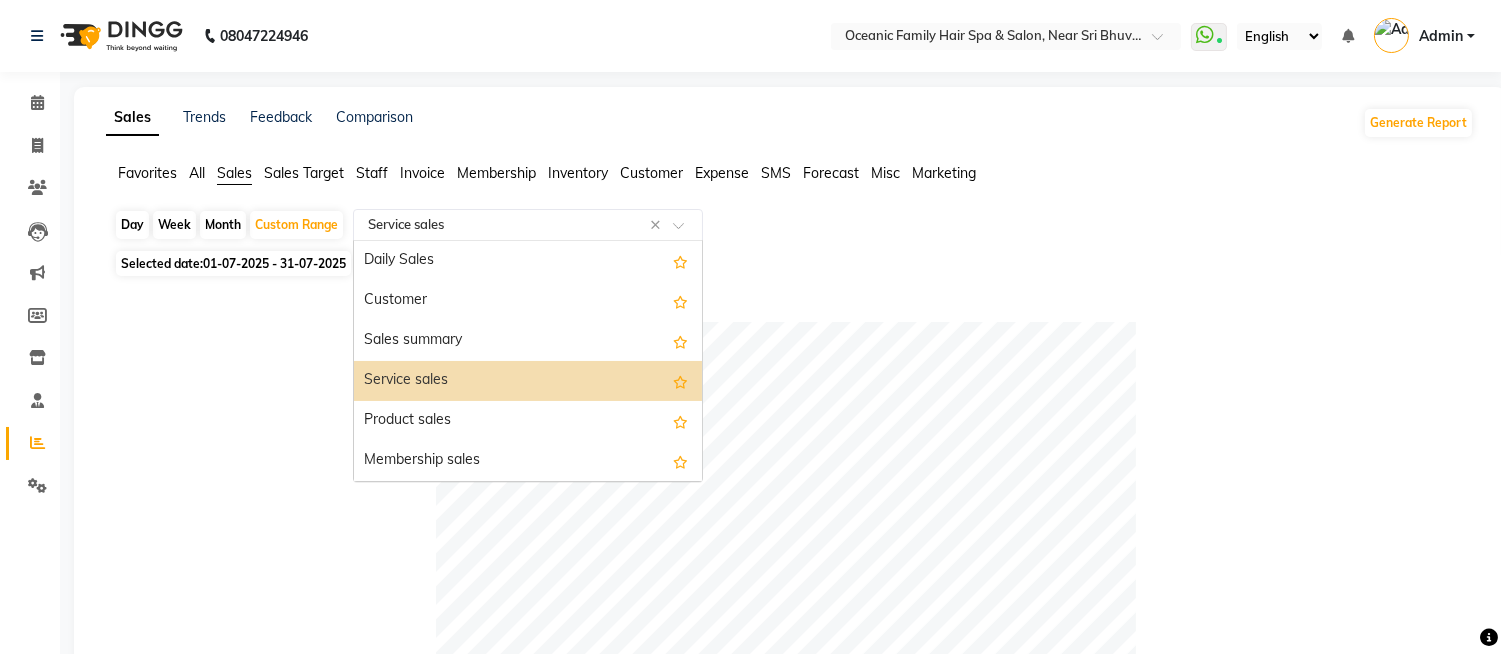 click 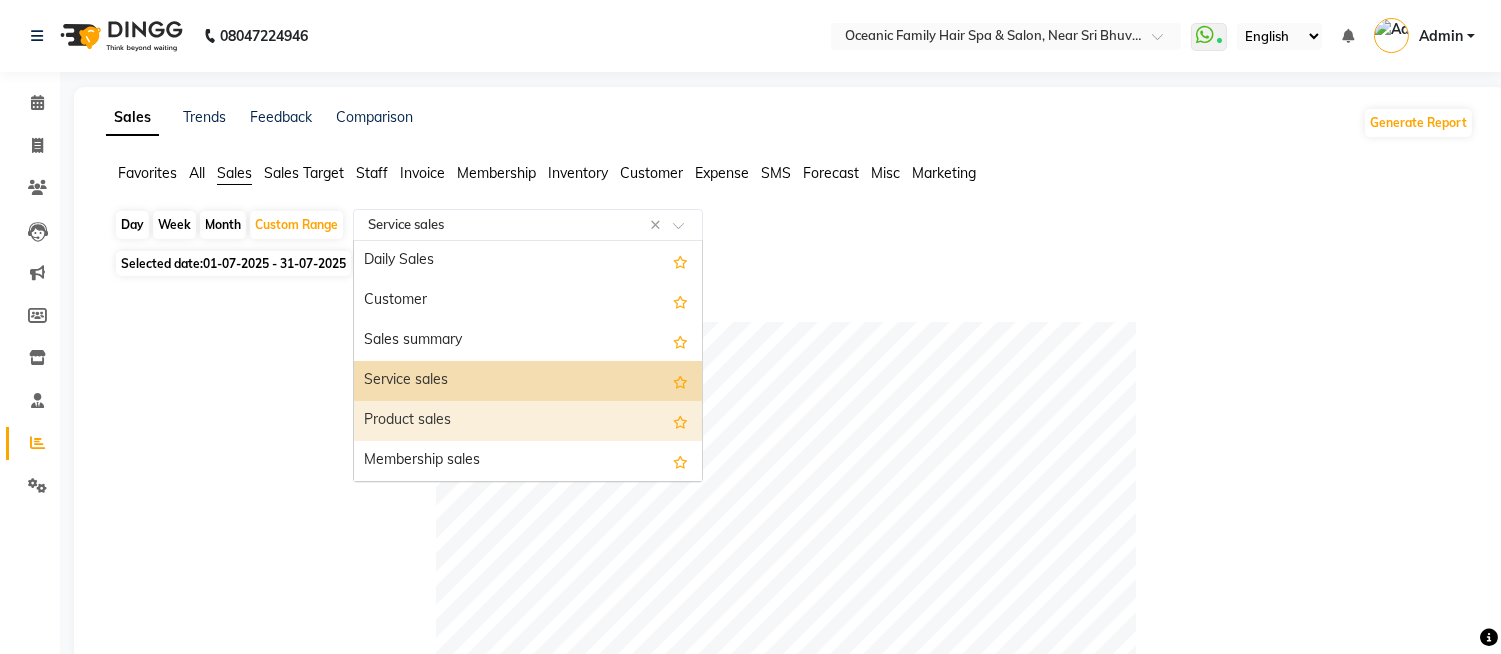 click on "Product sales" at bounding box center (528, 421) 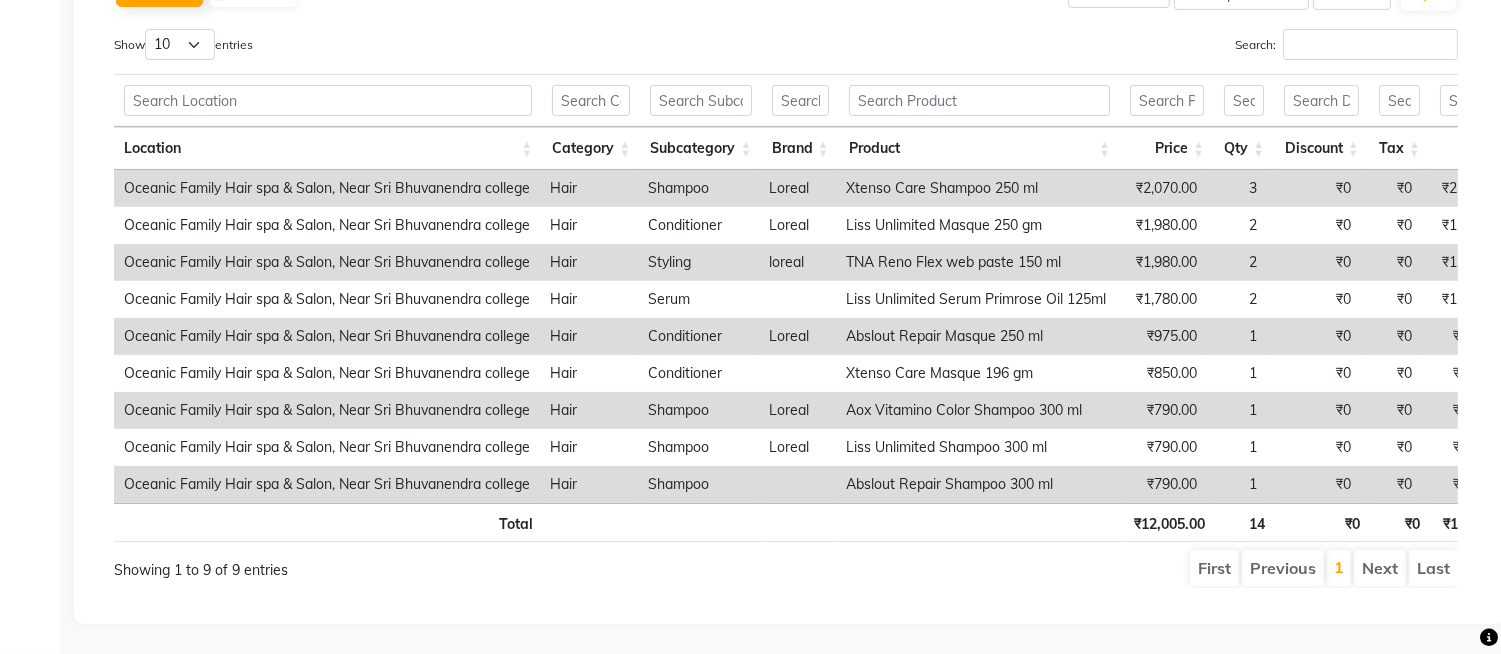 scroll, scrollTop: 1085, scrollLeft: 0, axis: vertical 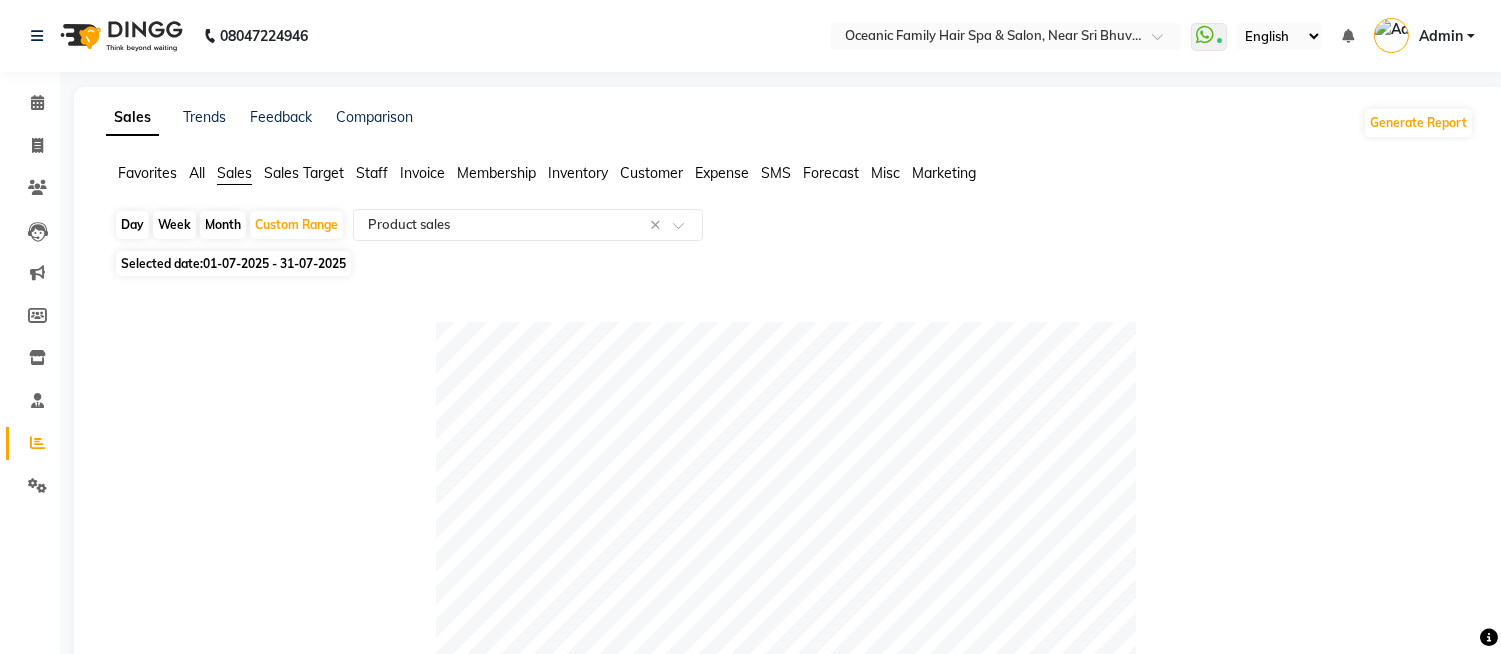 click on "Expense" 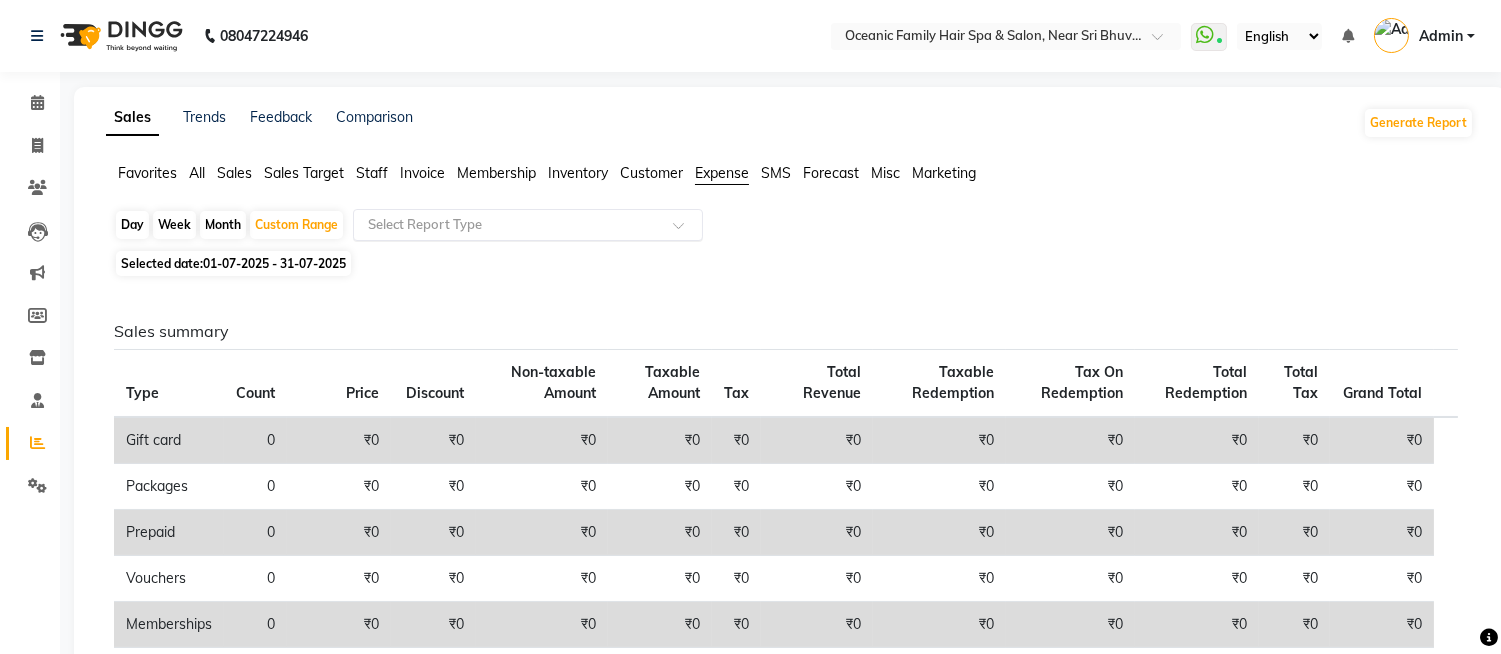 click 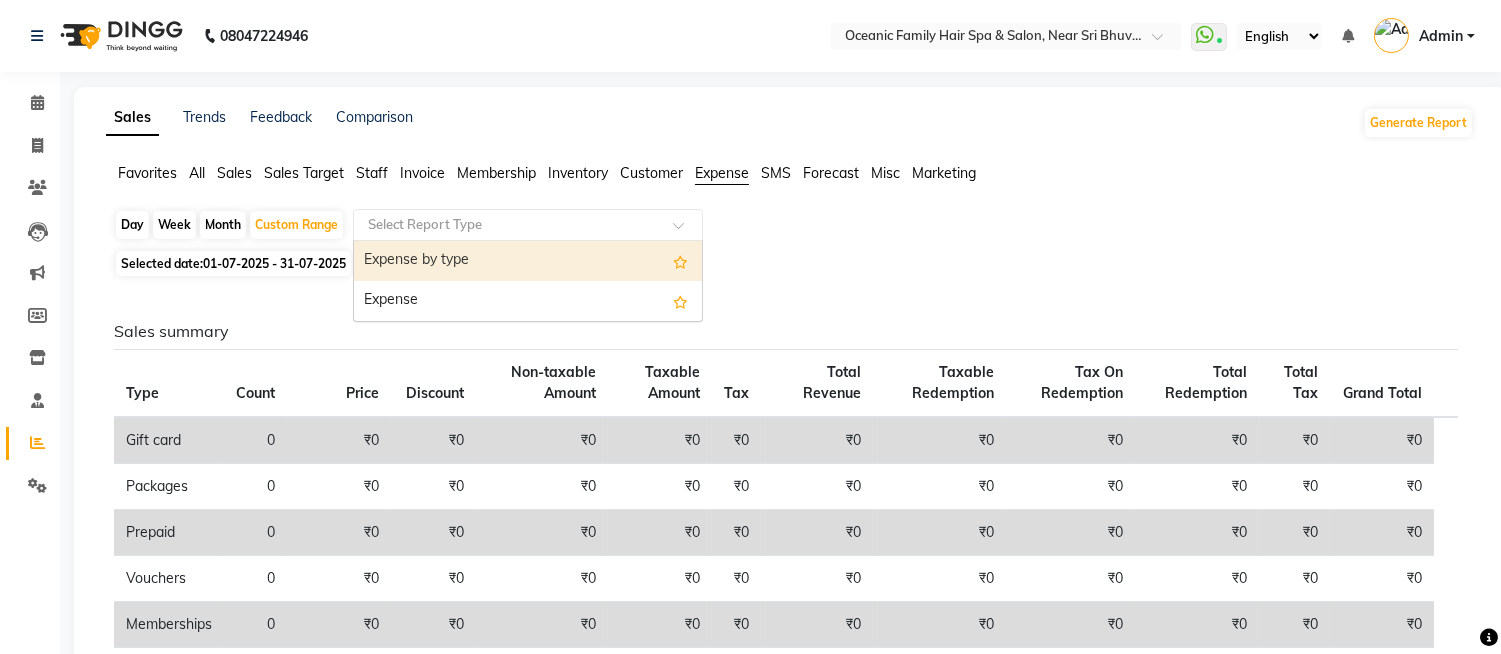 click on "Expense by type" at bounding box center (528, 261) 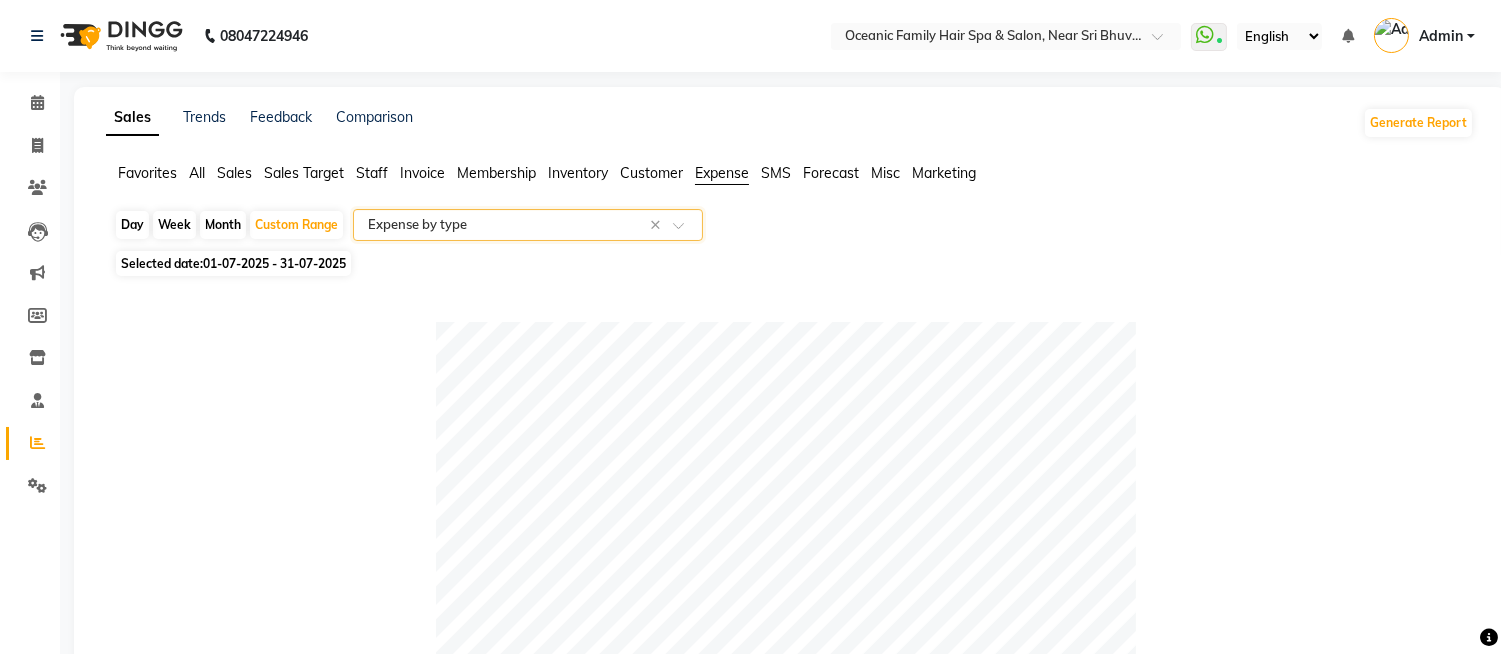 click 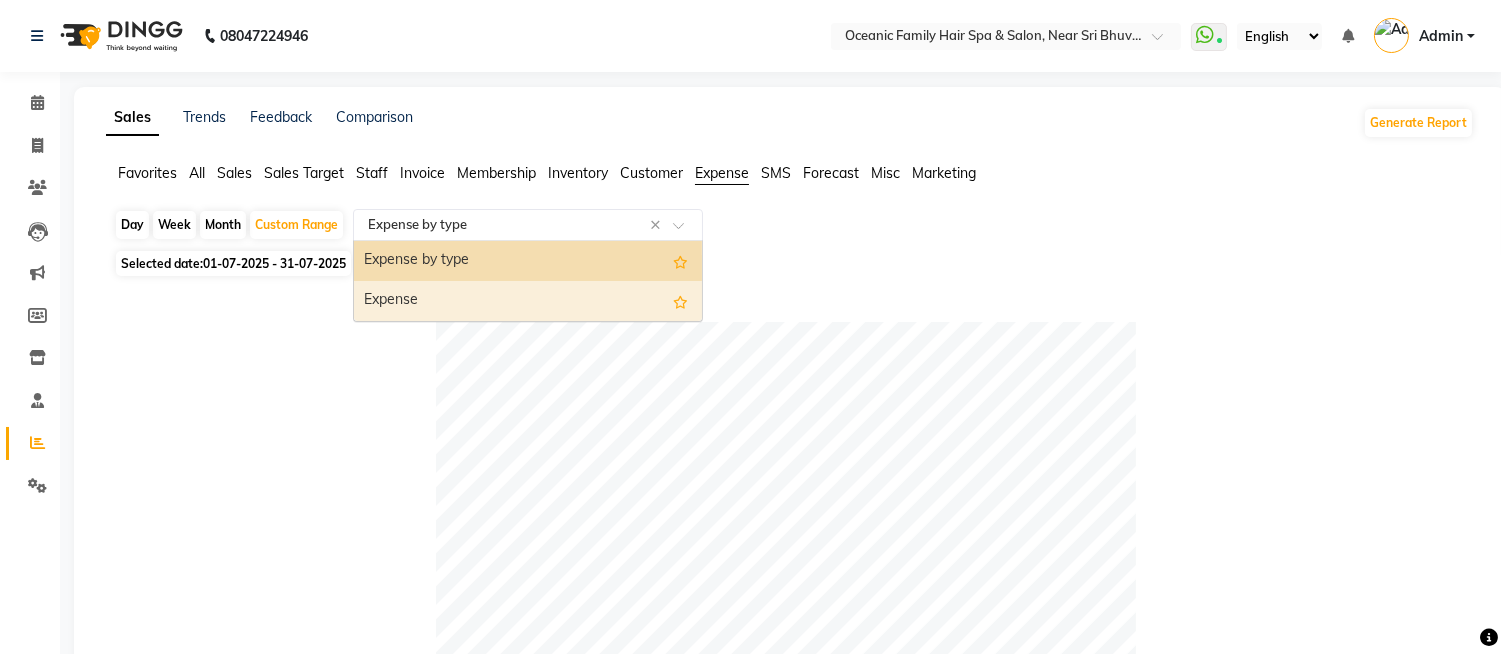 click on "Expense" at bounding box center [528, 301] 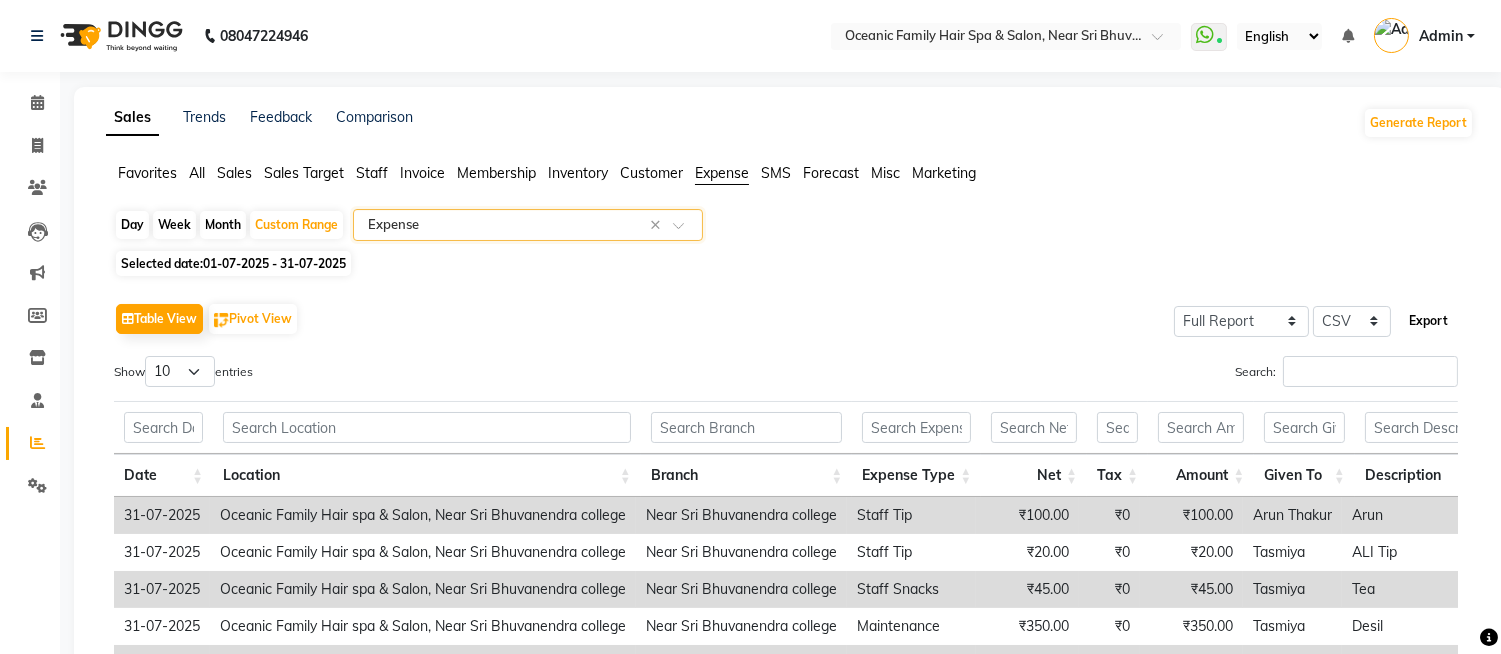 click on "Export" 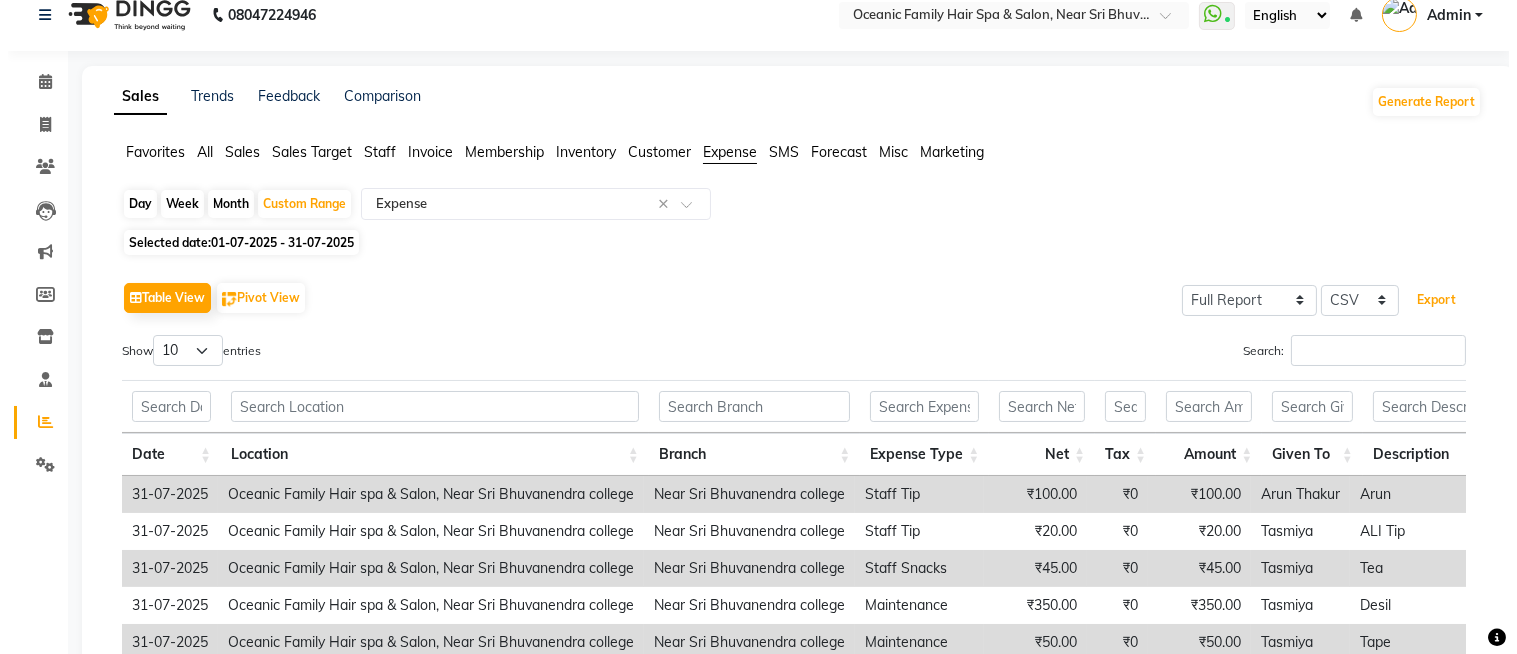 scroll, scrollTop: 0, scrollLeft: 0, axis: both 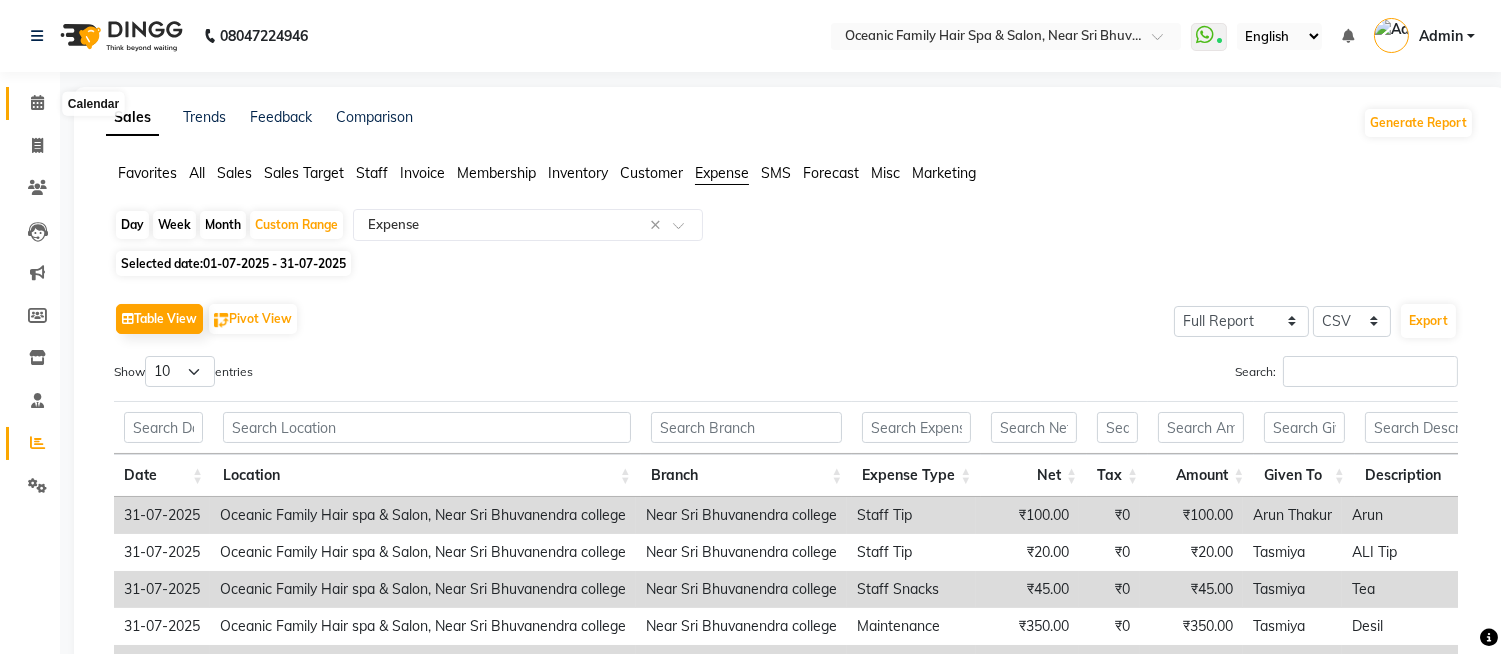 click 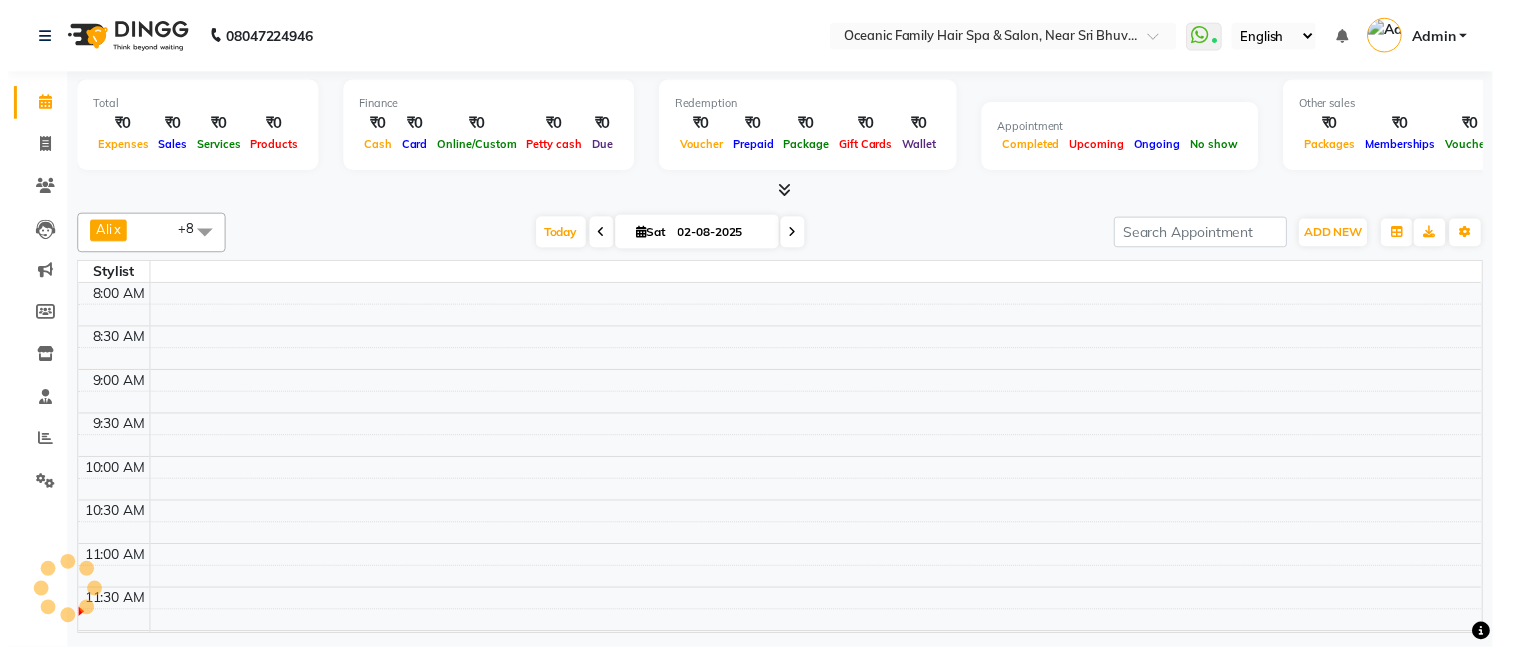 scroll, scrollTop: 0, scrollLeft: 0, axis: both 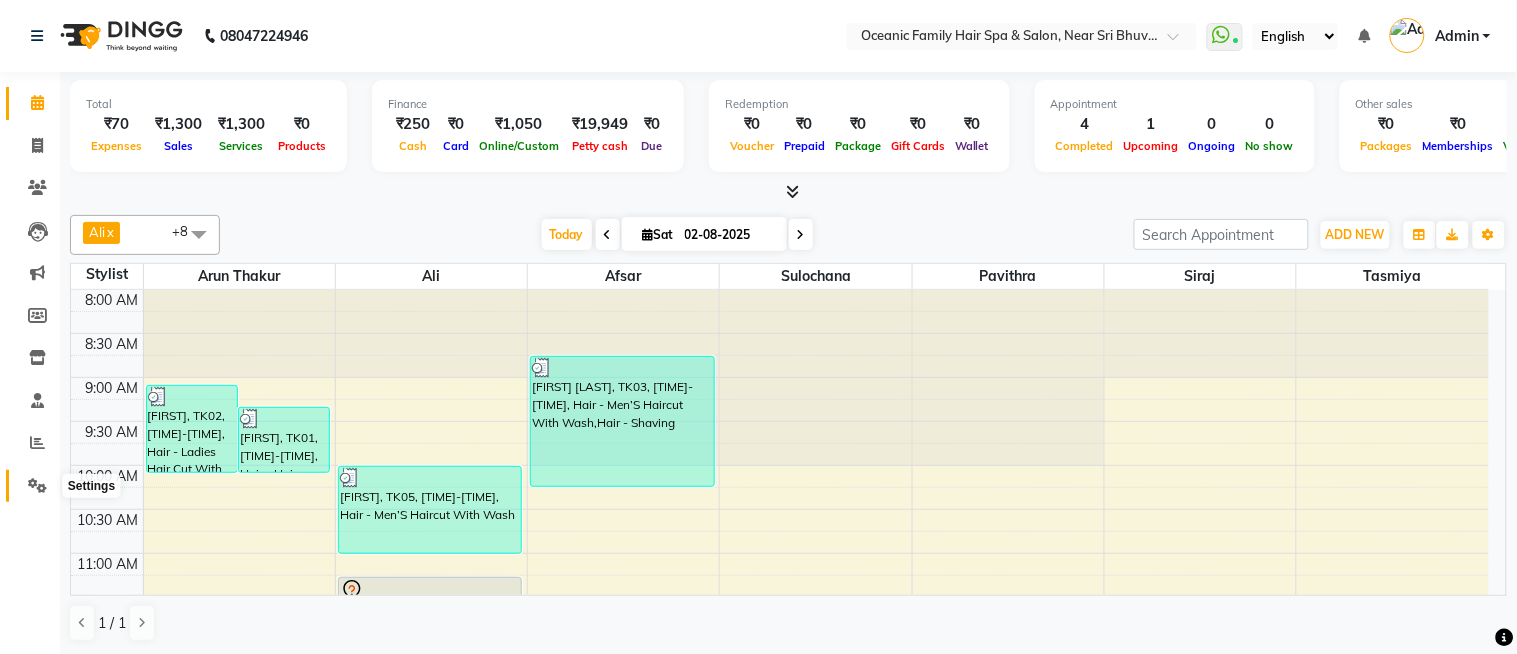 click 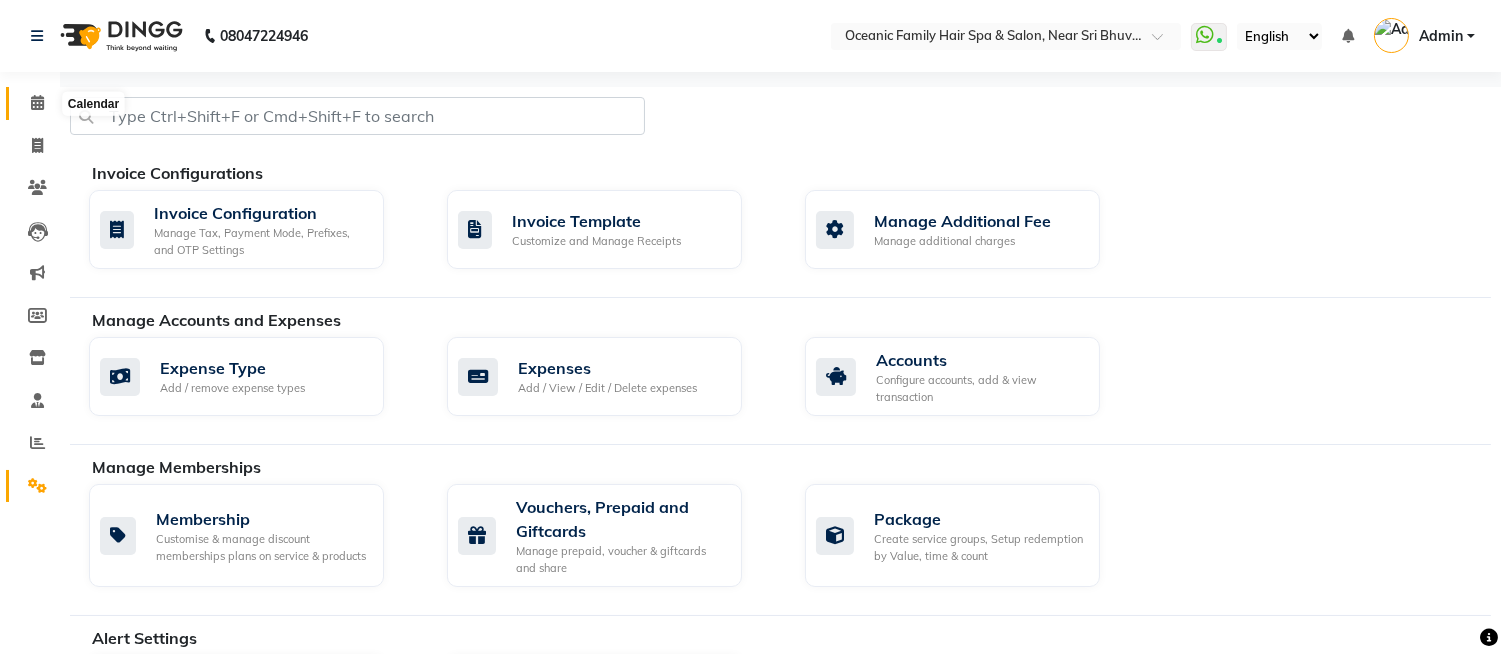 click 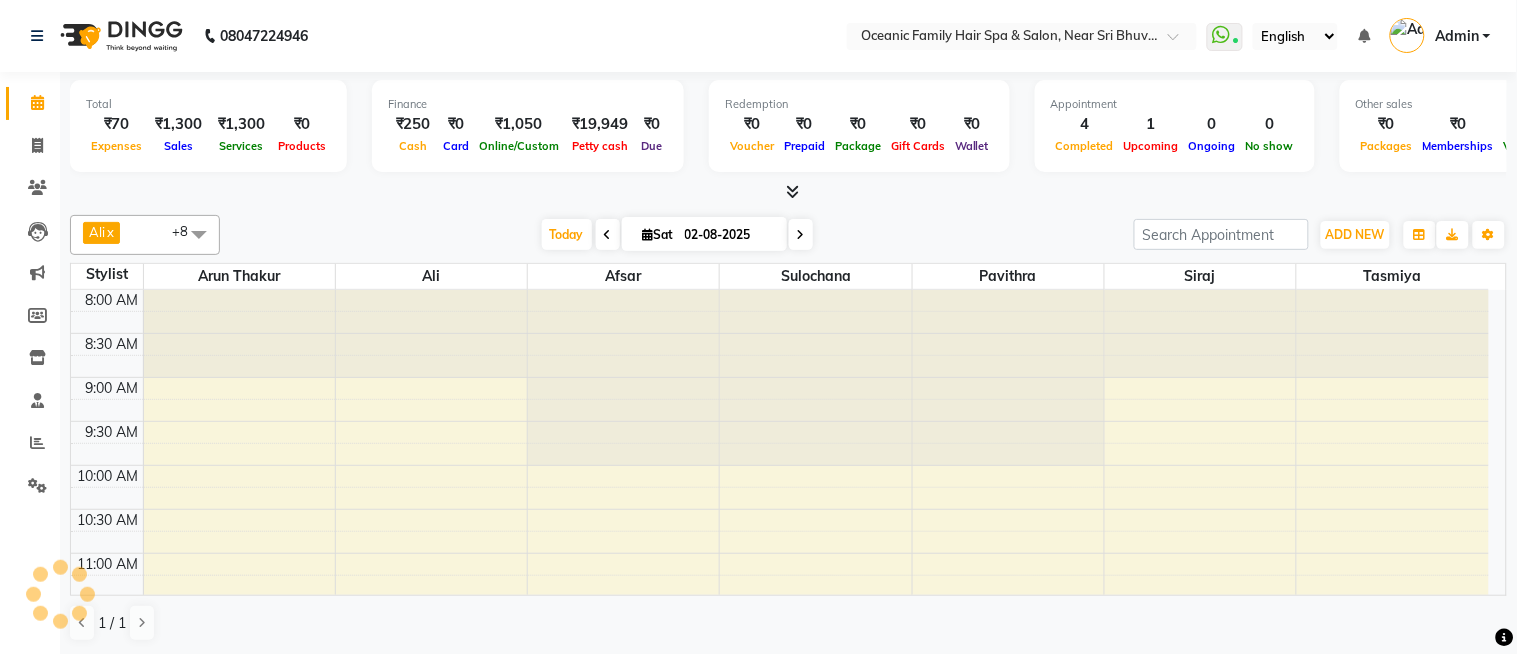 scroll, scrollTop: 0, scrollLeft: 0, axis: both 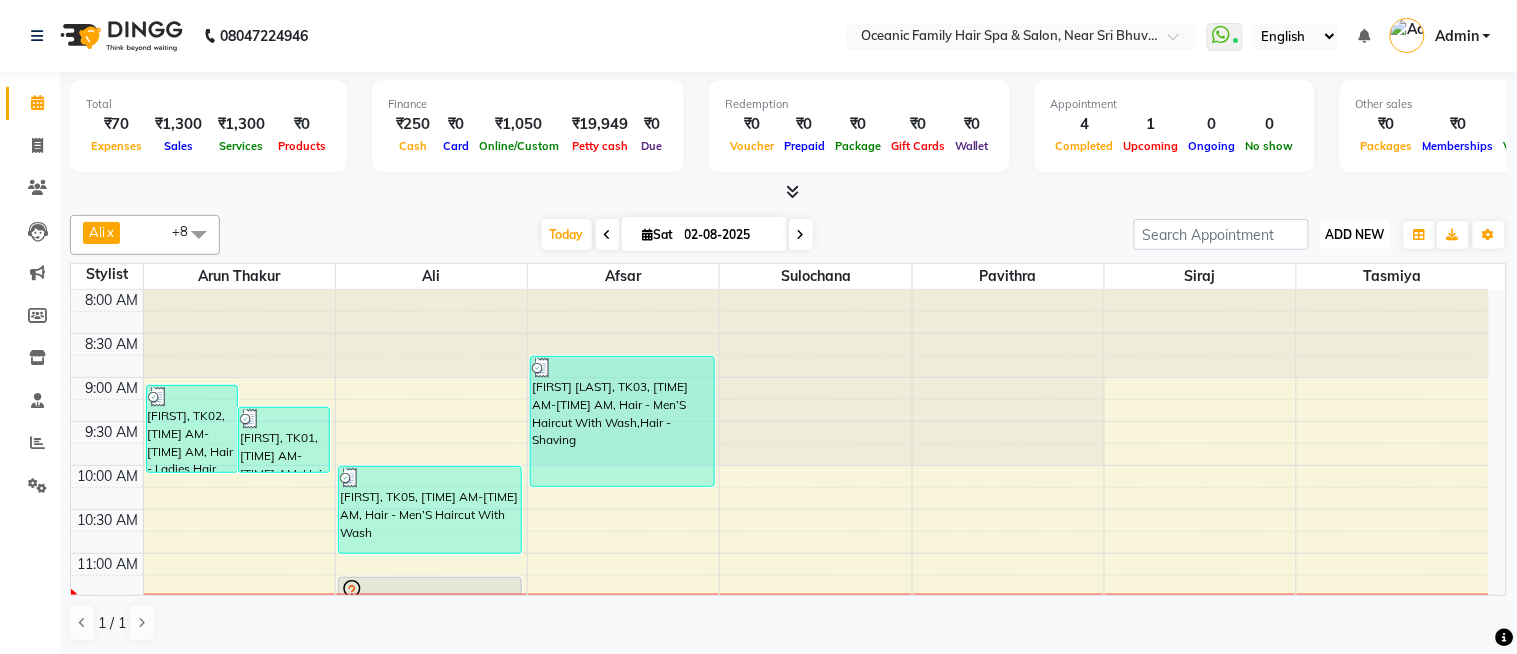 click on "ADD NEW" at bounding box center (1355, 234) 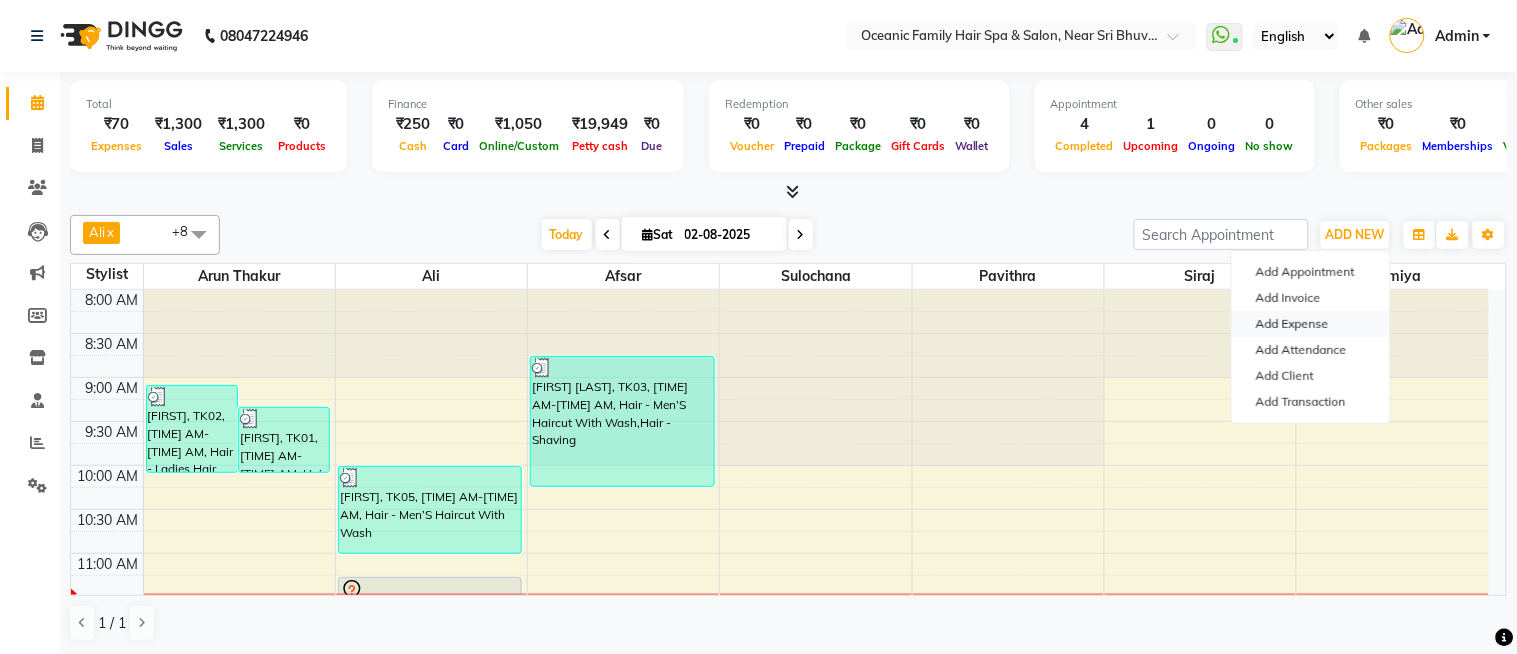 click on "Add Expense" at bounding box center [1311, 324] 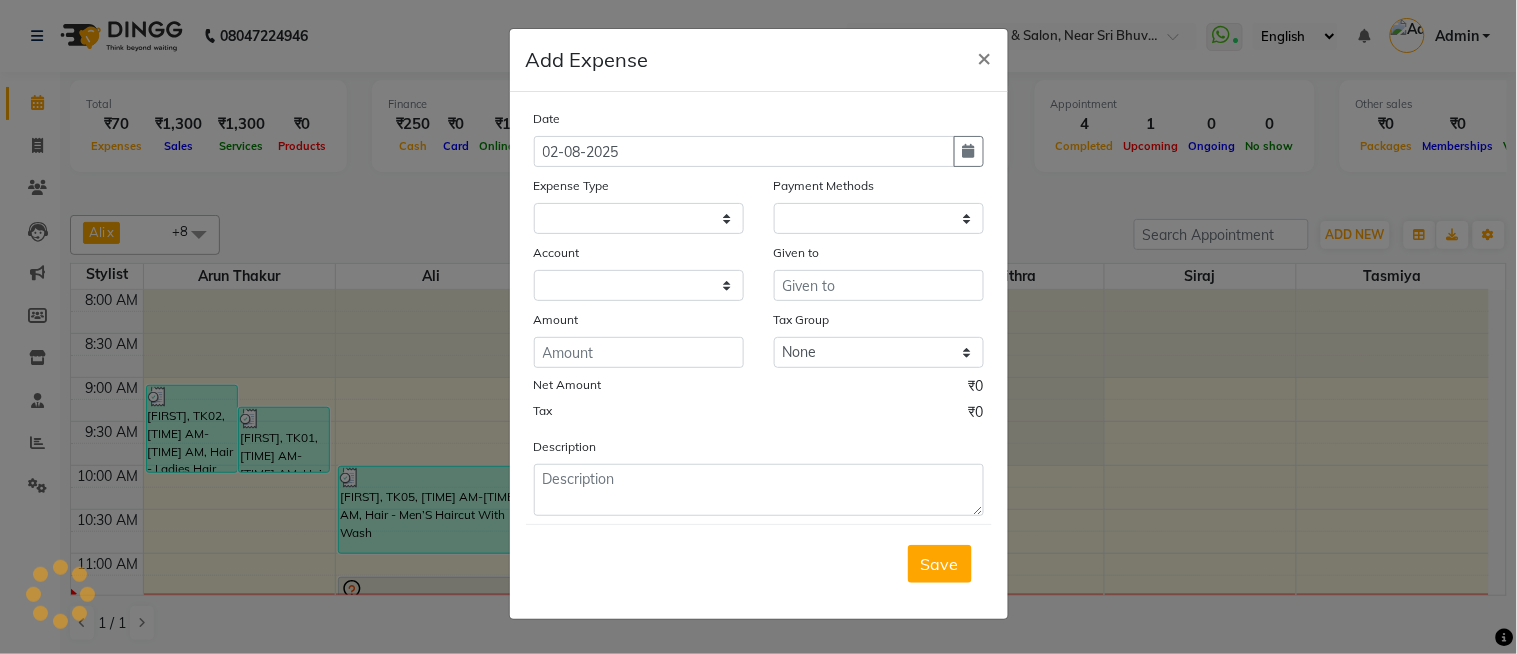 select 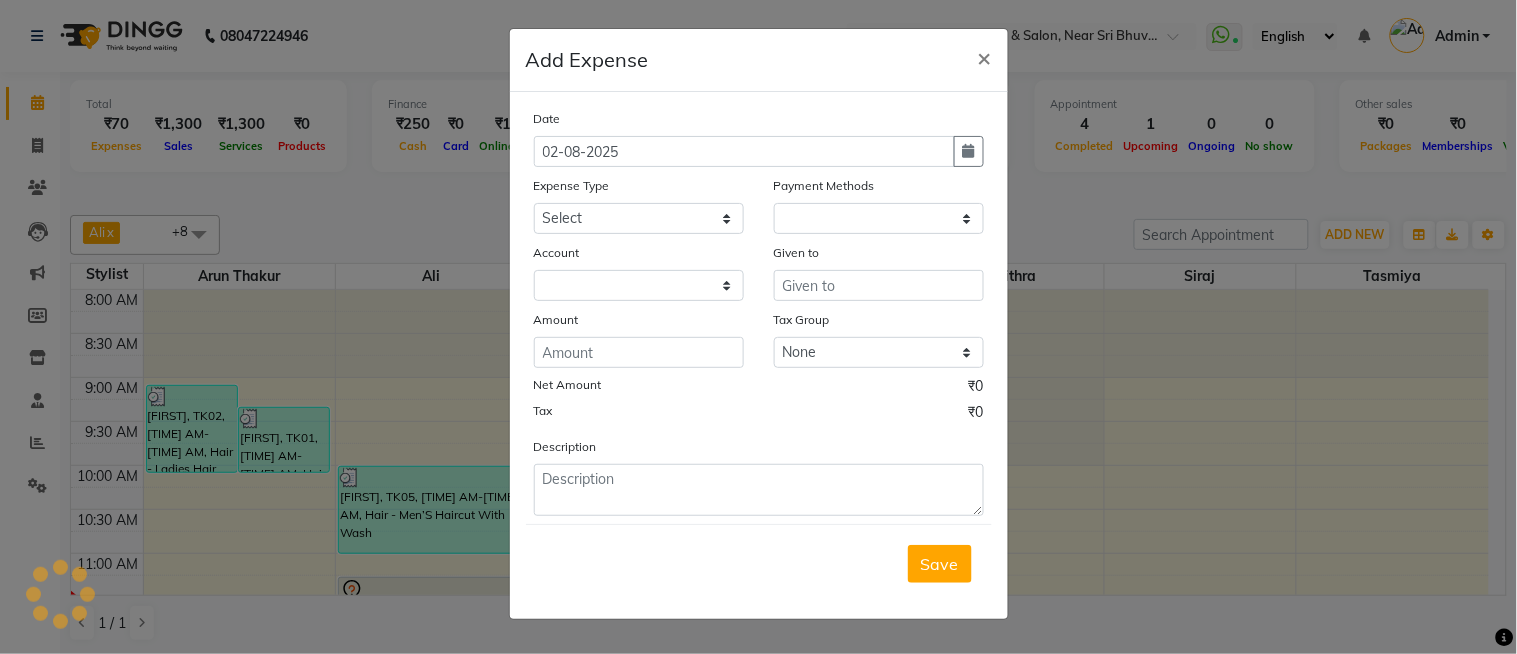 select on "1" 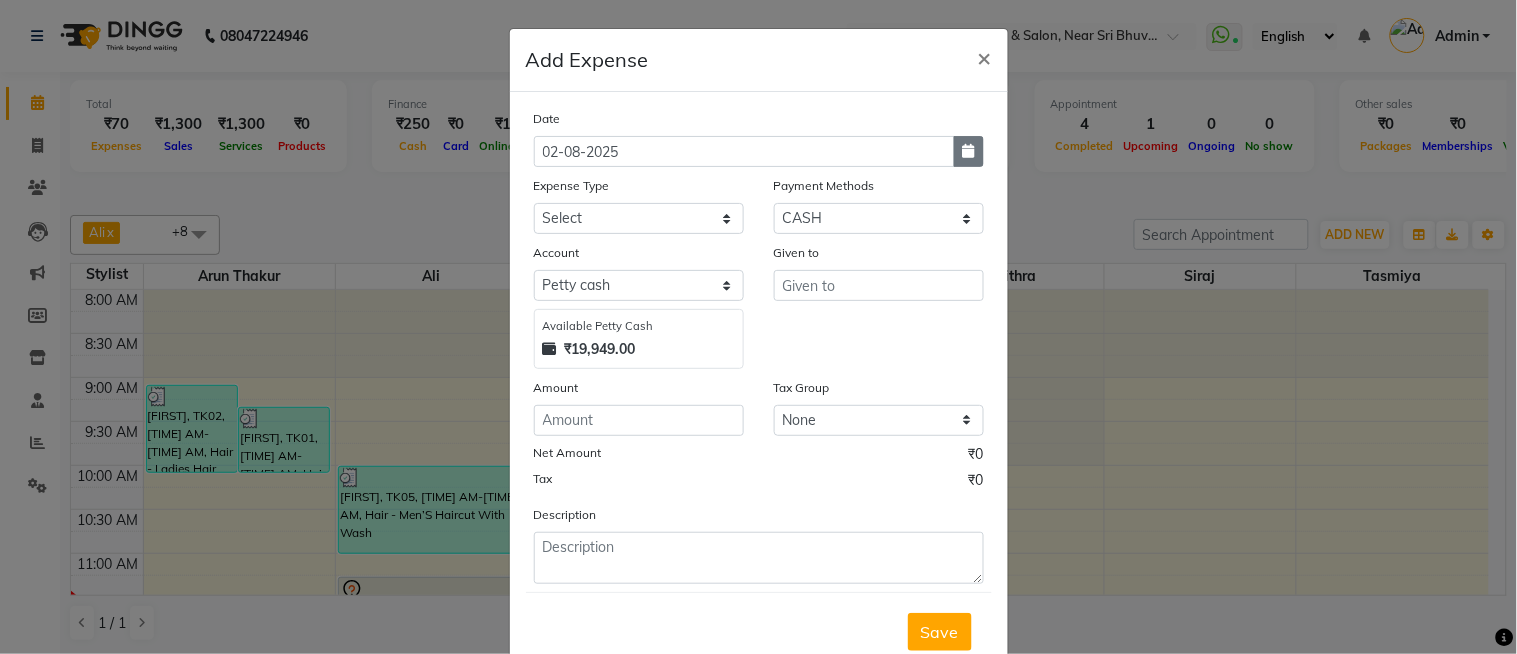 click 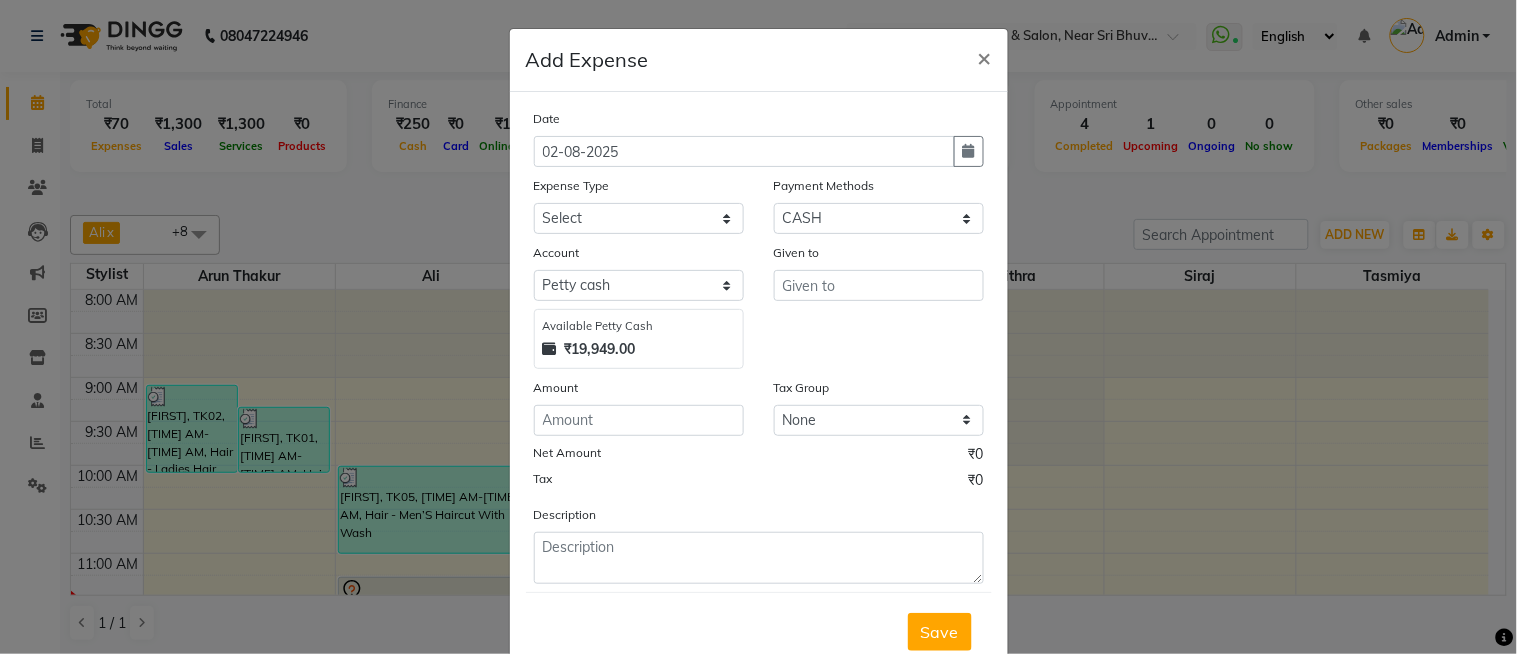 select on "8" 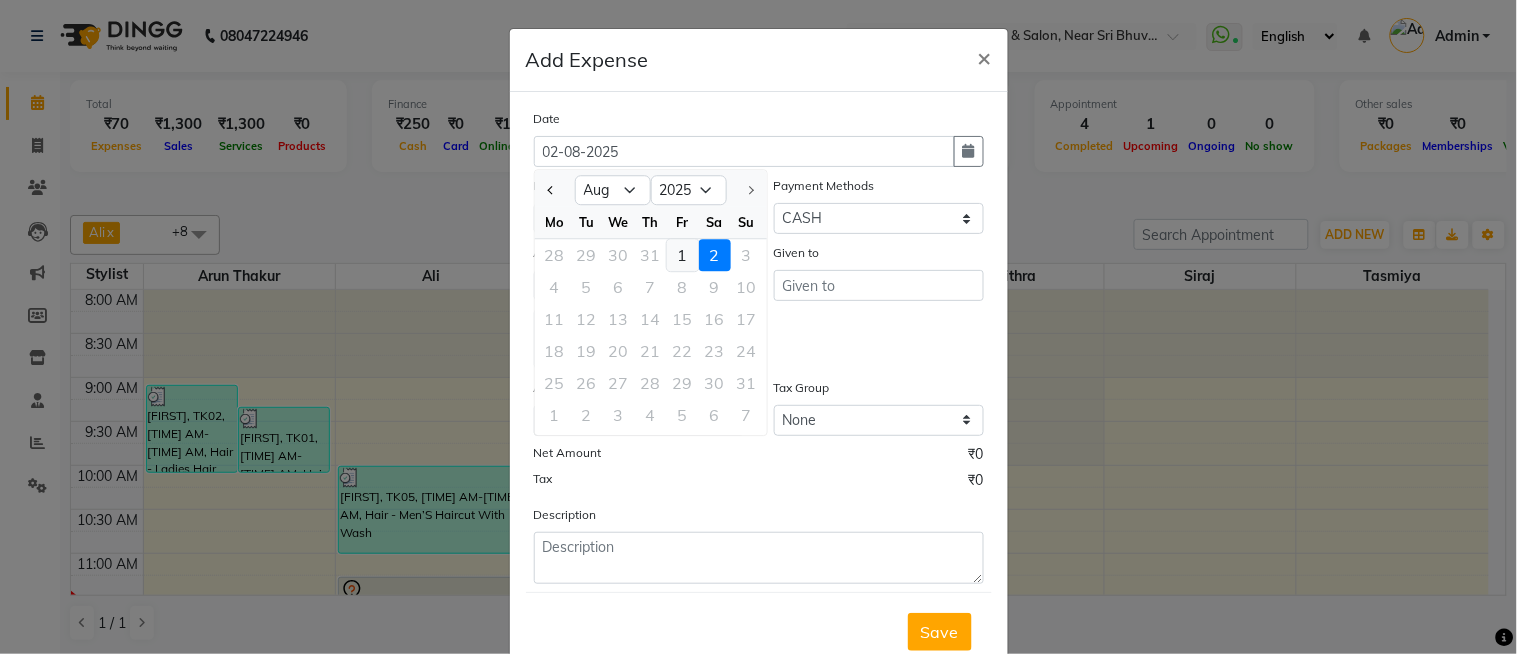 click on "1" 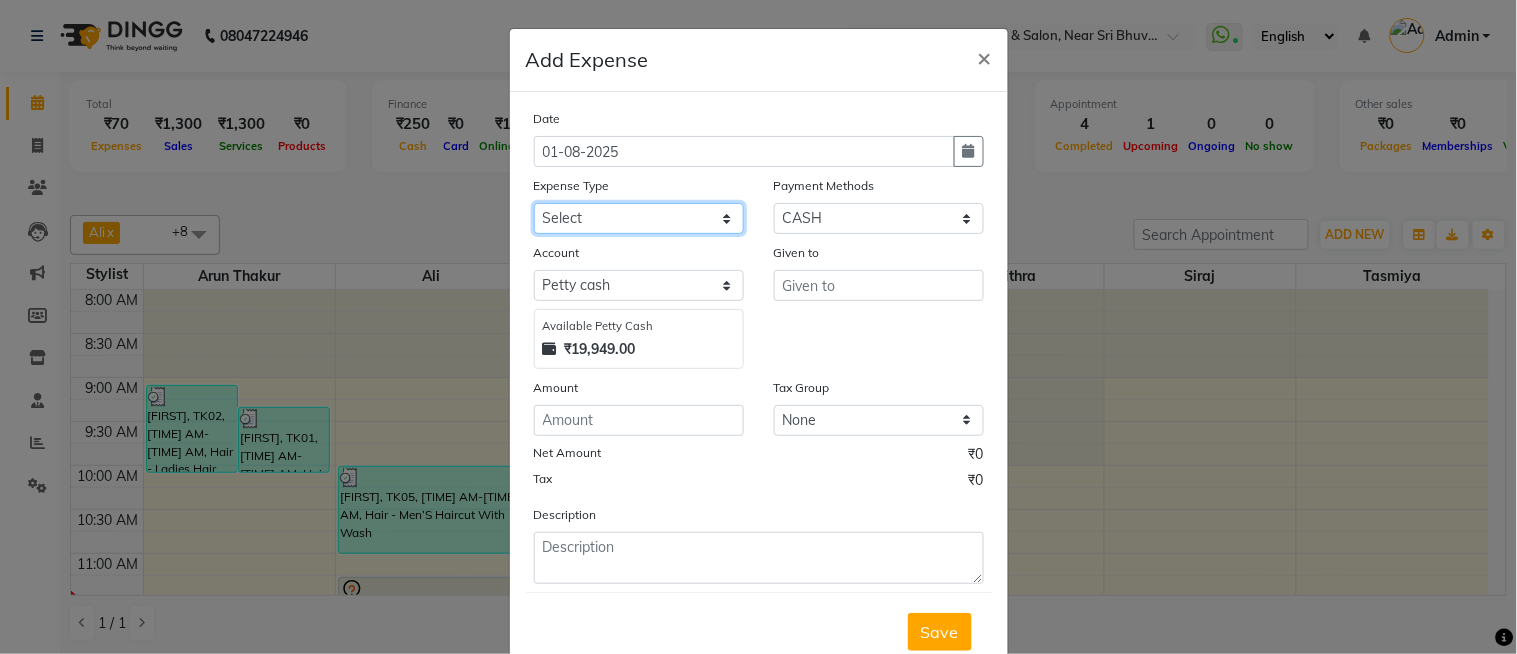 click on "Select Abid Ali Afsar Ahemed Arun Thakur Bank charges Cash transfer to bank Cash transfer to hub Client Snacks Clinical charges Govt fee House Exp Loan Repayment Maintenance Marketing Miscellaneous Other Pavithra Pigmi Janaradhan Pigmi Sudeep Pigmi VRS Previous month exp Product Pulak Raj Jain Rajani Maid Riyasat Salary Salon Equipment salon rent Santhosh Kumar Shwetha S Jain Siraj Staff Room Rent Staff Snacks Staff Tip Sulochana Tasmiya Tax Utilities" 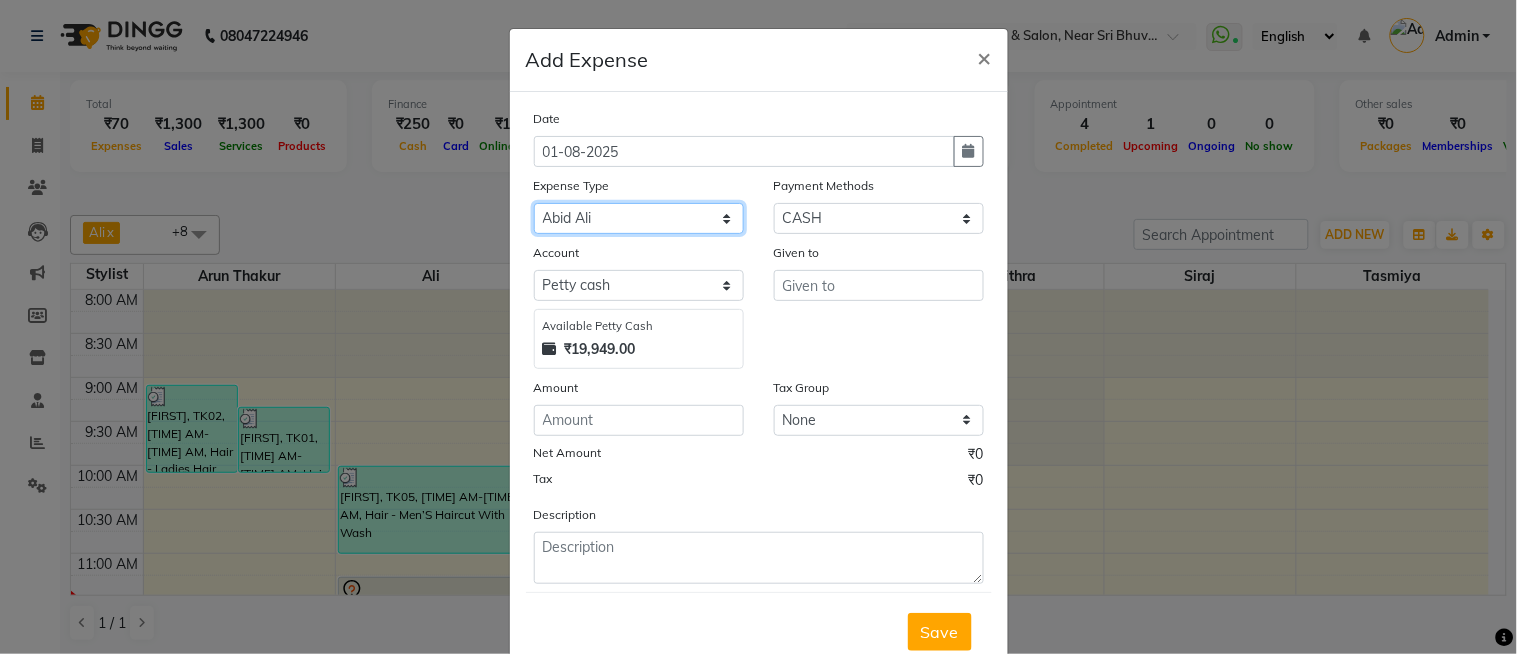 click on "Select Abid Ali Afsar Ahemed Arun Thakur Bank charges Cash transfer to bank Cash transfer to hub Client Snacks Clinical charges Govt fee House Exp Loan Repayment Maintenance Marketing Miscellaneous Other Pavithra Pigmi Janaradhan Pigmi Sudeep Pigmi VRS Previous month exp Product Pulak Raj Jain Rajani Maid Riyasat Salary Salon Equipment salon rent Santhosh Kumar Shwetha S Jain Siraj Staff Room Rent Staff Snacks Staff Tip Sulochana Tasmiya Tax Utilities" 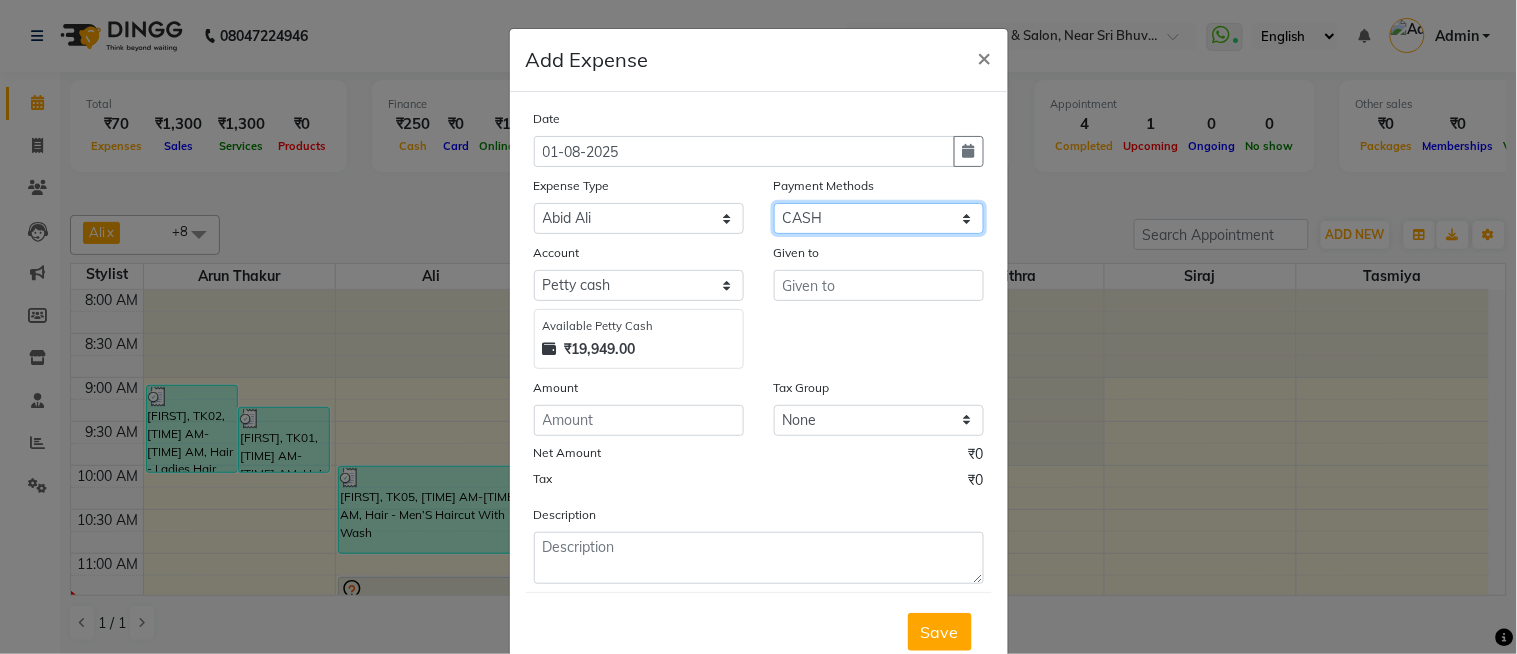 drag, startPoint x: 823, startPoint y: 212, endPoint x: 812, endPoint y: 232, distance: 22.825424 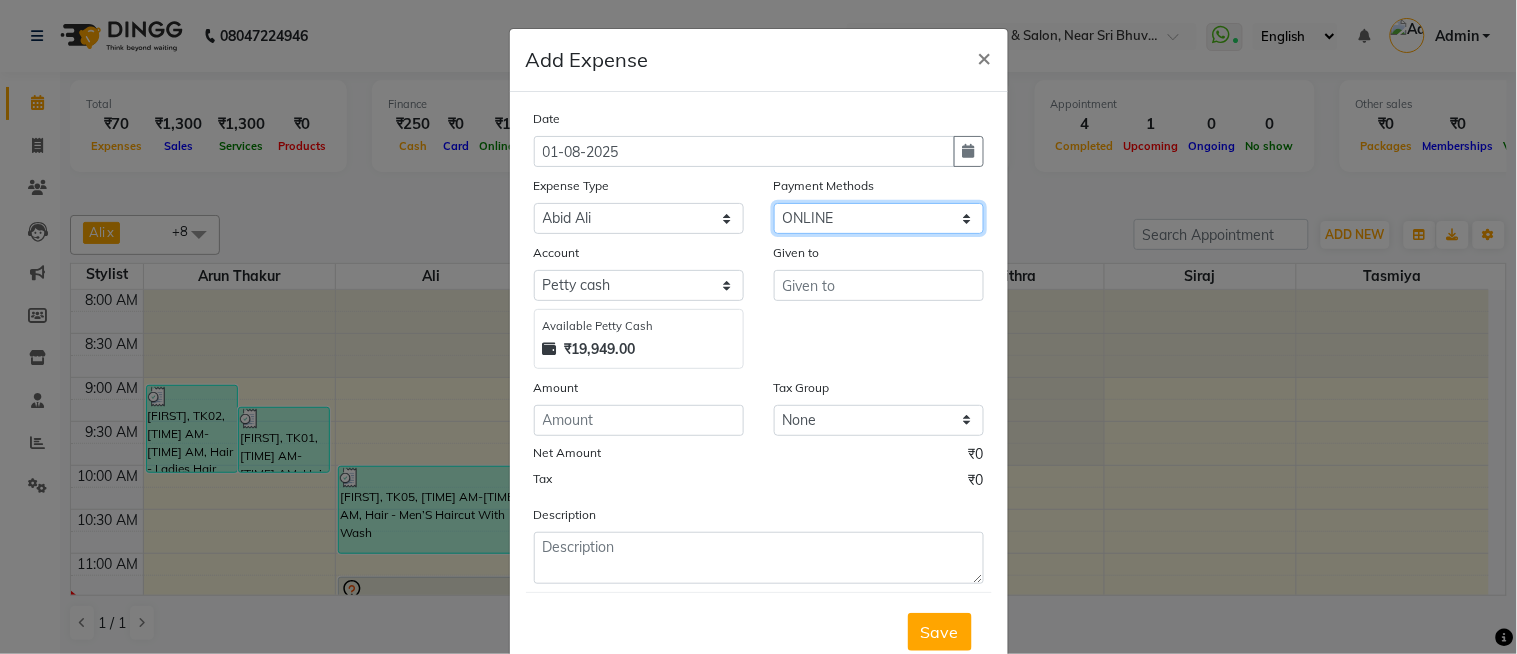click on "Select CARD PayTM GPay CASH Family Points ONLINE PhonePe Prepaid Gift Card UPI Voucher Cheque BharatPay" 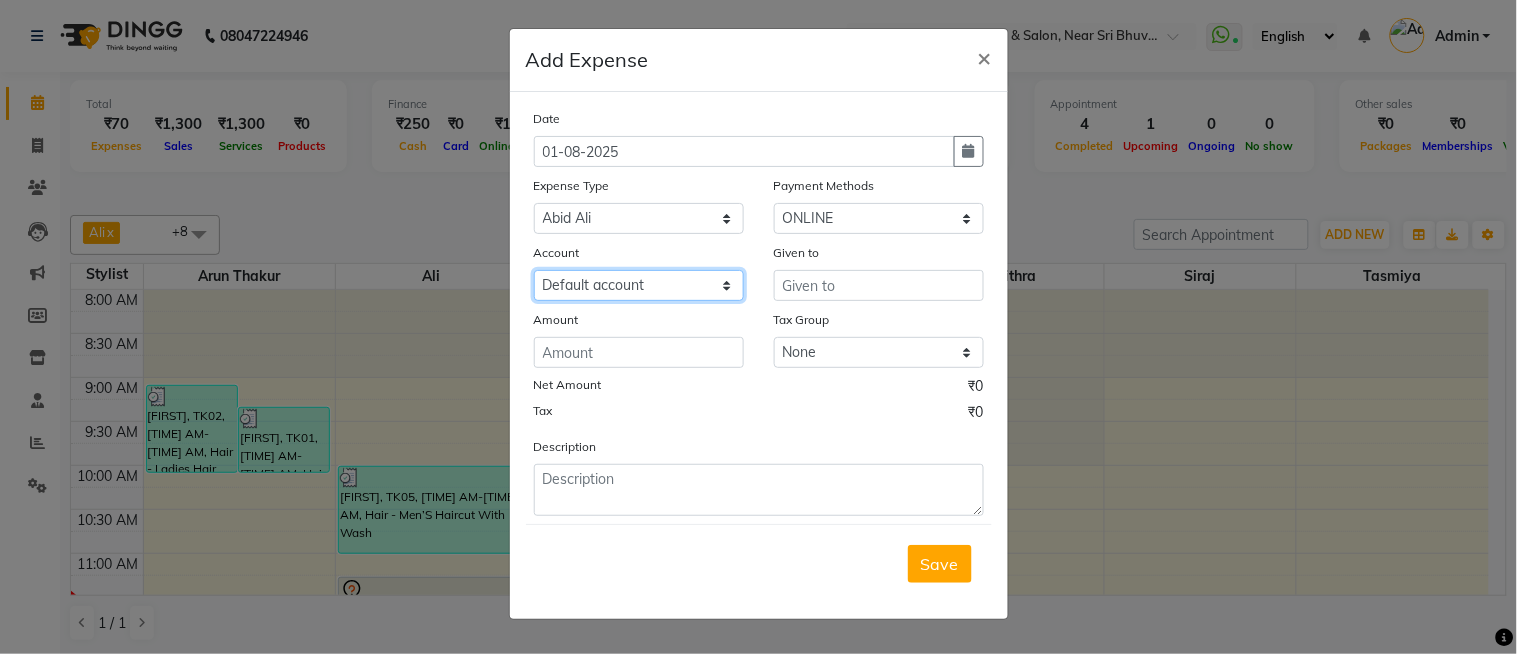 drag, startPoint x: 612, startPoint y: 275, endPoint x: 610, endPoint y: 297, distance: 22.090721 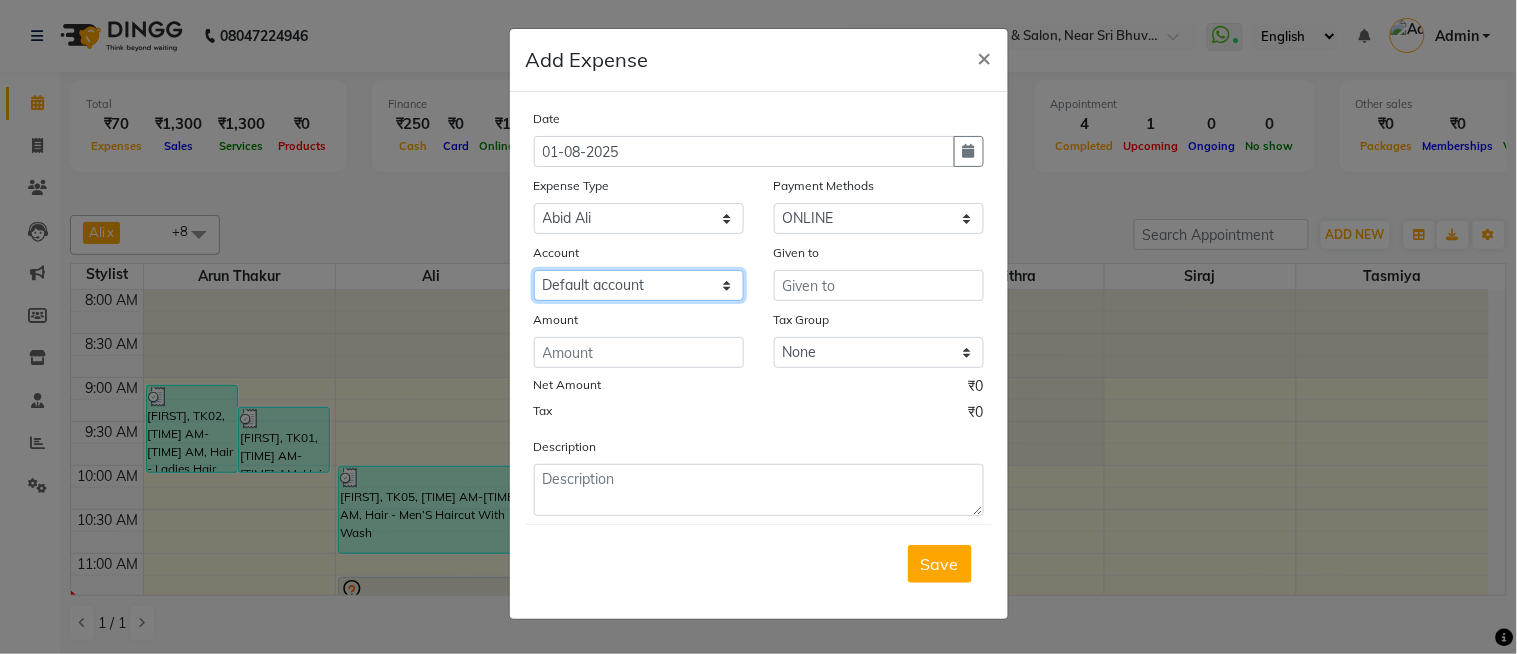 select on "3332" 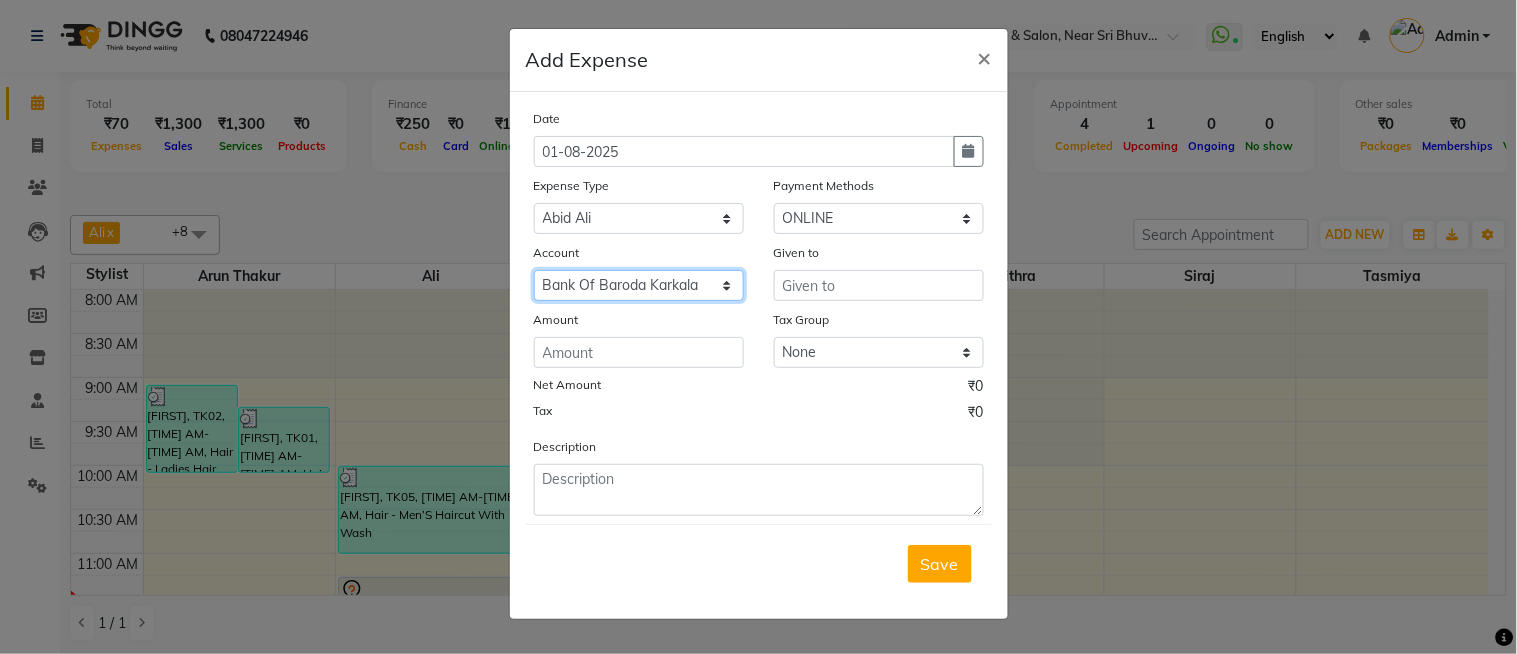 click on "Select Default account Bank Of Baroda Karkala" 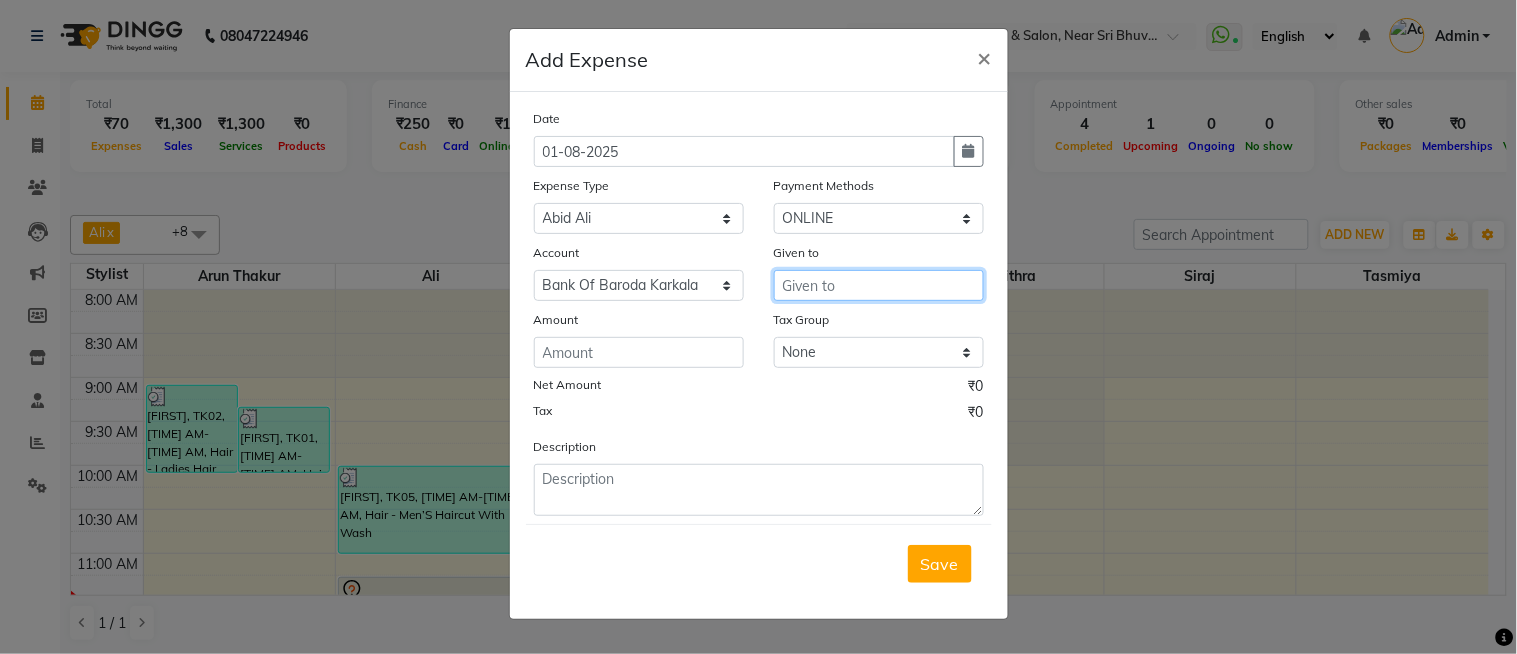 click at bounding box center (879, 285) 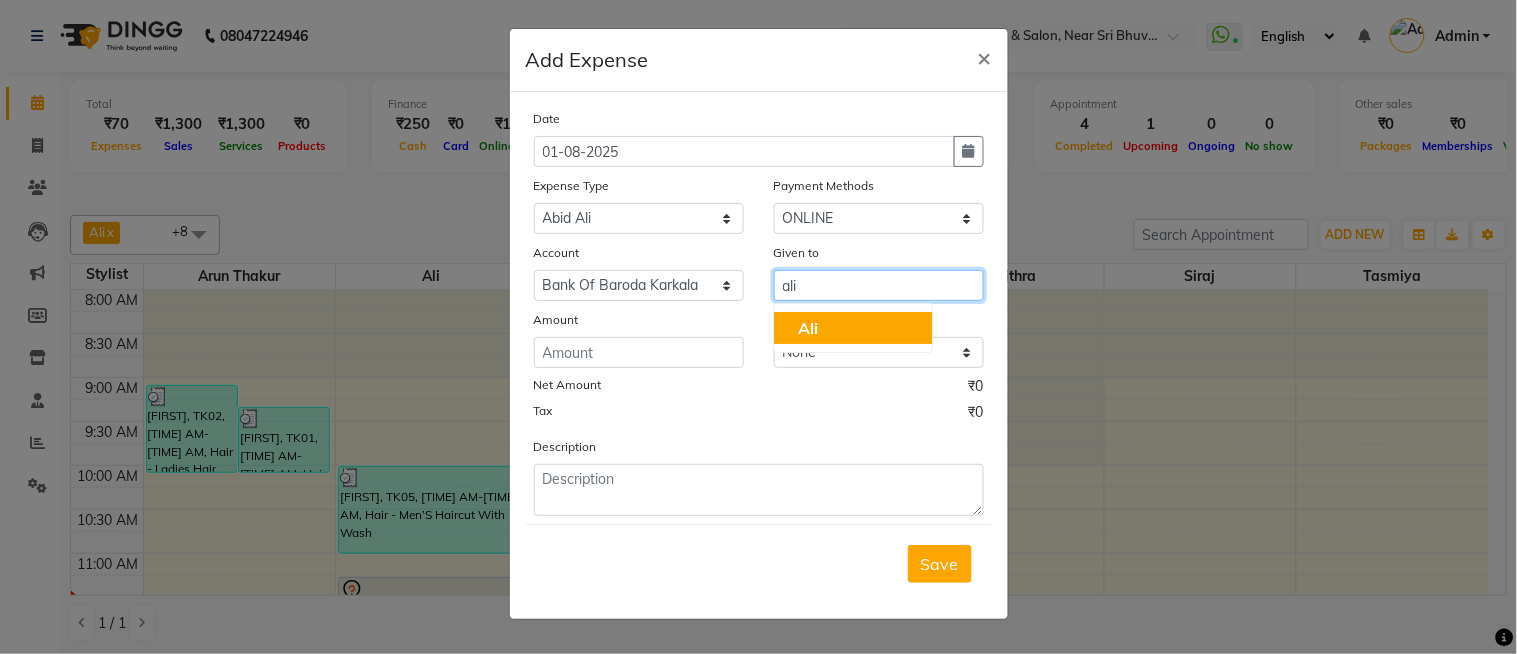 click on "Ali" at bounding box center [853, 328] 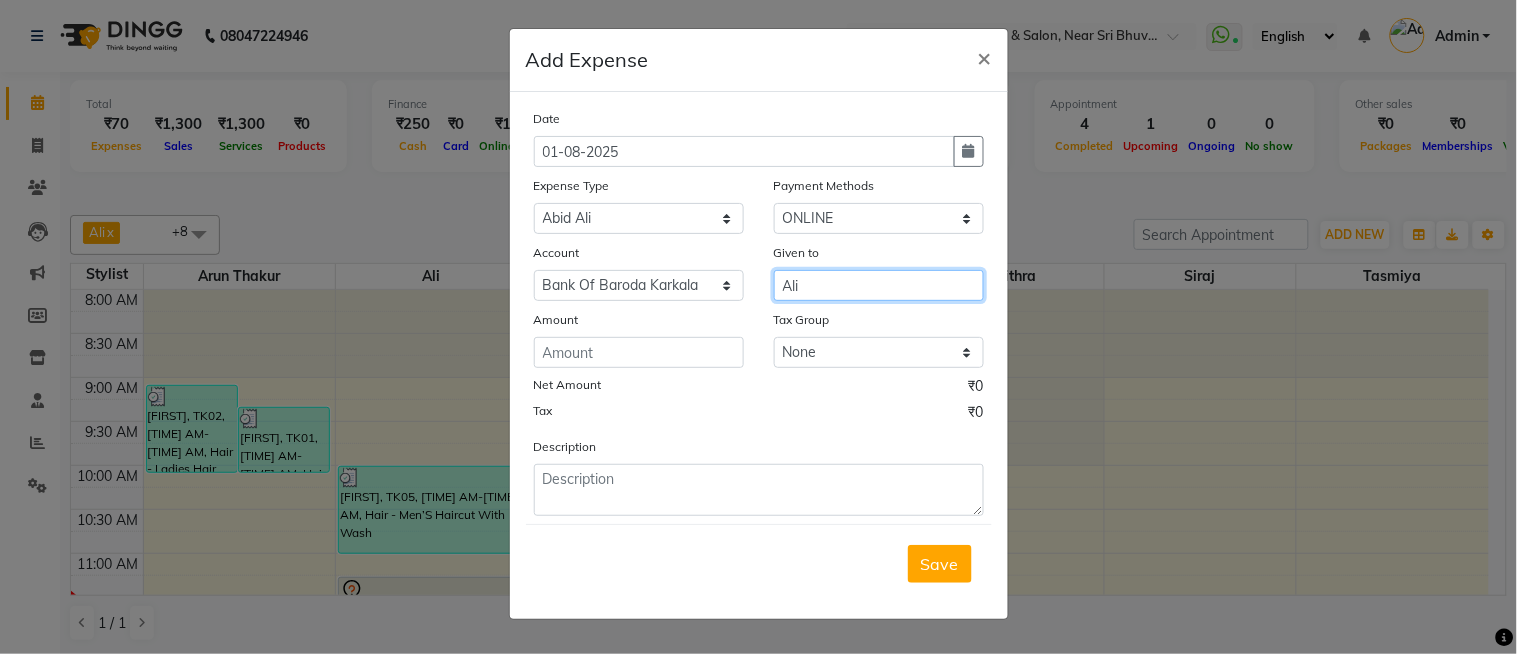 type on "Ali" 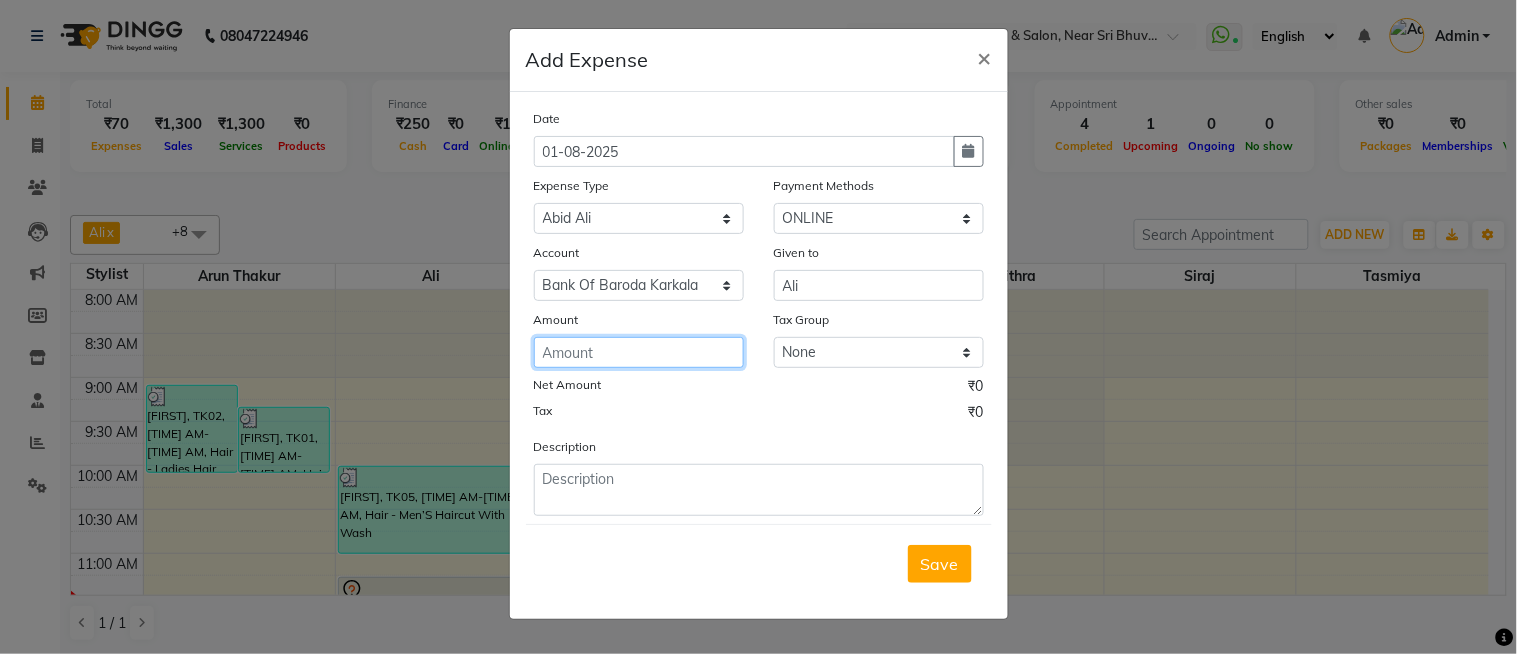 click 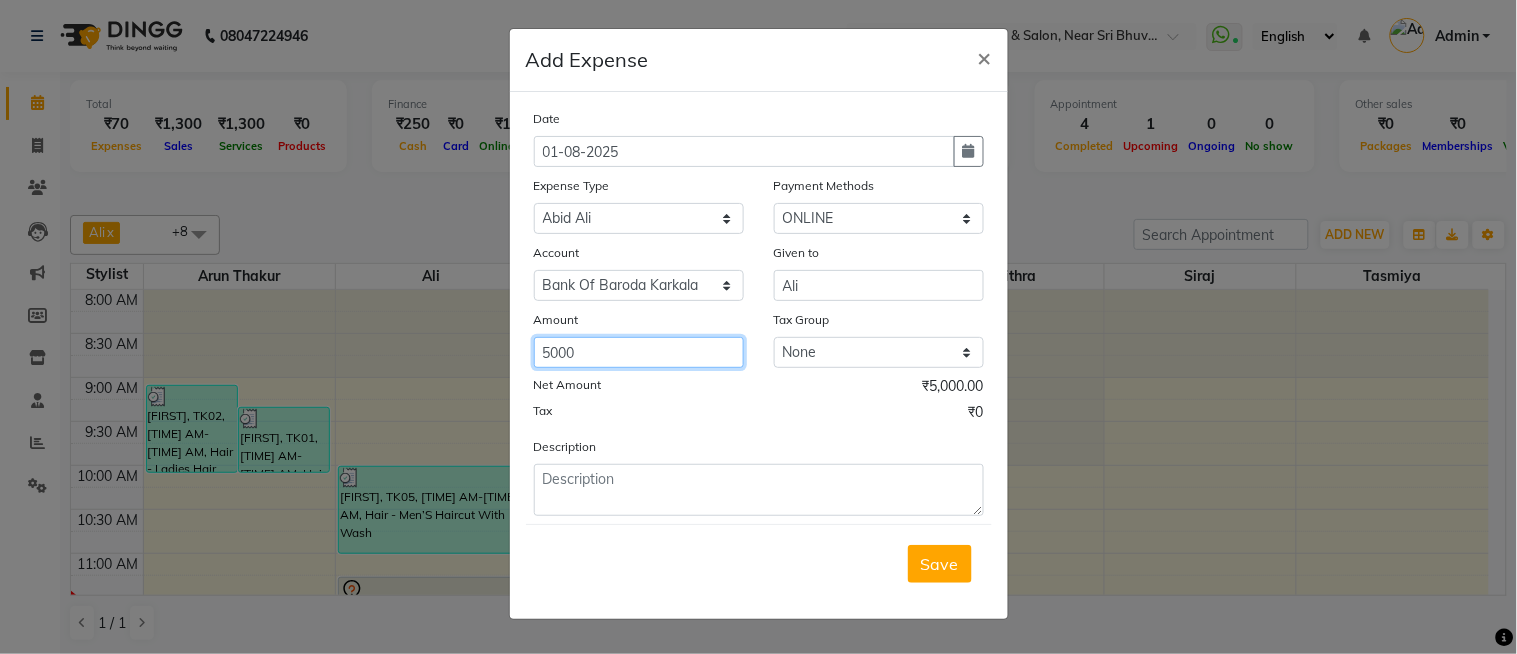 type on "5000" 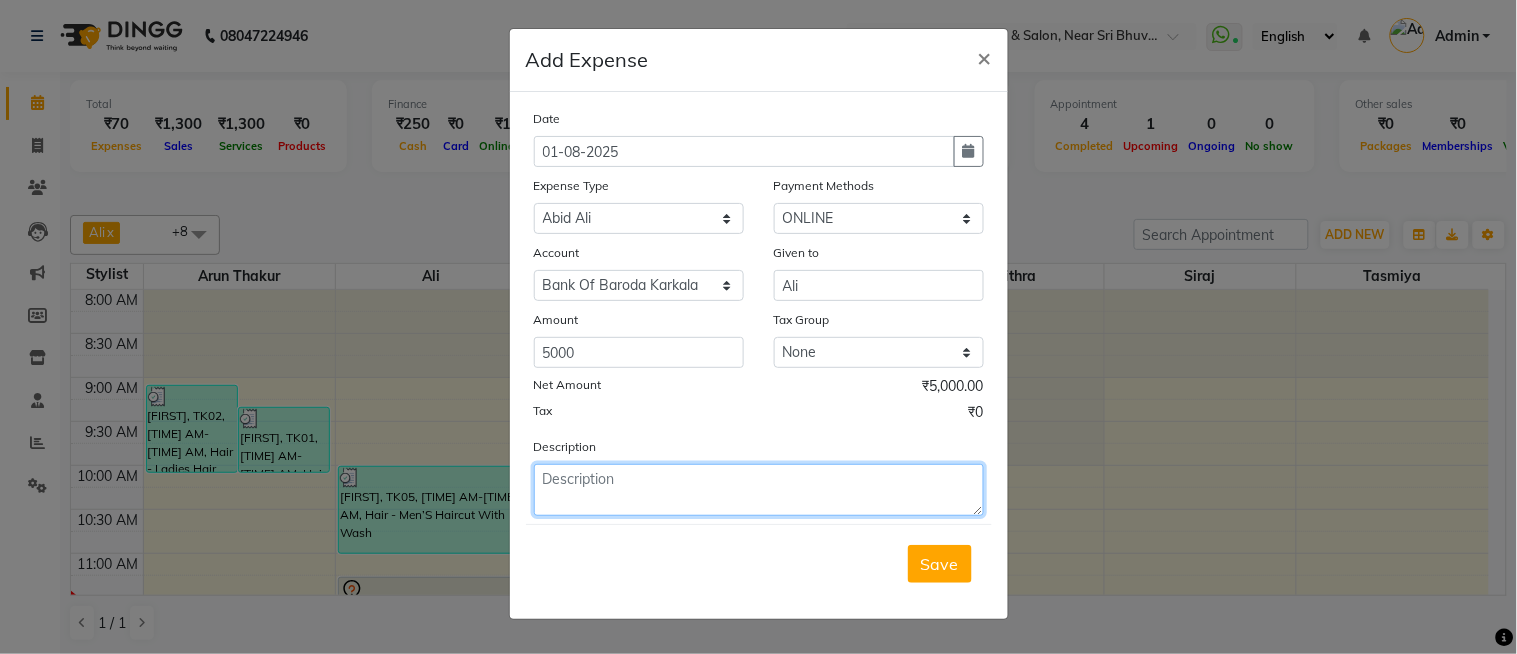 click 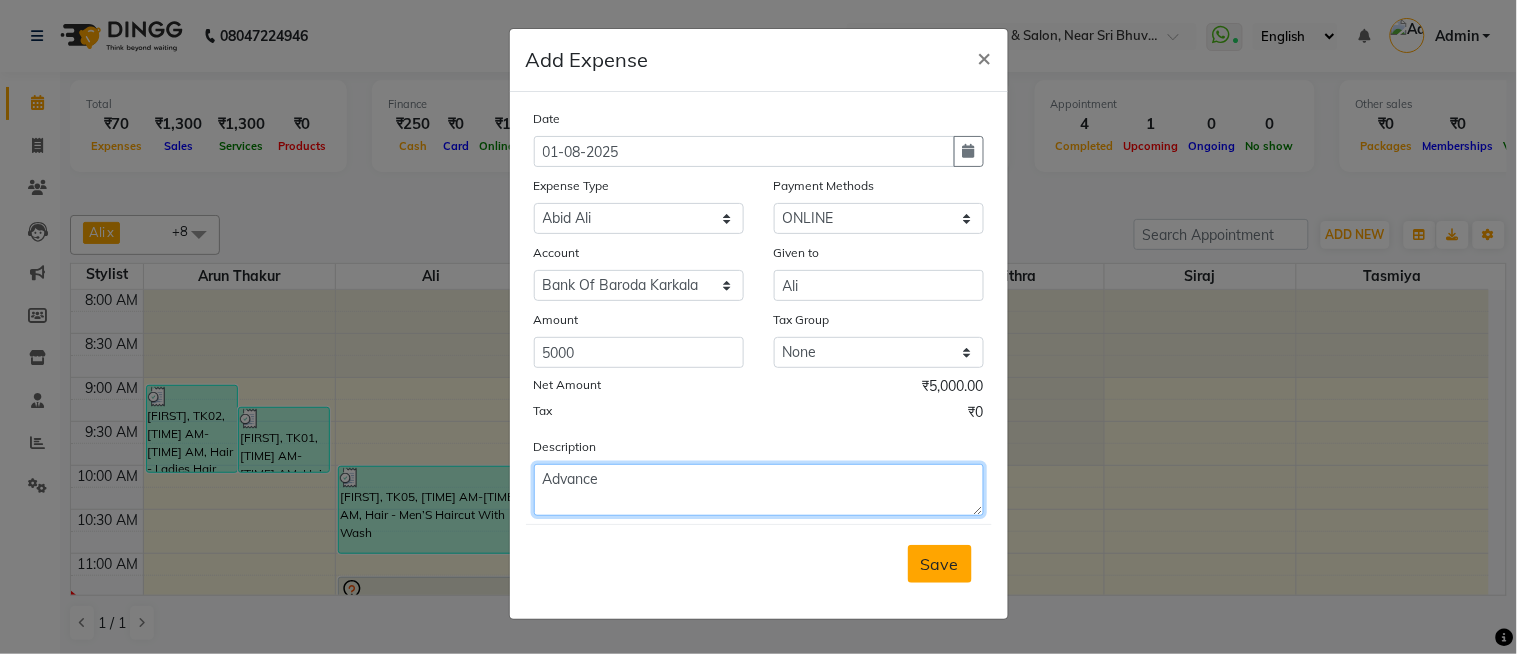 type on "Advance" 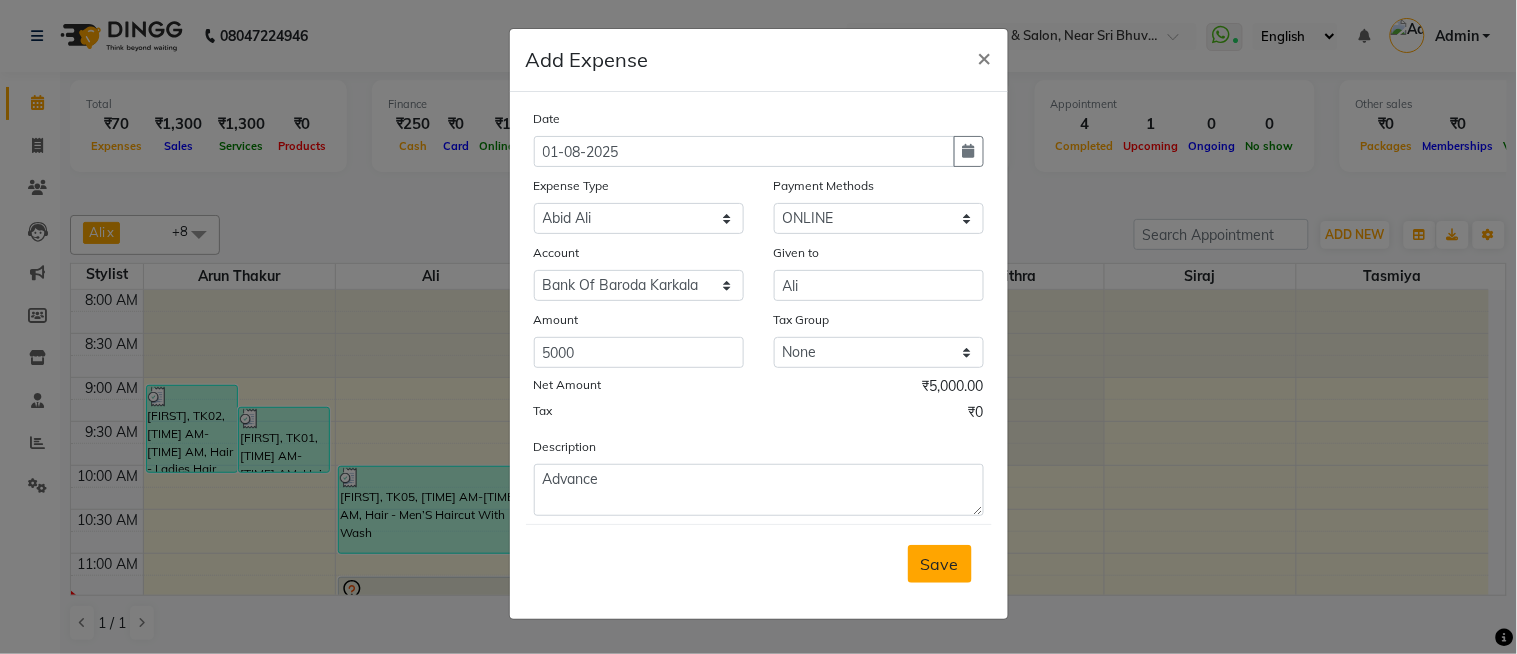 click on "Save" at bounding box center [940, 564] 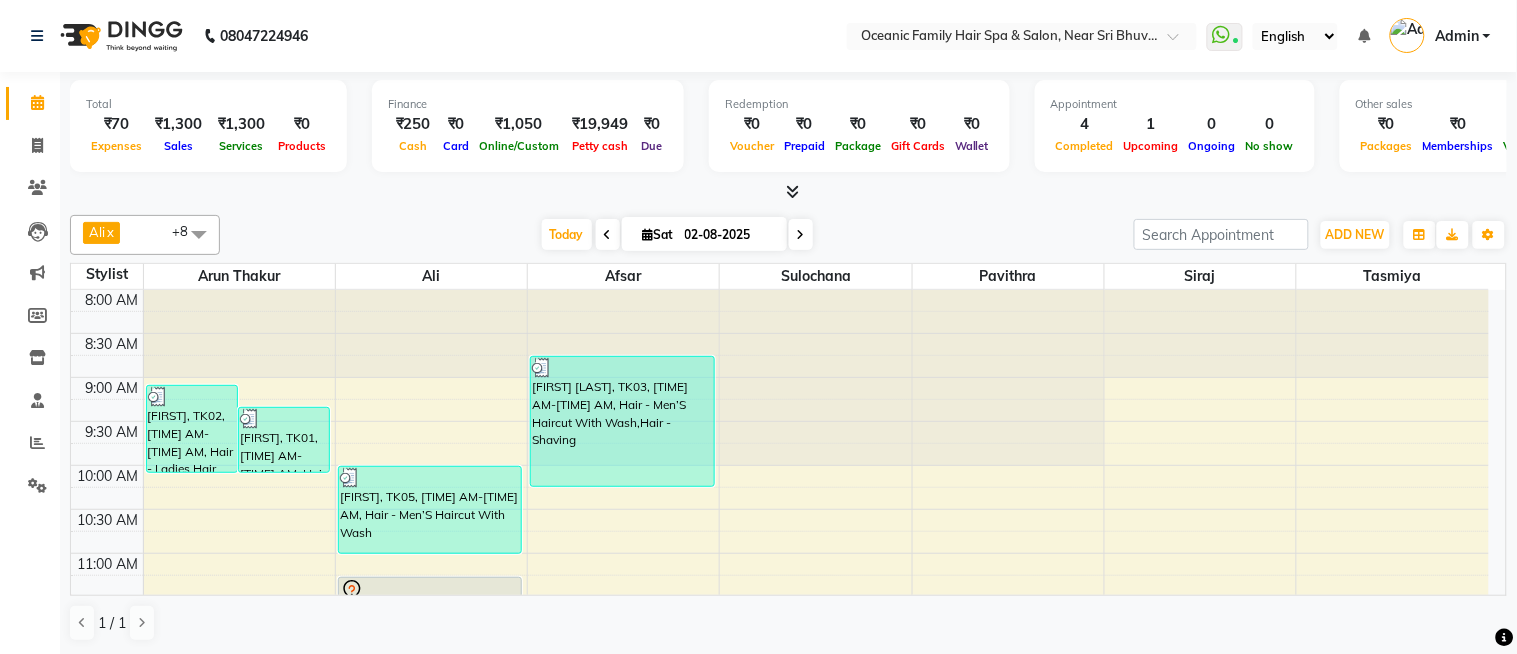 click on "Admin" at bounding box center (1457, 36) 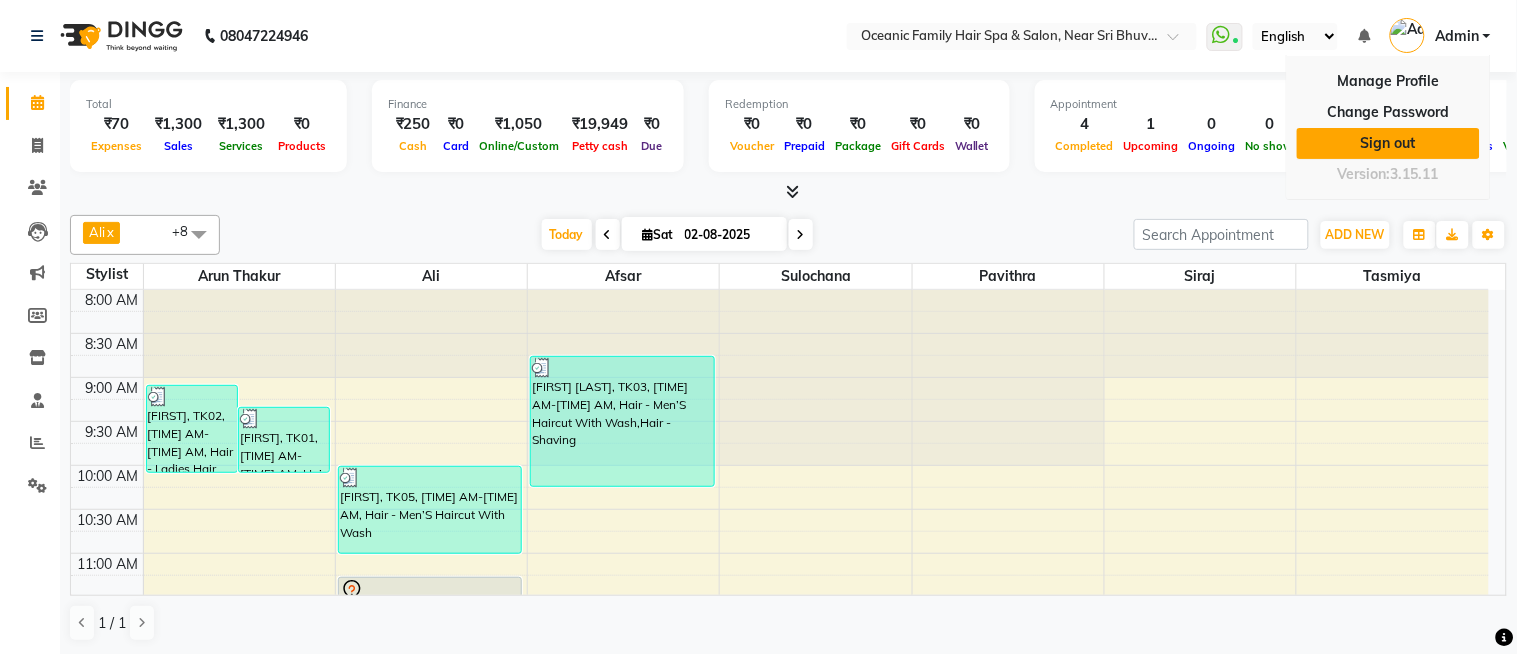 click on "Sign out" at bounding box center [1388, 143] 